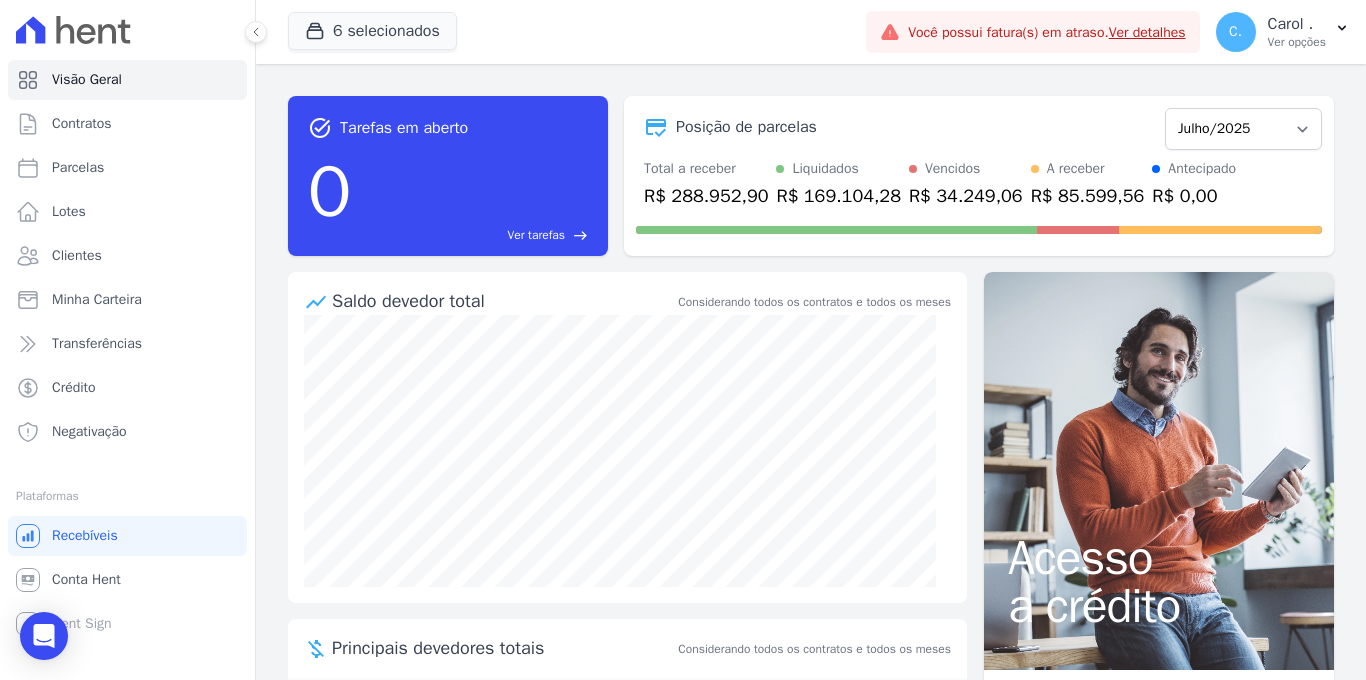 scroll, scrollTop: 0, scrollLeft: 0, axis: both 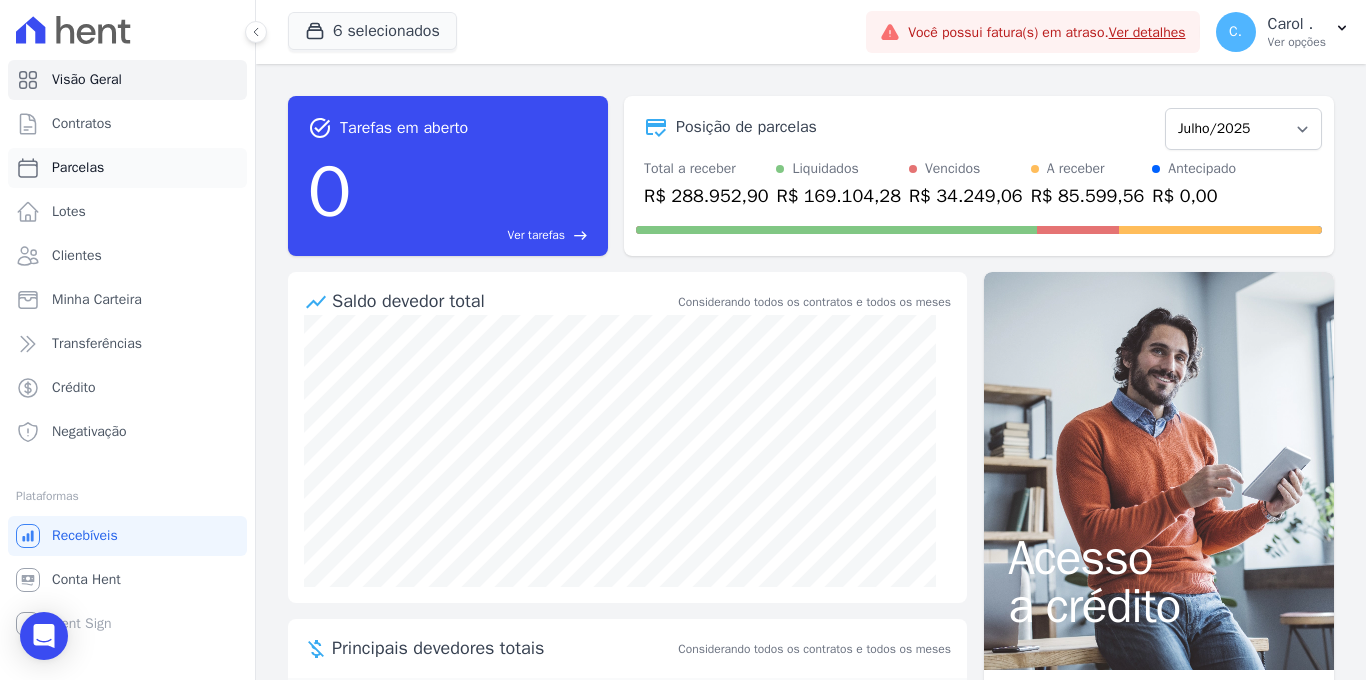 click on "Parcelas" at bounding box center (127, 168) 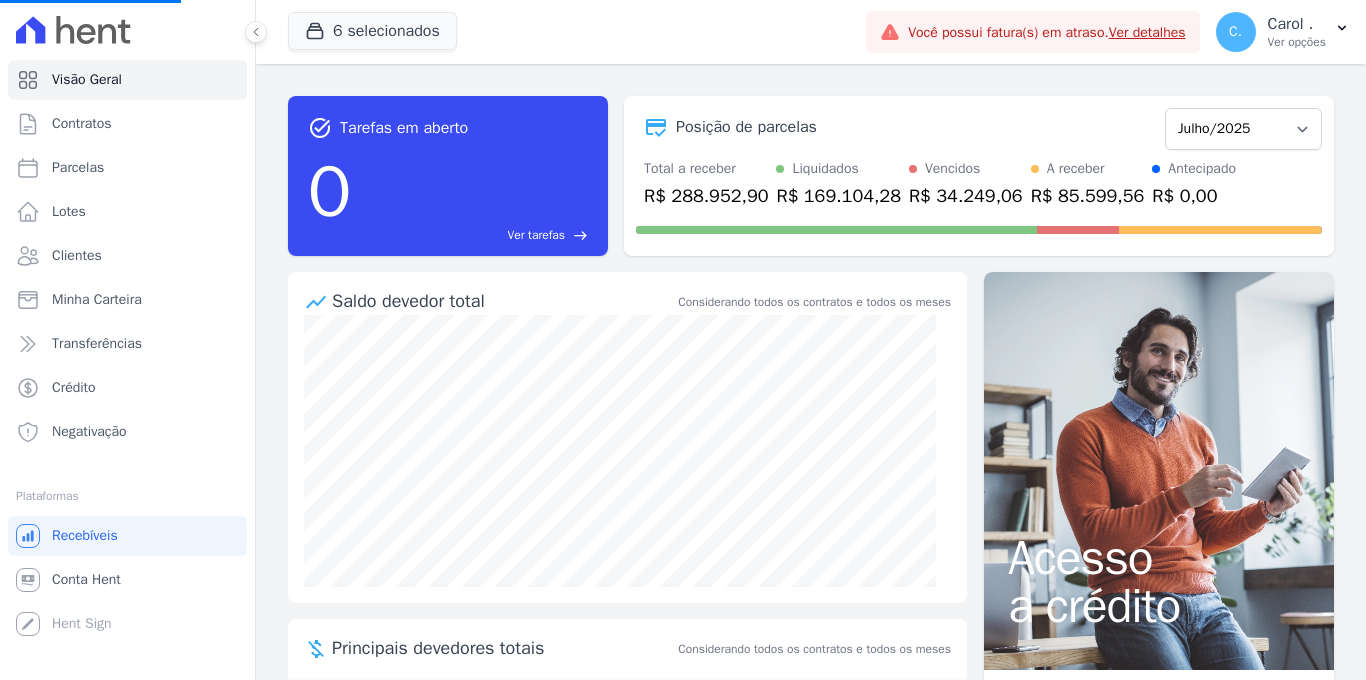 select 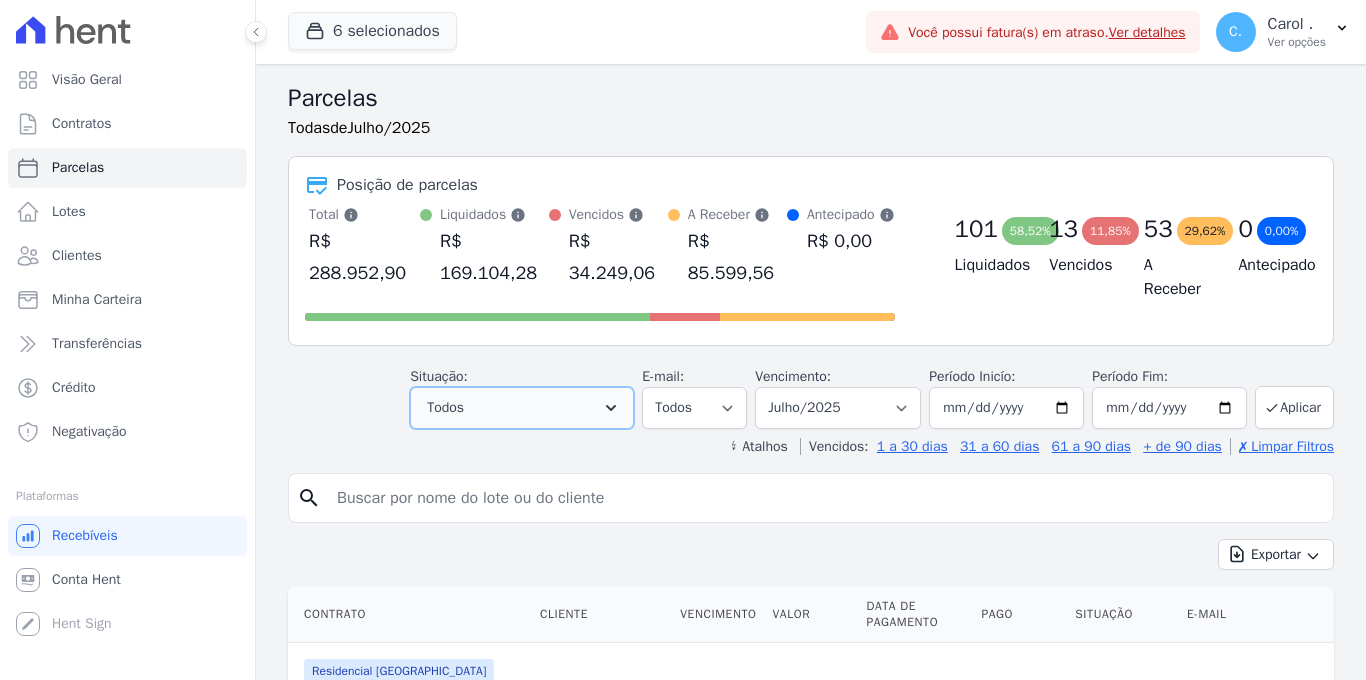 click on "Todos" at bounding box center [522, 408] 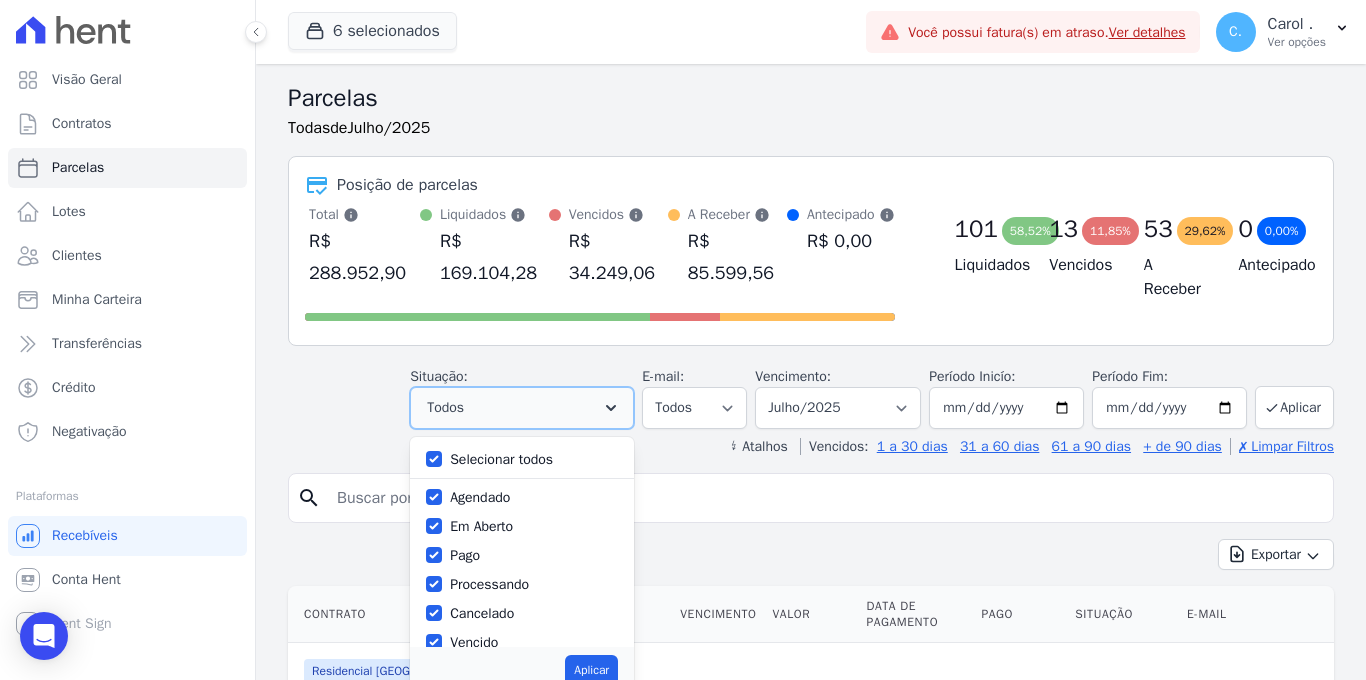 click on "Todos" at bounding box center [522, 408] 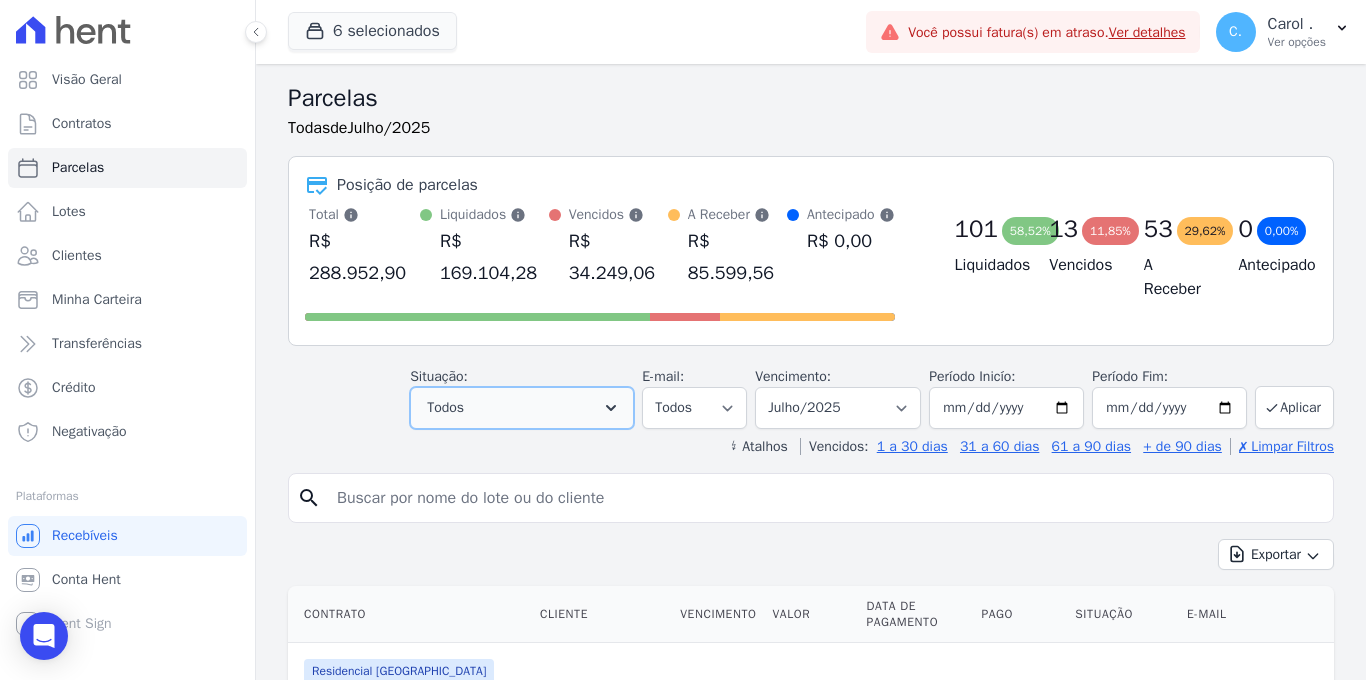 click on "Todos" at bounding box center (522, 408) 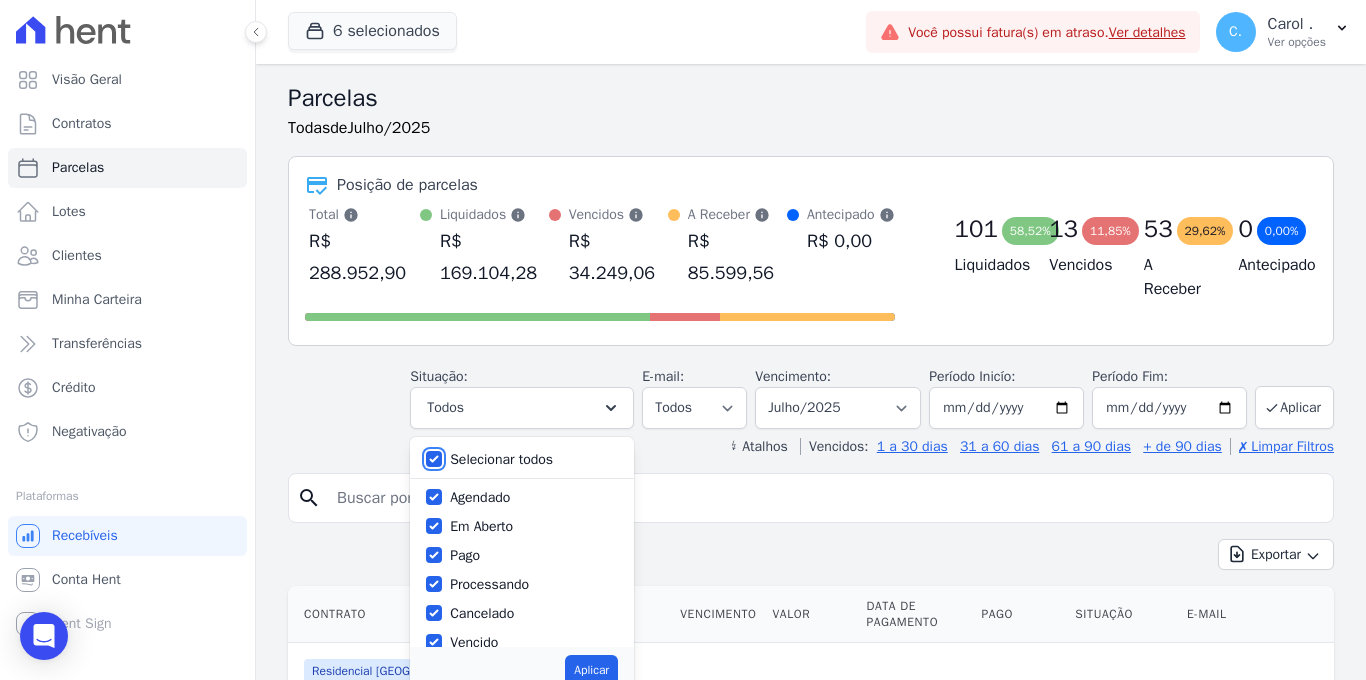 click on "Selecionar todos" at bounding box center [434, 459] 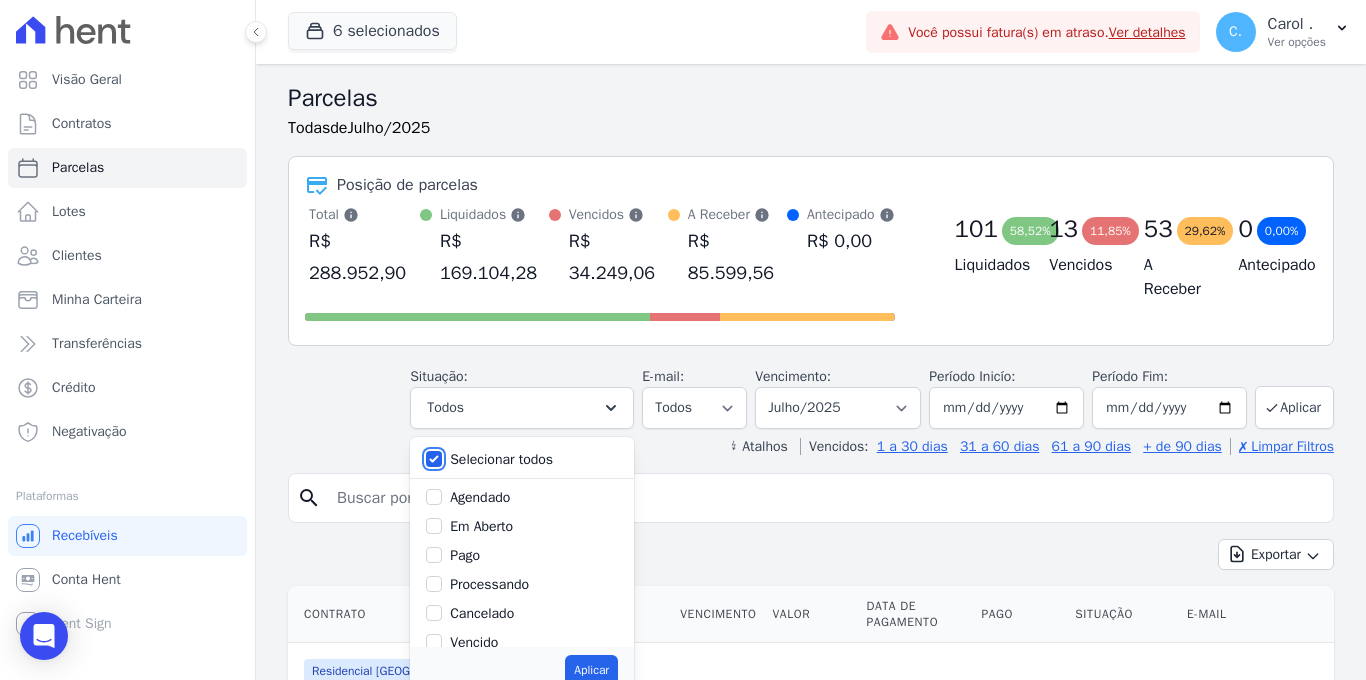 checkbox on "false" 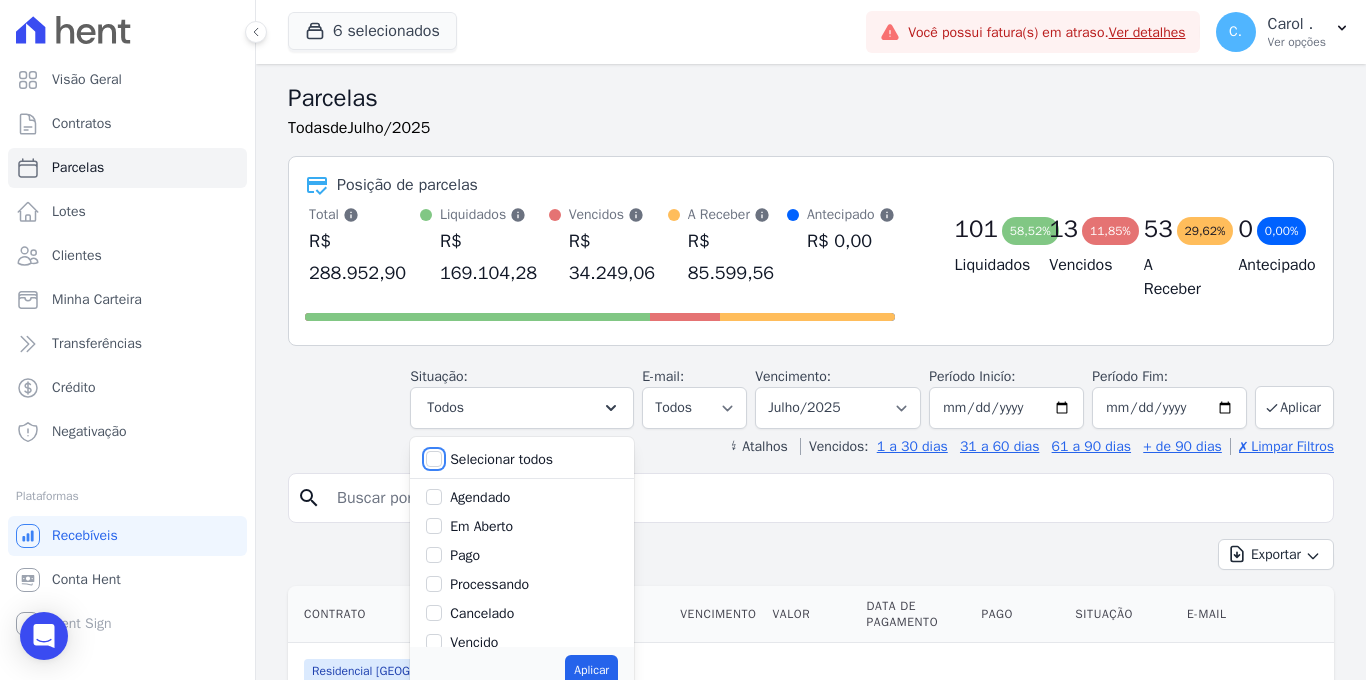 checkbox on "false" 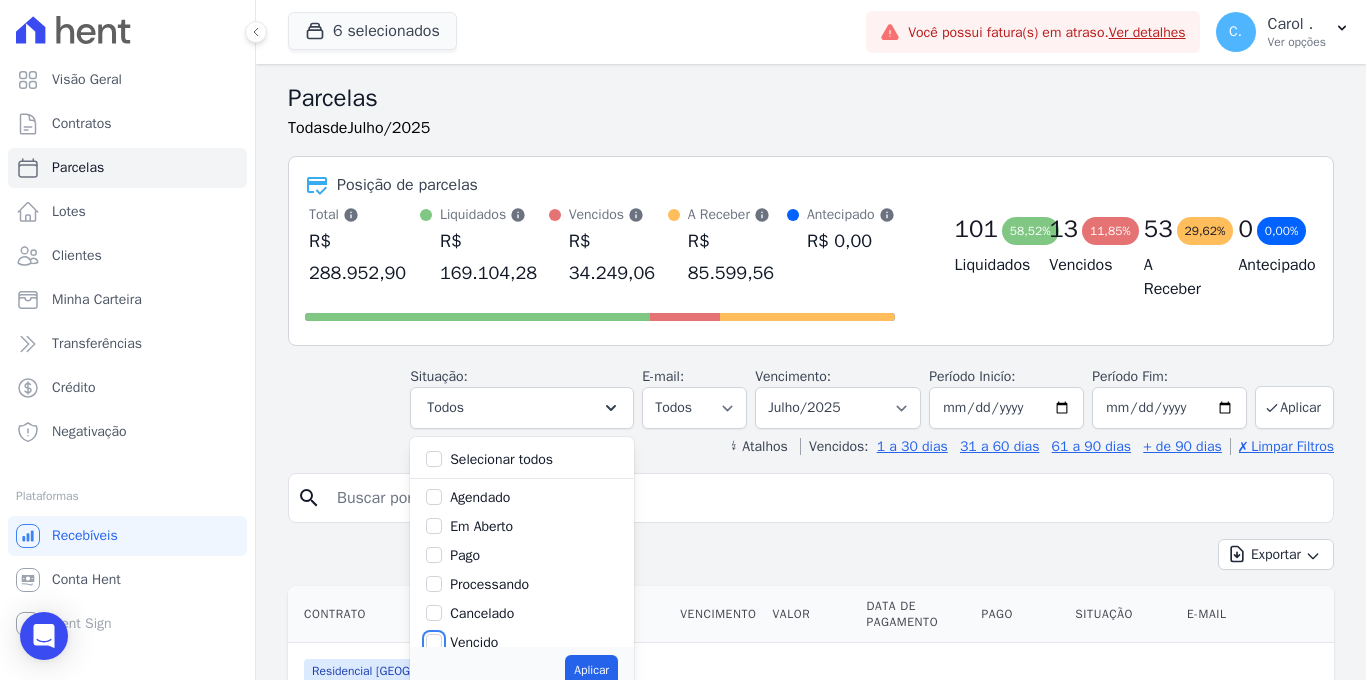 drag, startPoint x: 407, startPoint y: 637, endPoint x: 508, endPoint y: 657, distance: 102.96116 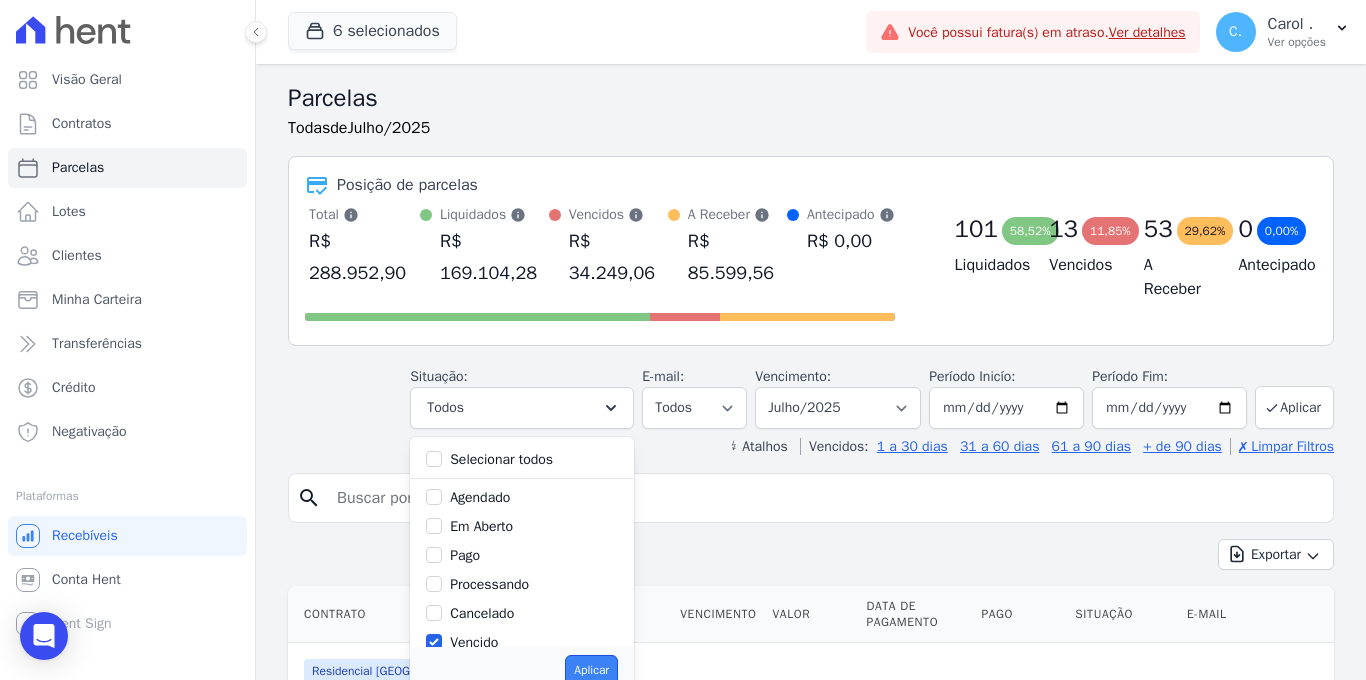 click on "Aplicar" at bounding box center [591, 670] 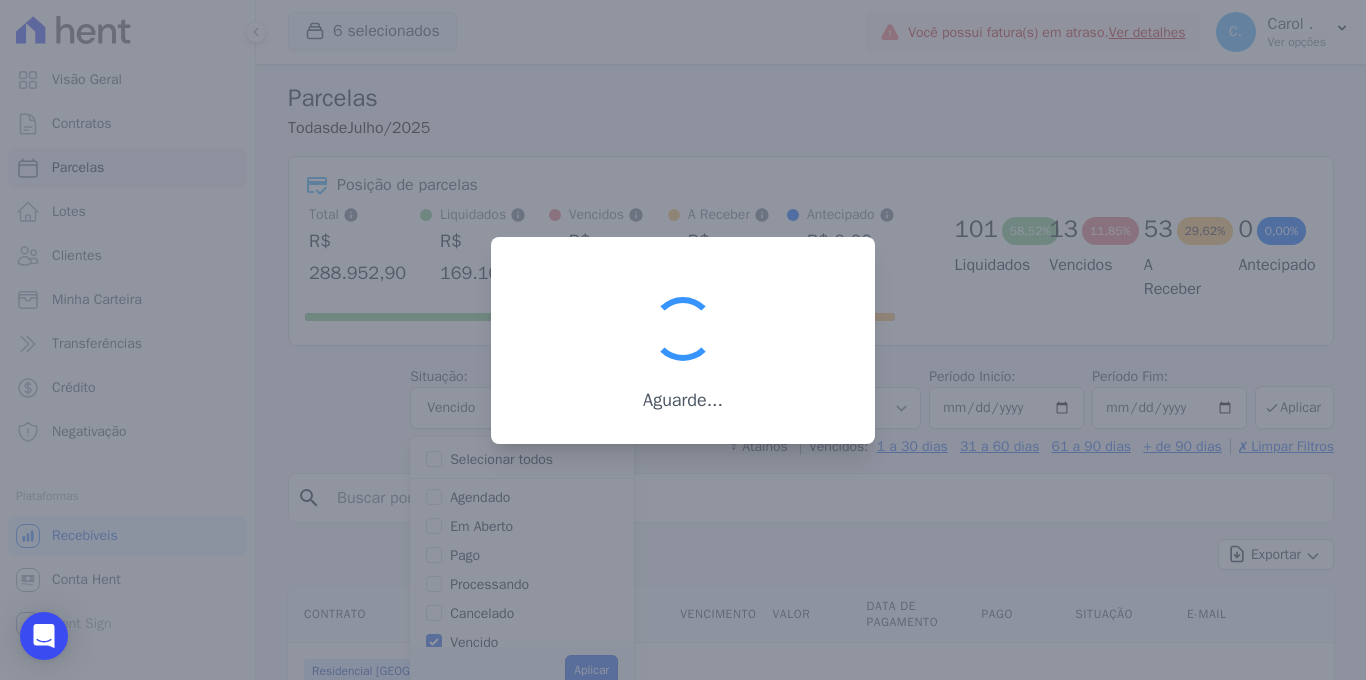 scroll, scrollTop: 30, scrollLeft: 0, axis: vertical 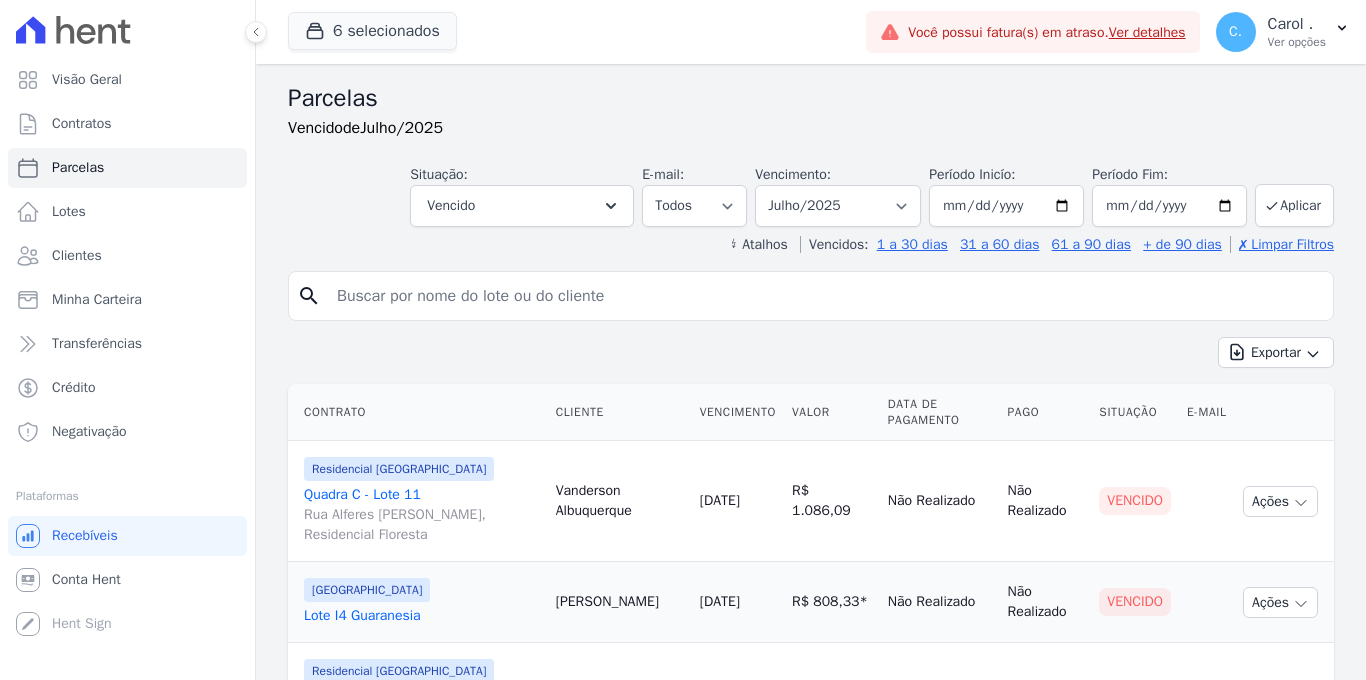 select 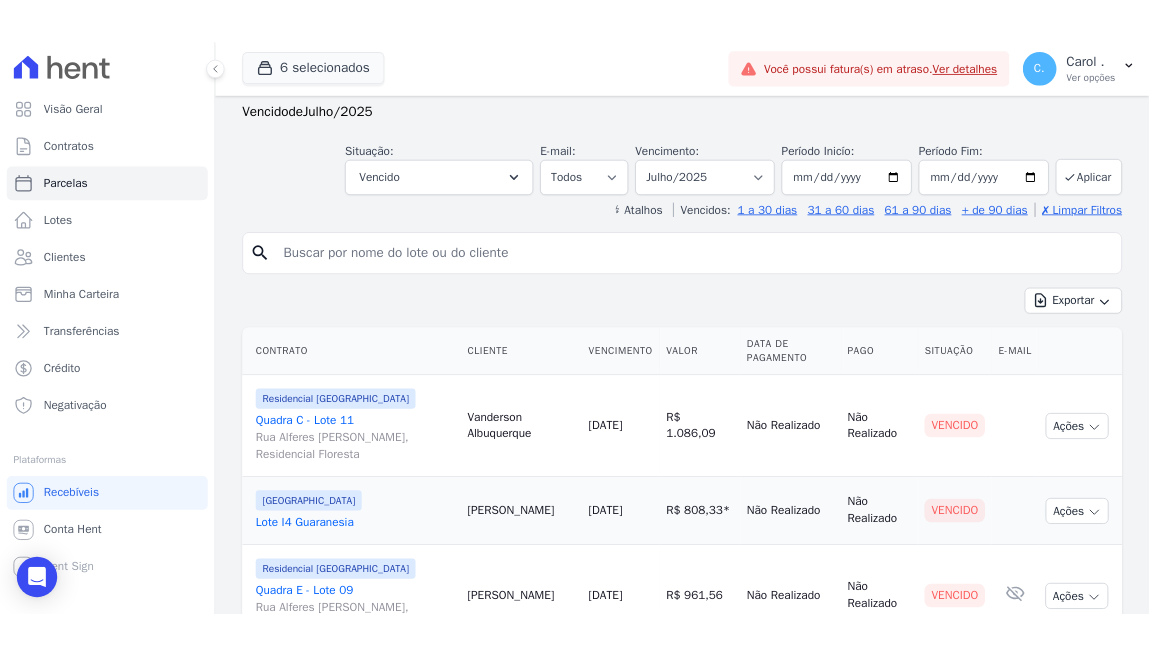 scroll, scrollTop: 0, scrollLeft: 0, axis: both 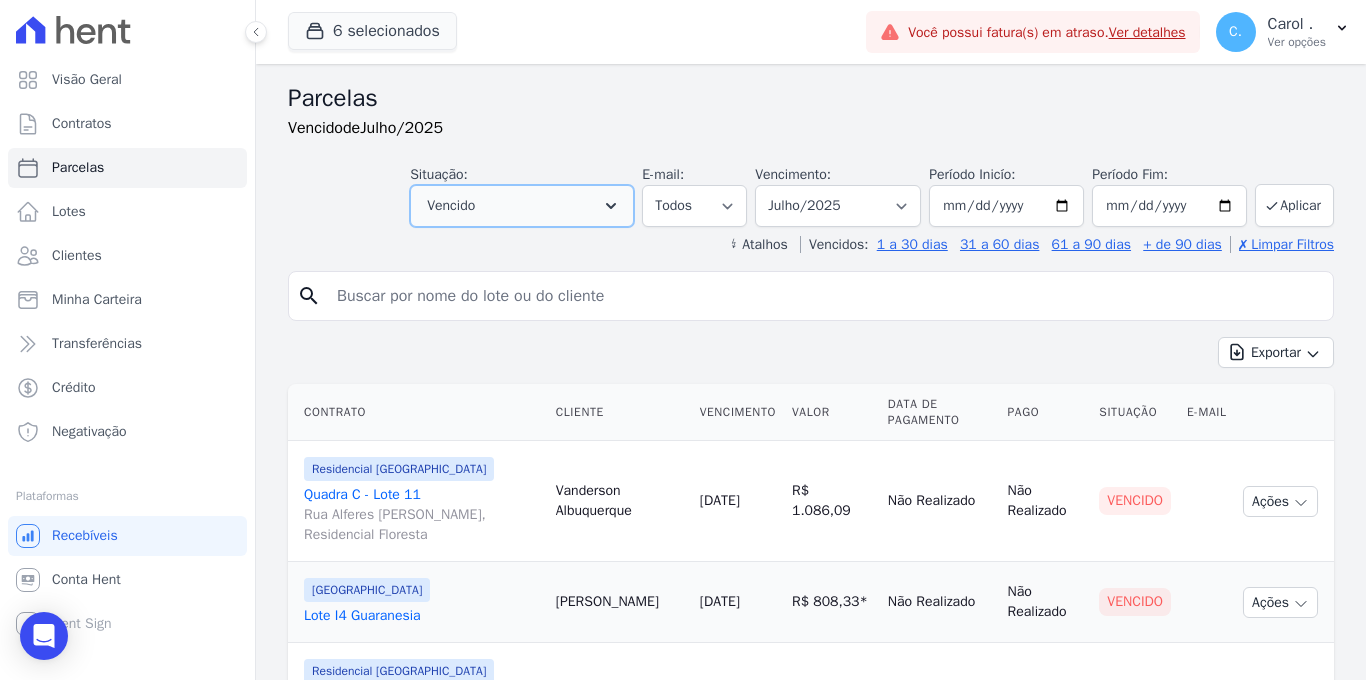 click on "Vencido" at bounding box center (522, 206) 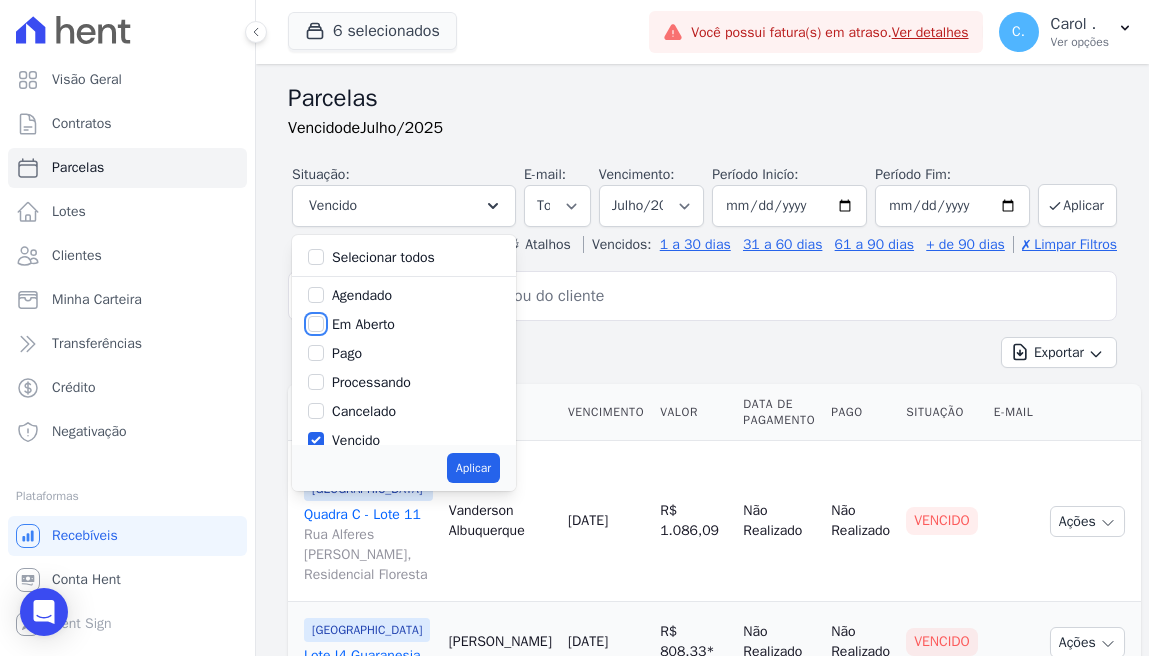 click on "Em Aberto" at bounding box center (316, 324) 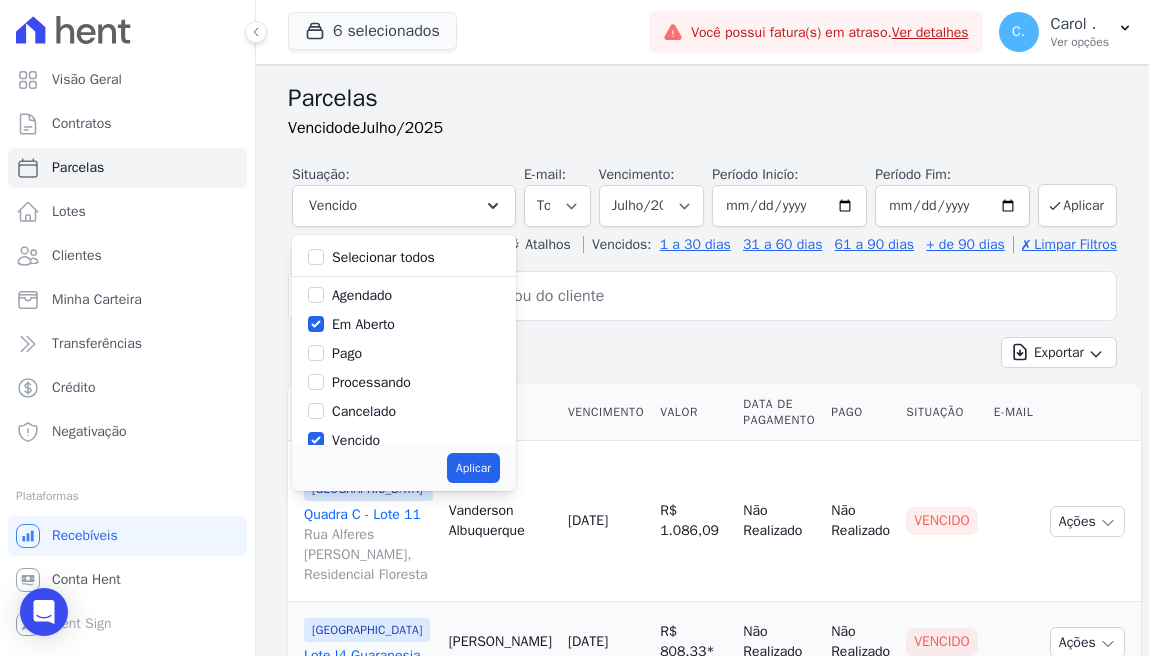 click on "Aplicar" at bounding box center (404, 468) 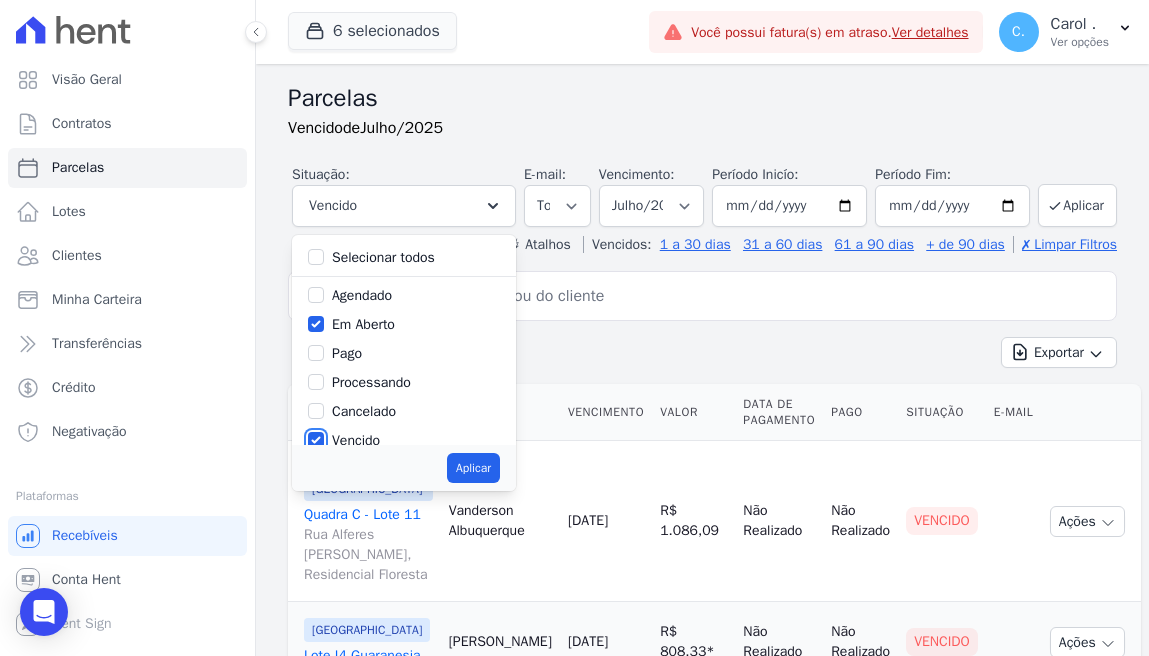 click on "Vencido" at bounding box center (316, 440) 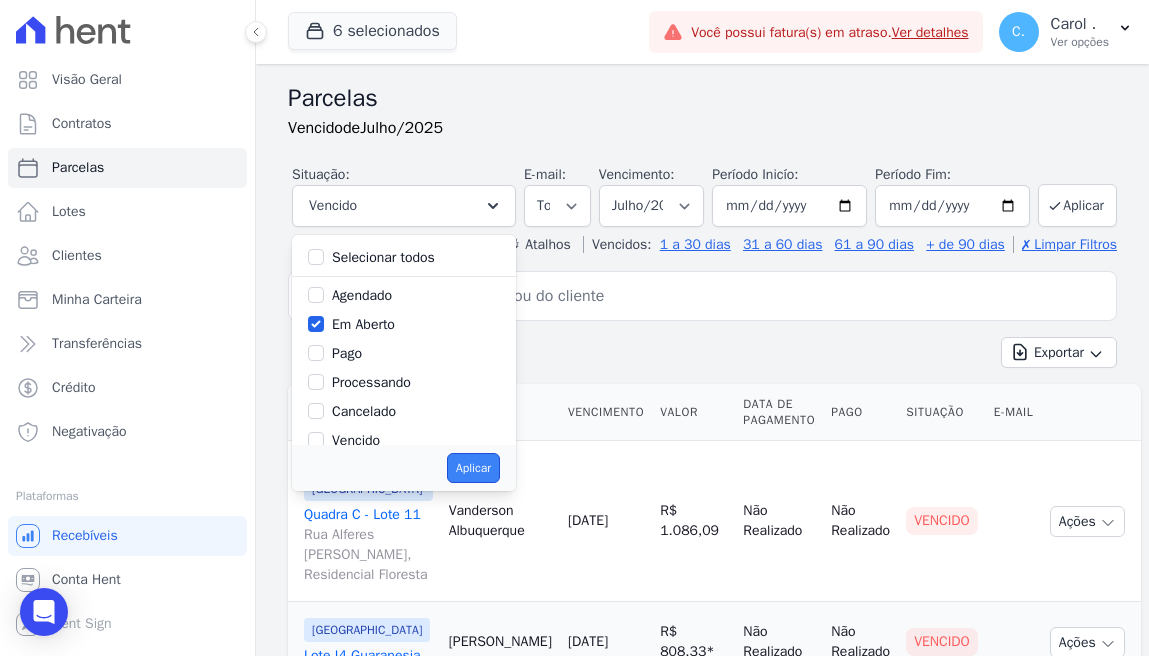 click on "Aplicar" at bounding box center [473, 468] 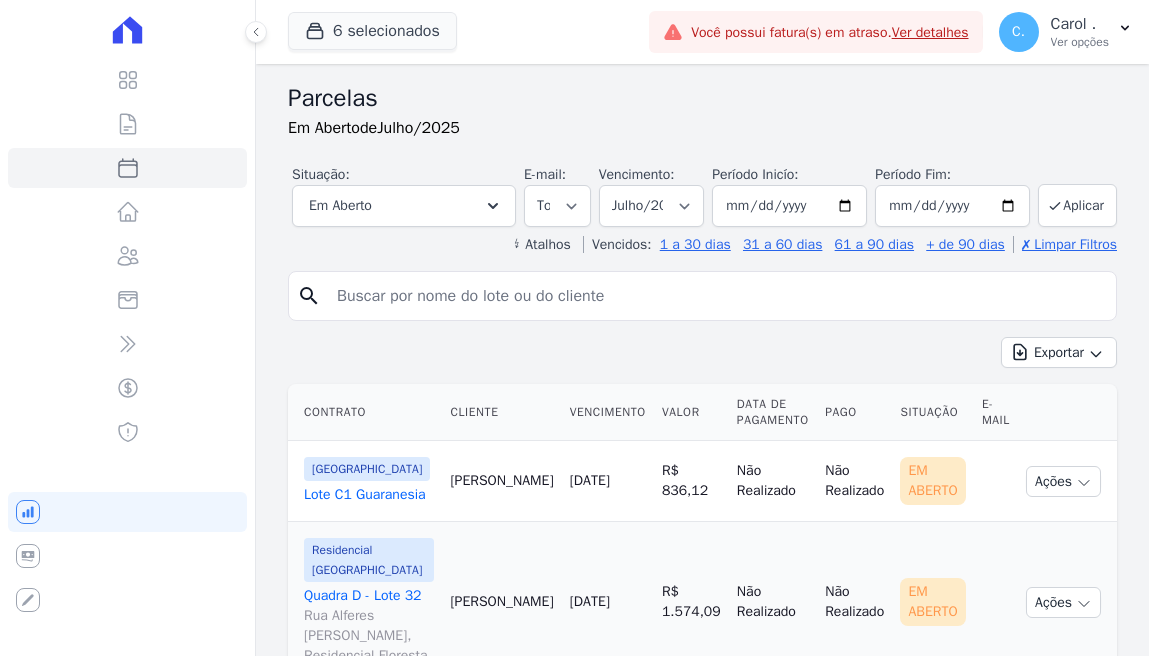 select 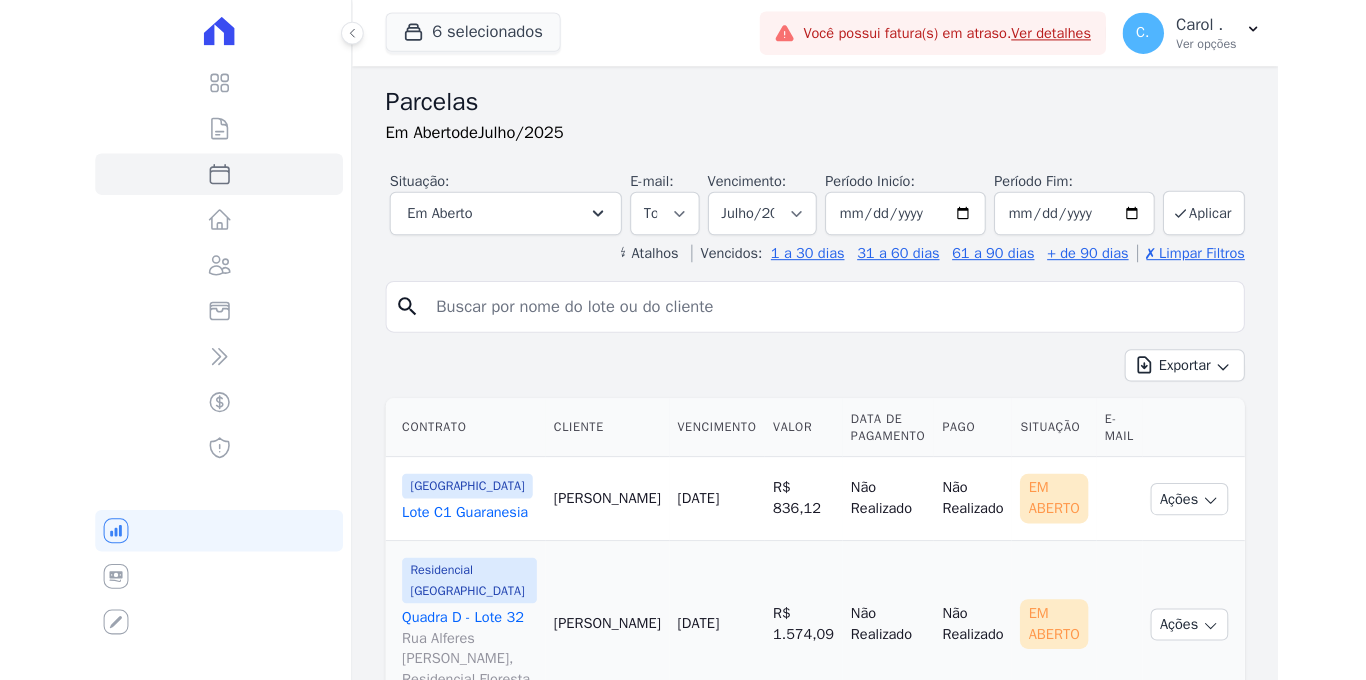 scroll, scrollTop: 0, scrollLeft: 0, axis: both 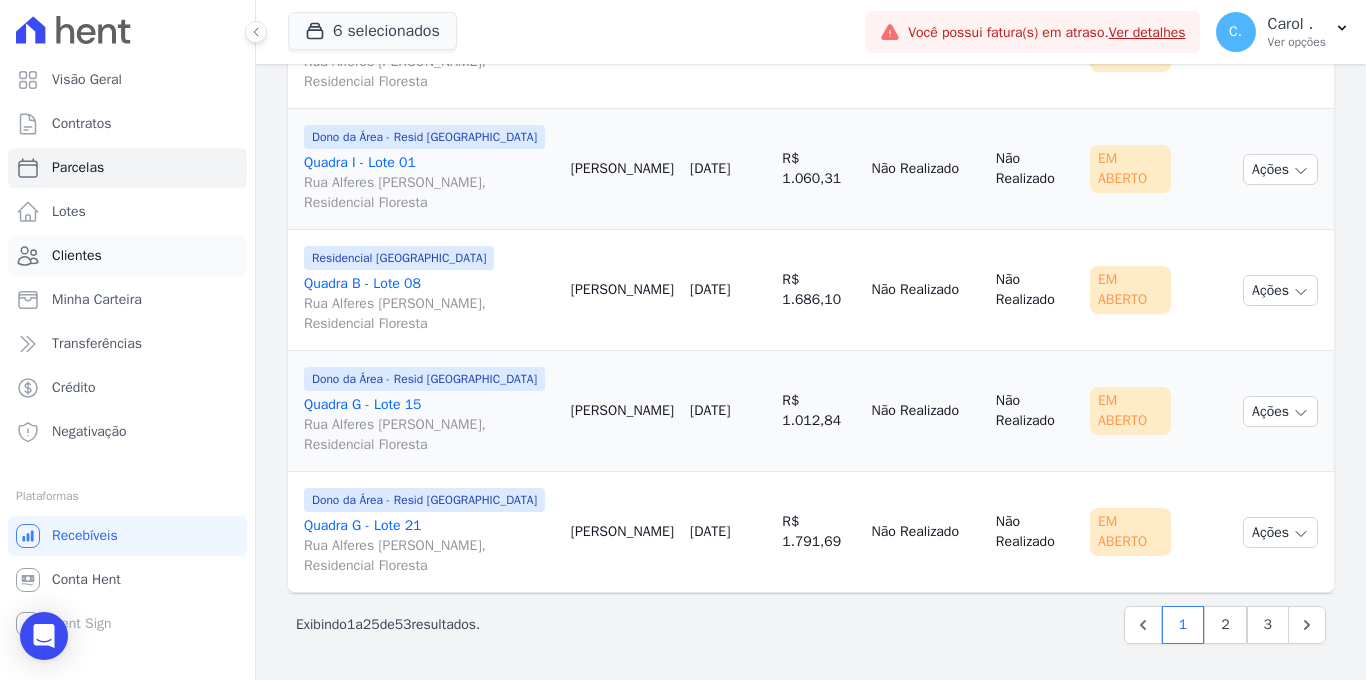 click on "Clientes" at bounding box center (127, 256) 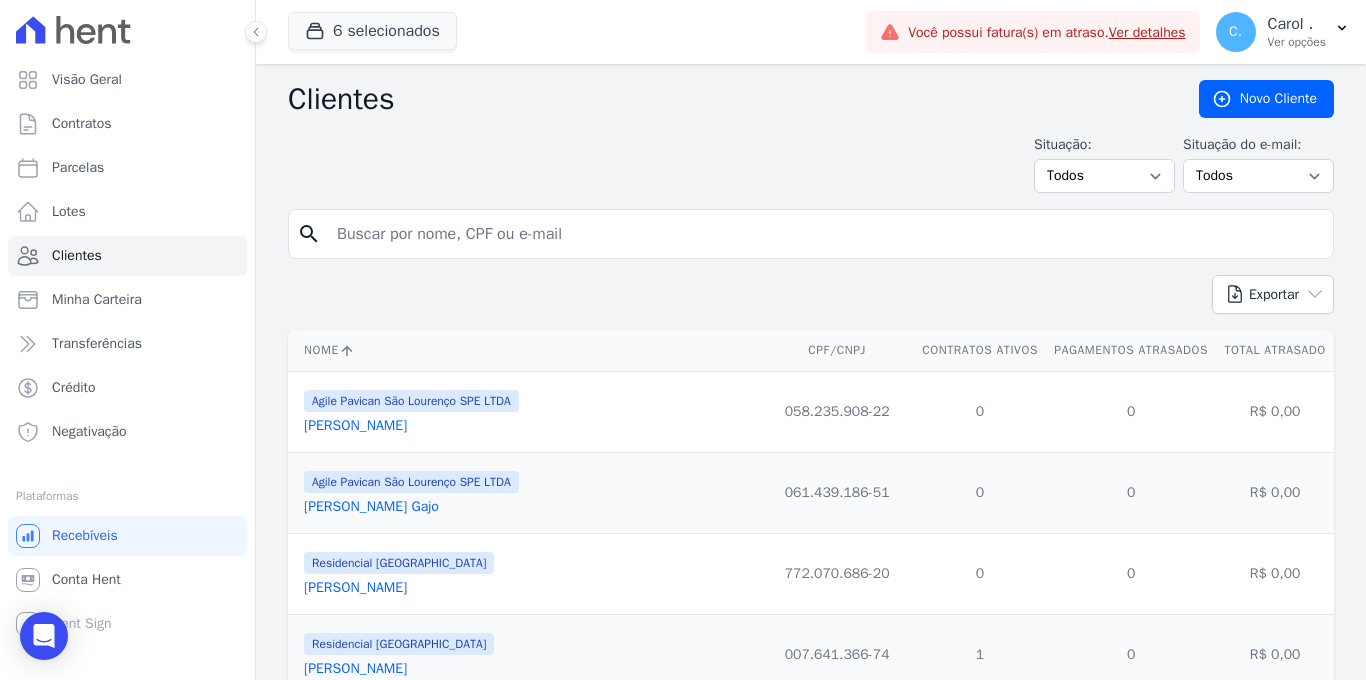 click at bounding box center [825, 234] 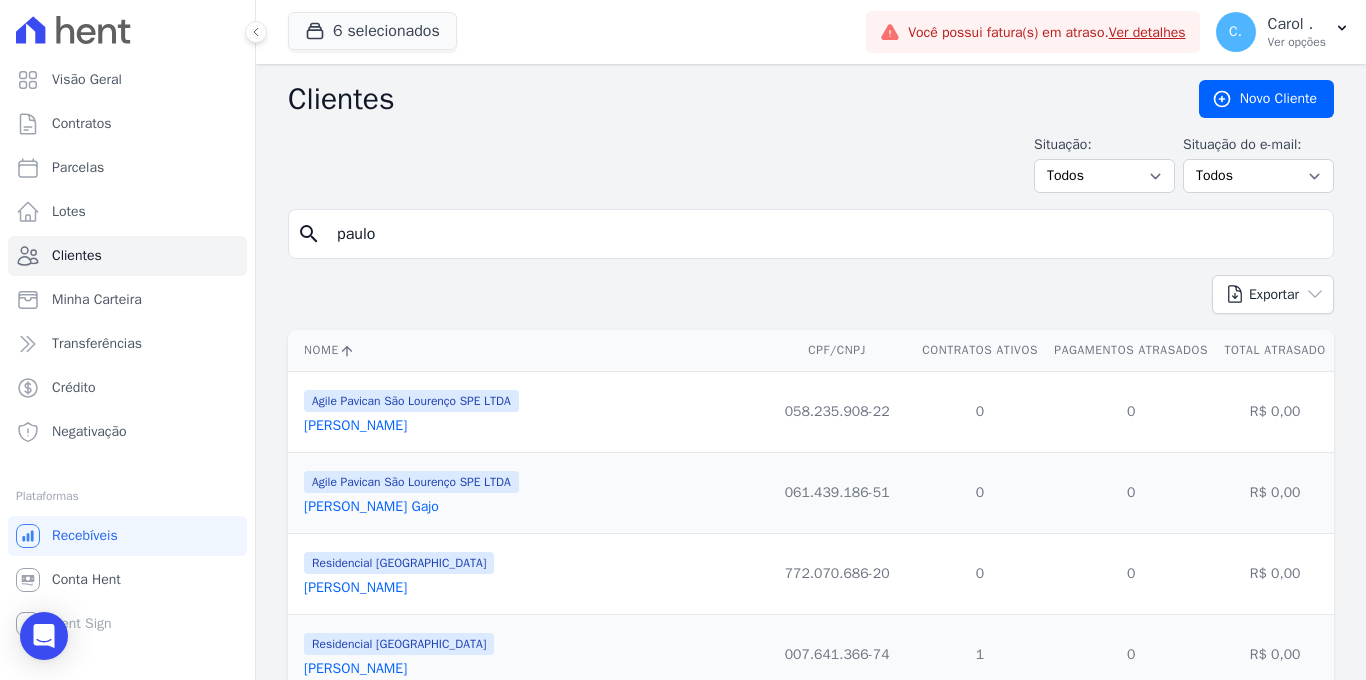 type on "paulo" 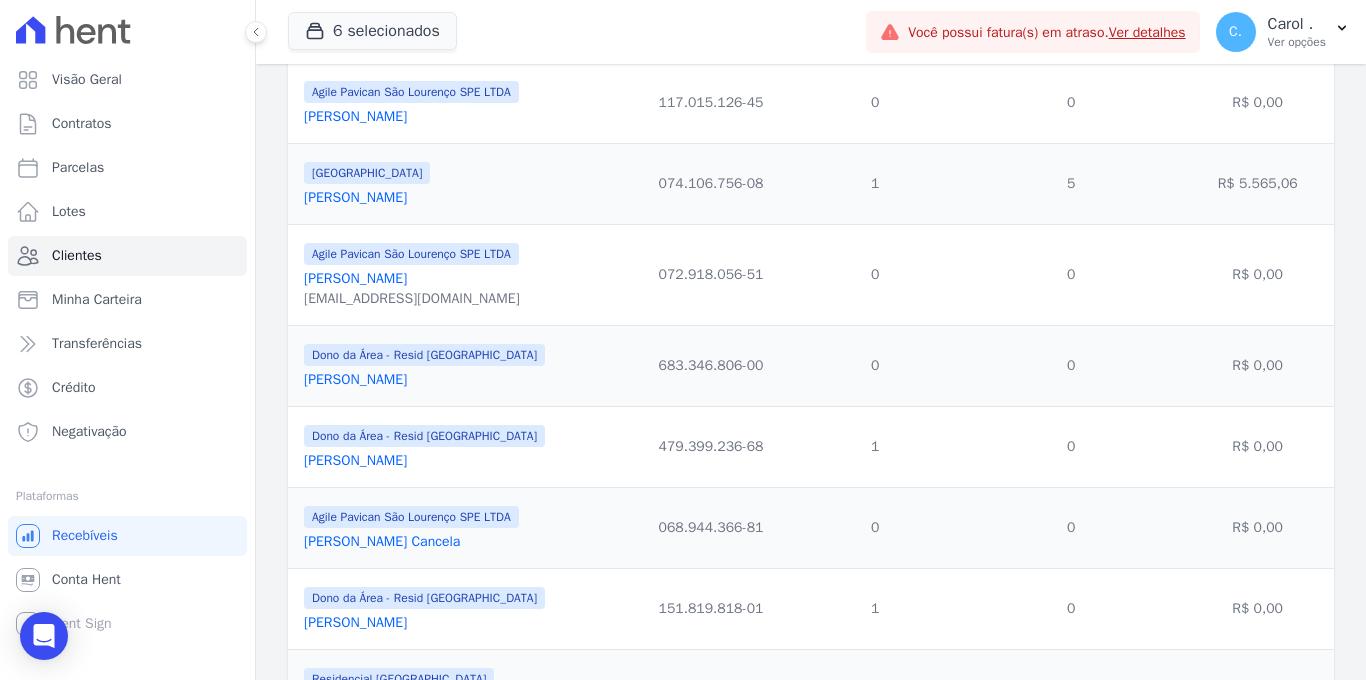 scroll, scrollTop: 495, scrollLeft: 0, axis: vertical 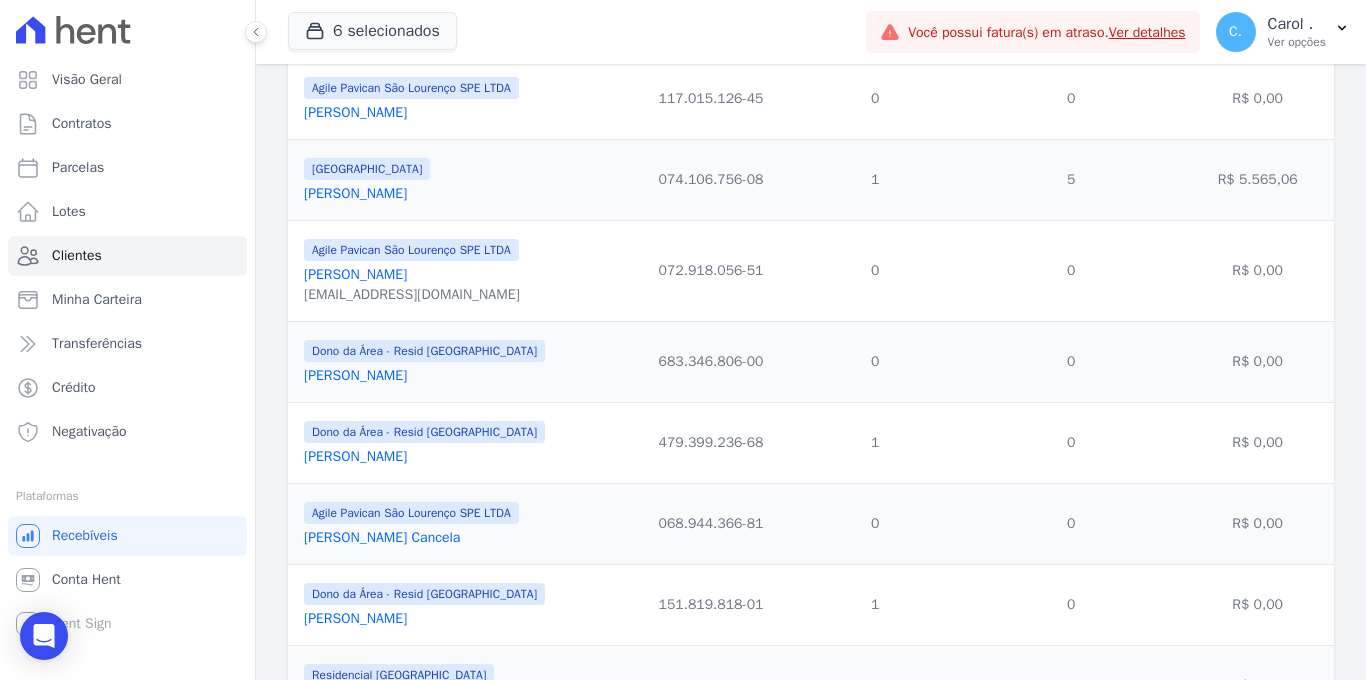 click on "[PERSON_NAME]" at bounding box center (355, 456) 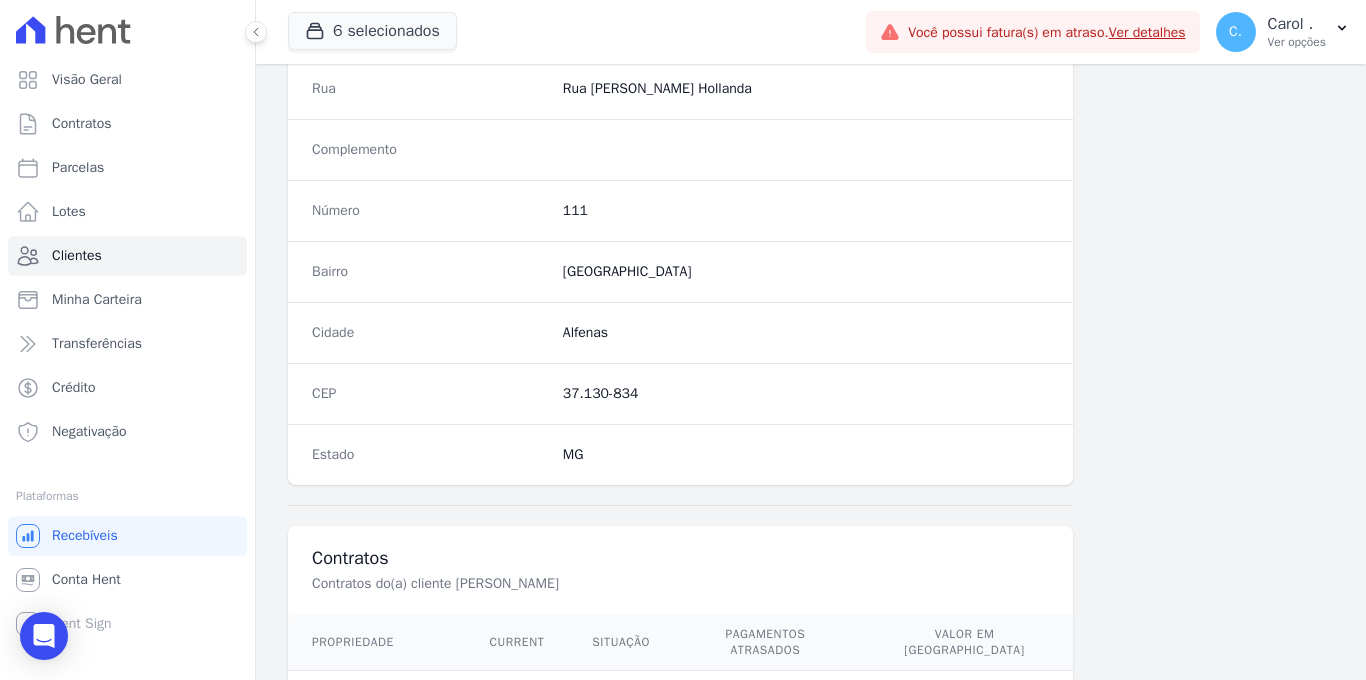 scroll, scrollTop: 1207, scrollLeft: 0, axis: vertical 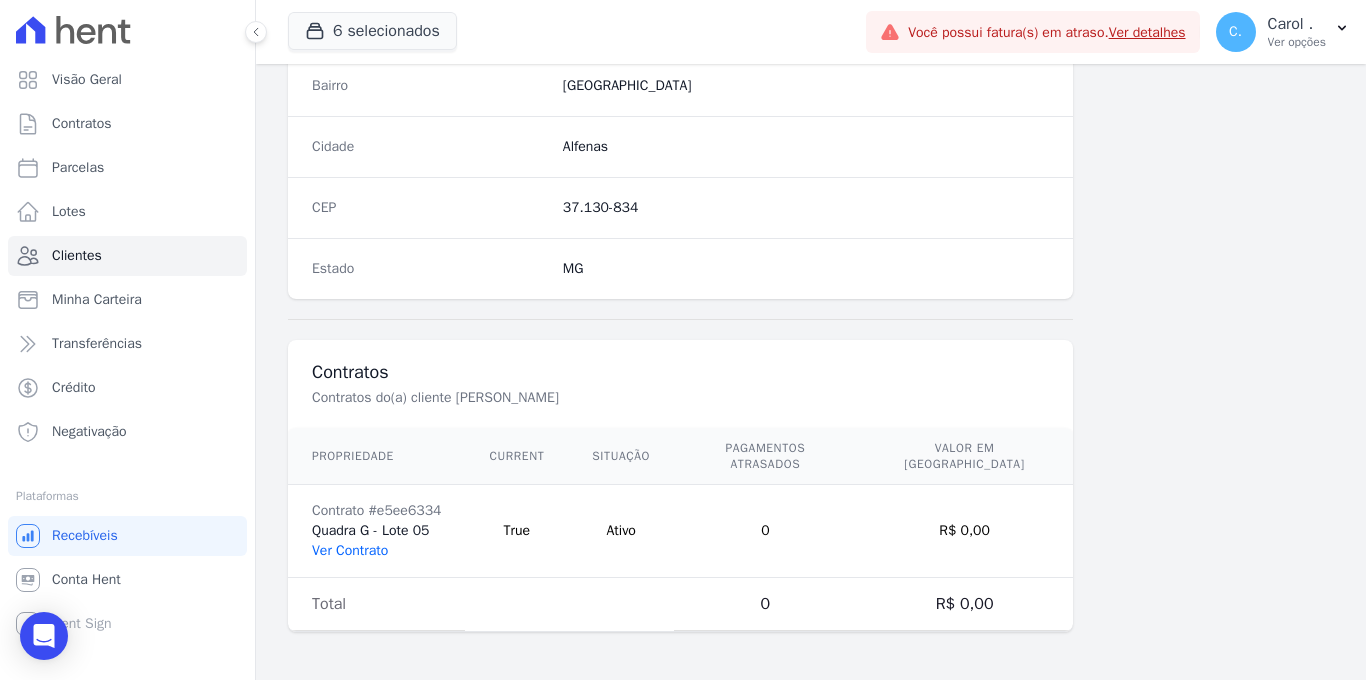 click on "Ver Contrato" at bounding box center [350, 550] 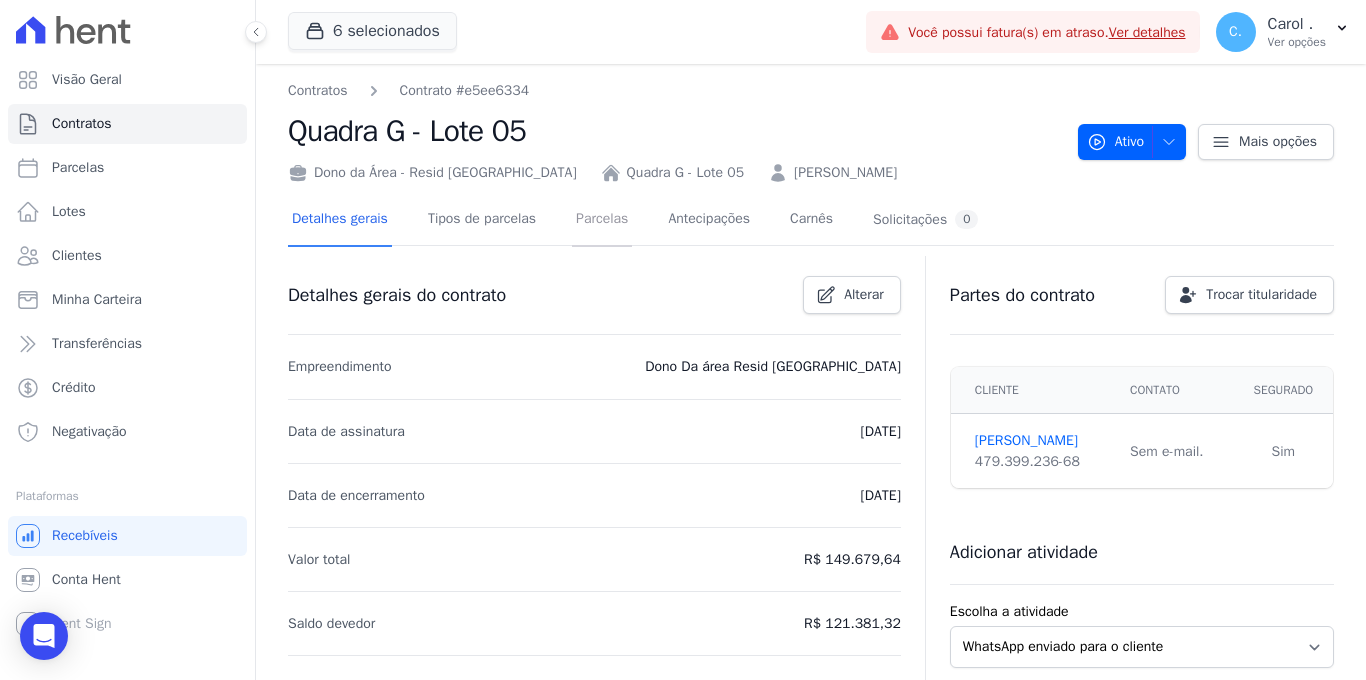 click on "Parcelas" at bounding box center [602, 220] 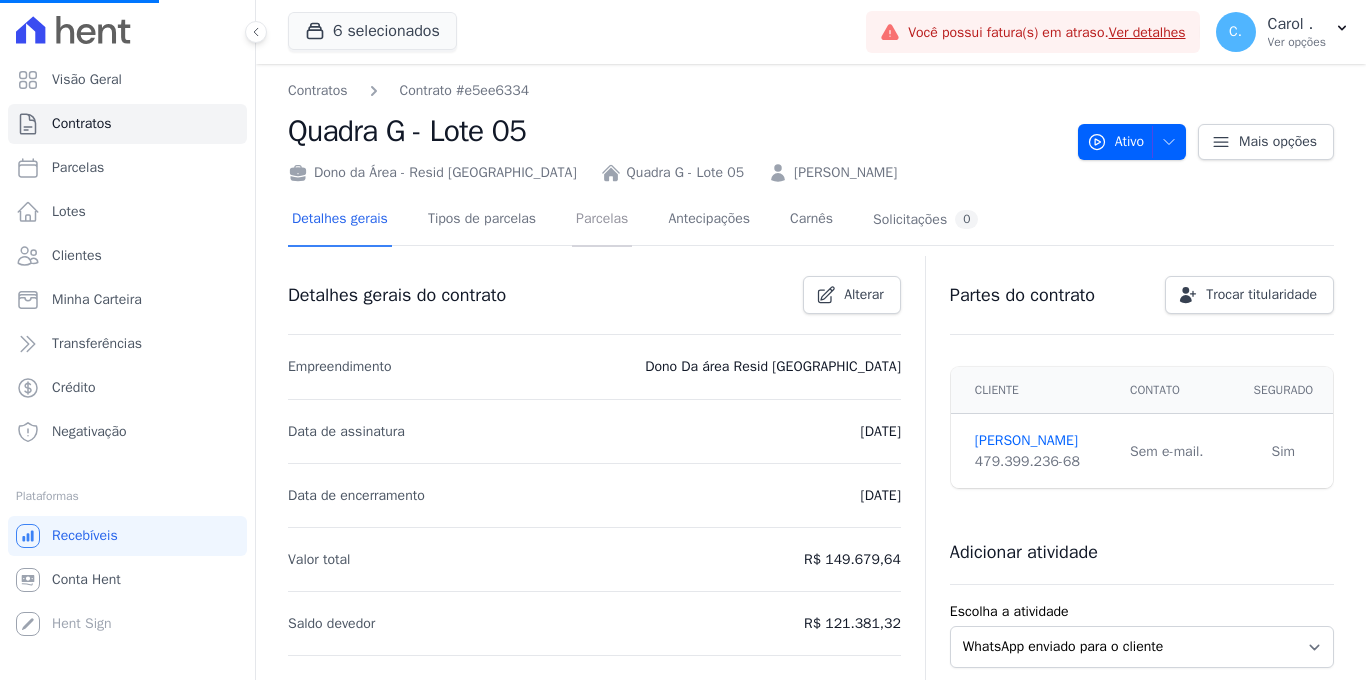 scroll, scrollTop: 4, scrollLeft: 0, axis: vertical 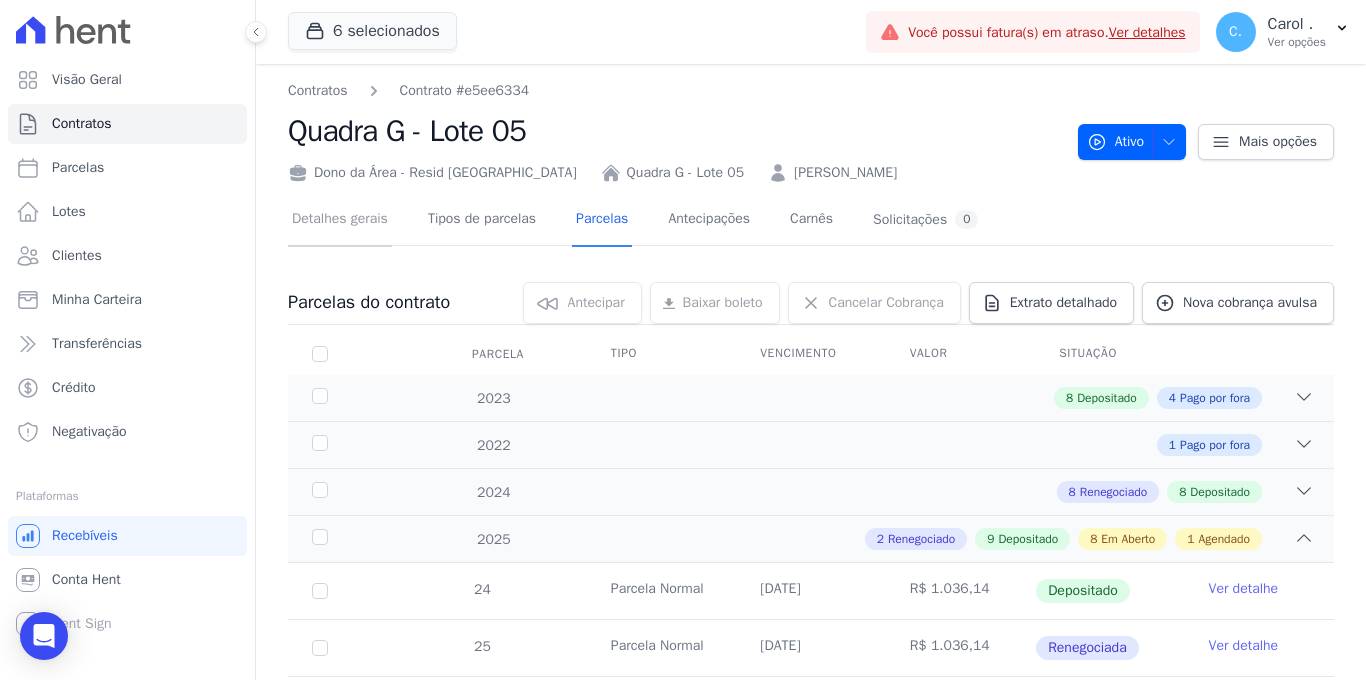 click on "Detalhes gerais" at bounding box center (340, 220) 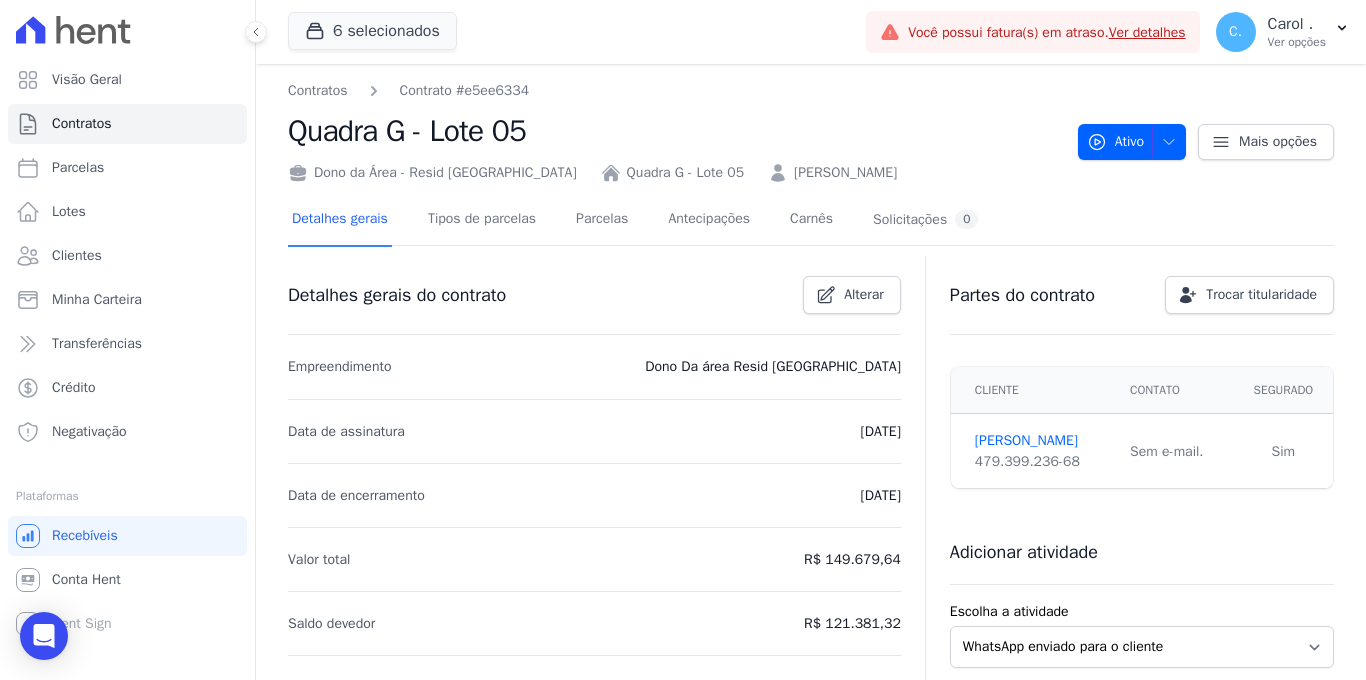 click on "[PERSON_NAME]" at bounding box center [845, 172] 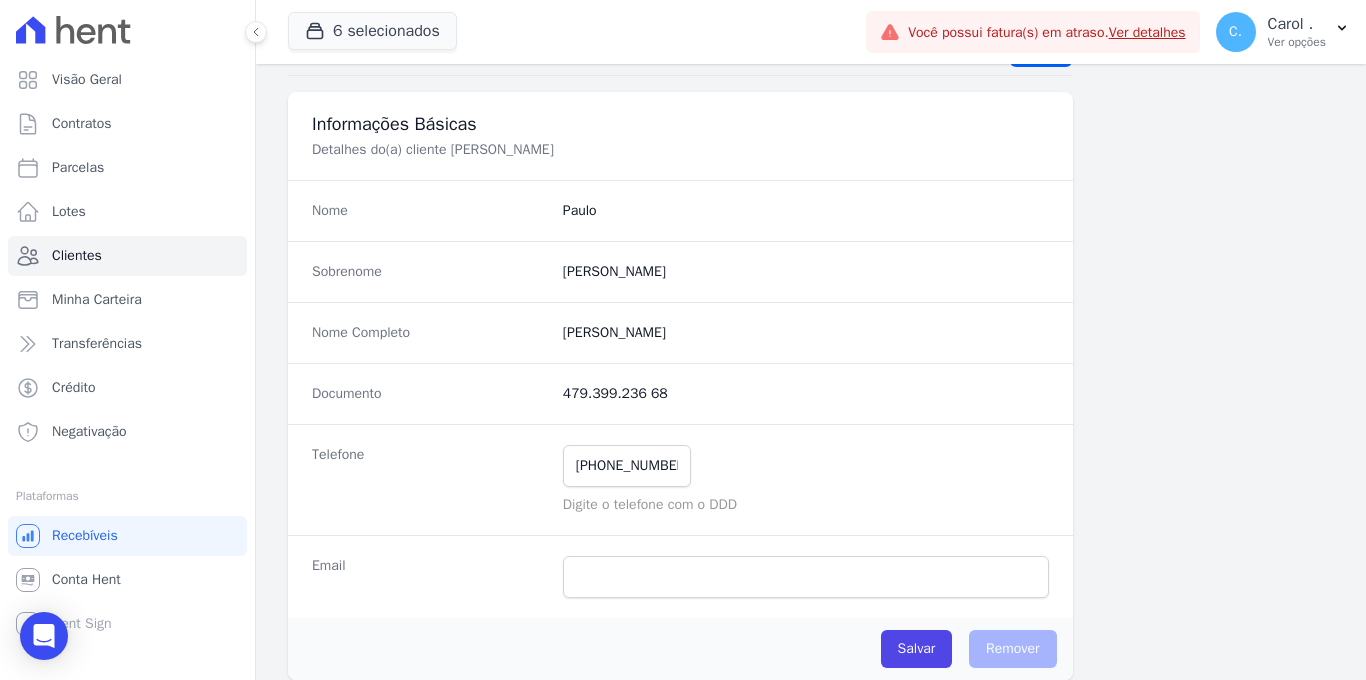 scroll, scrollTop: 104, scrollLeft: 0, axis: vertical 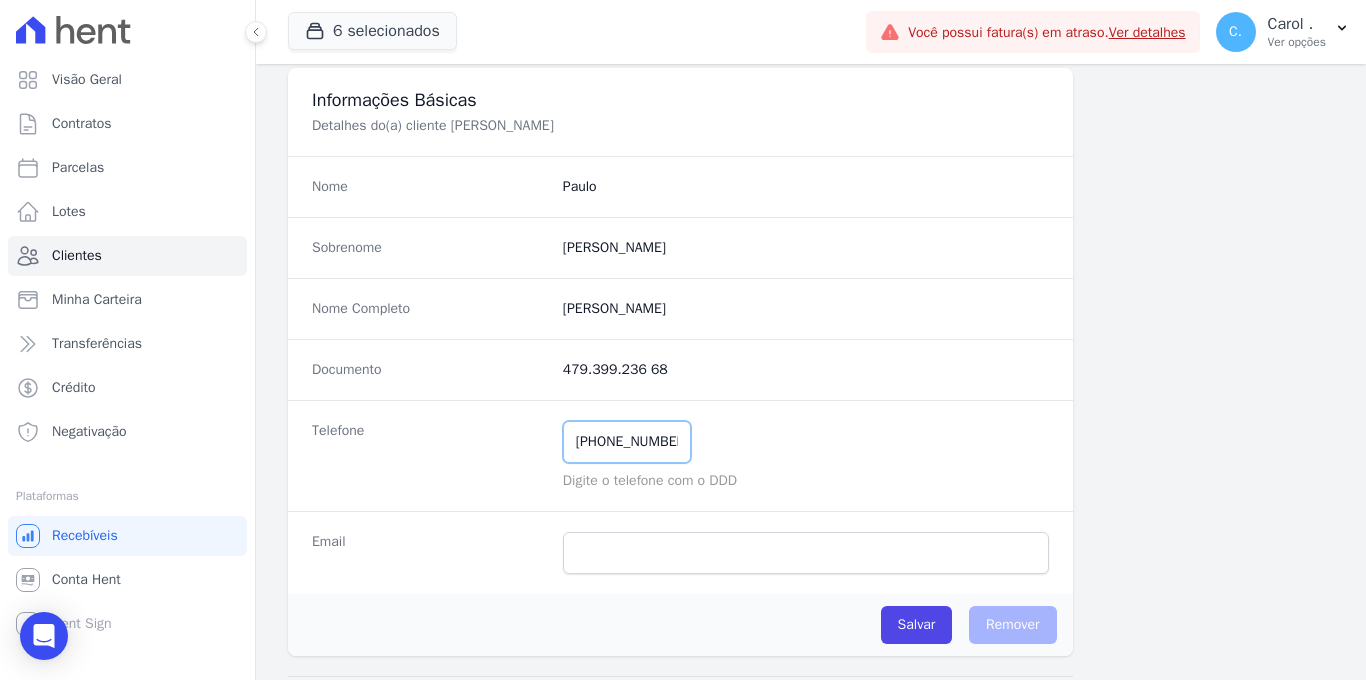 click on "[PHONE_NUMBER]" at bounding box center [627, 442] 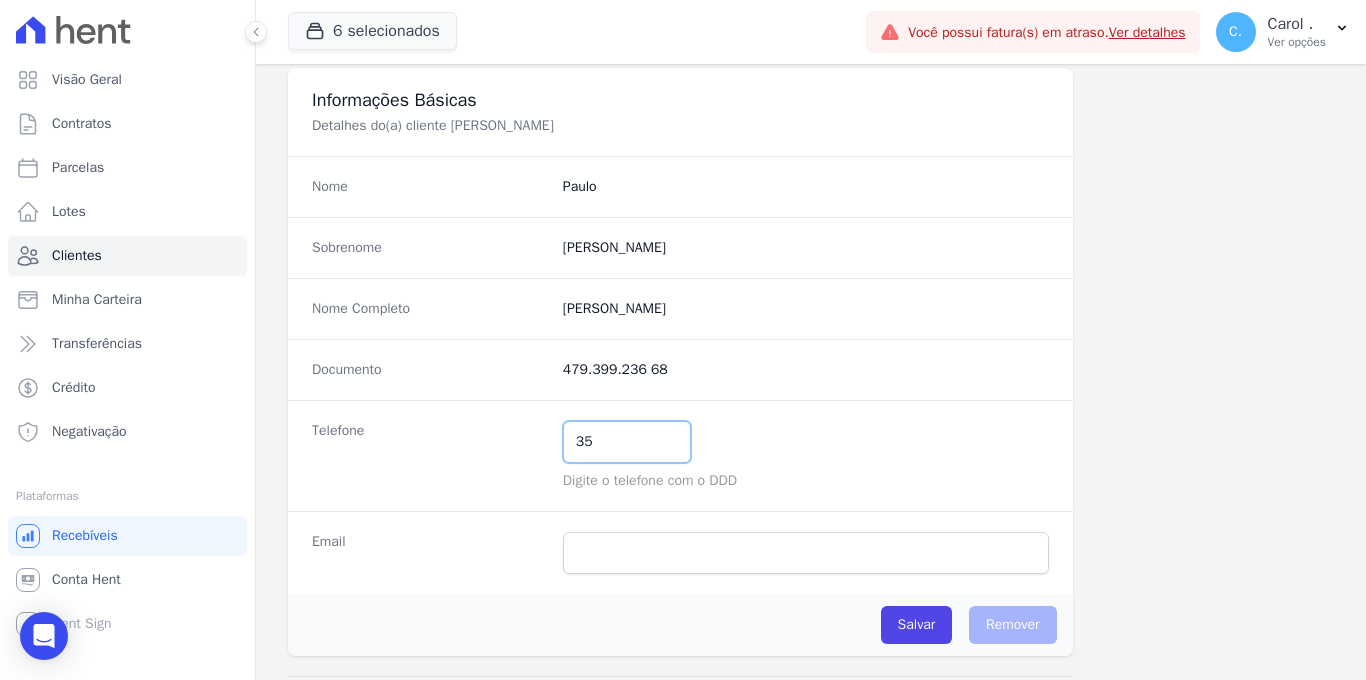 type on "3" 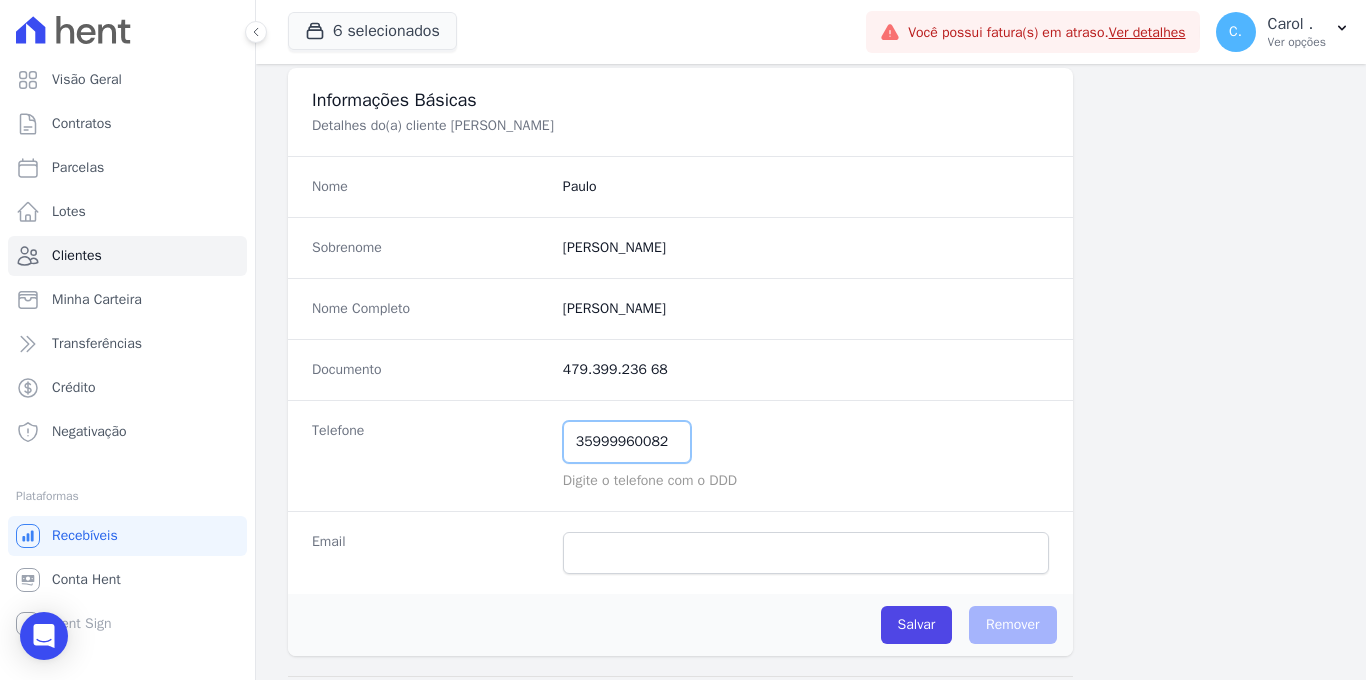 type on "35999960082" 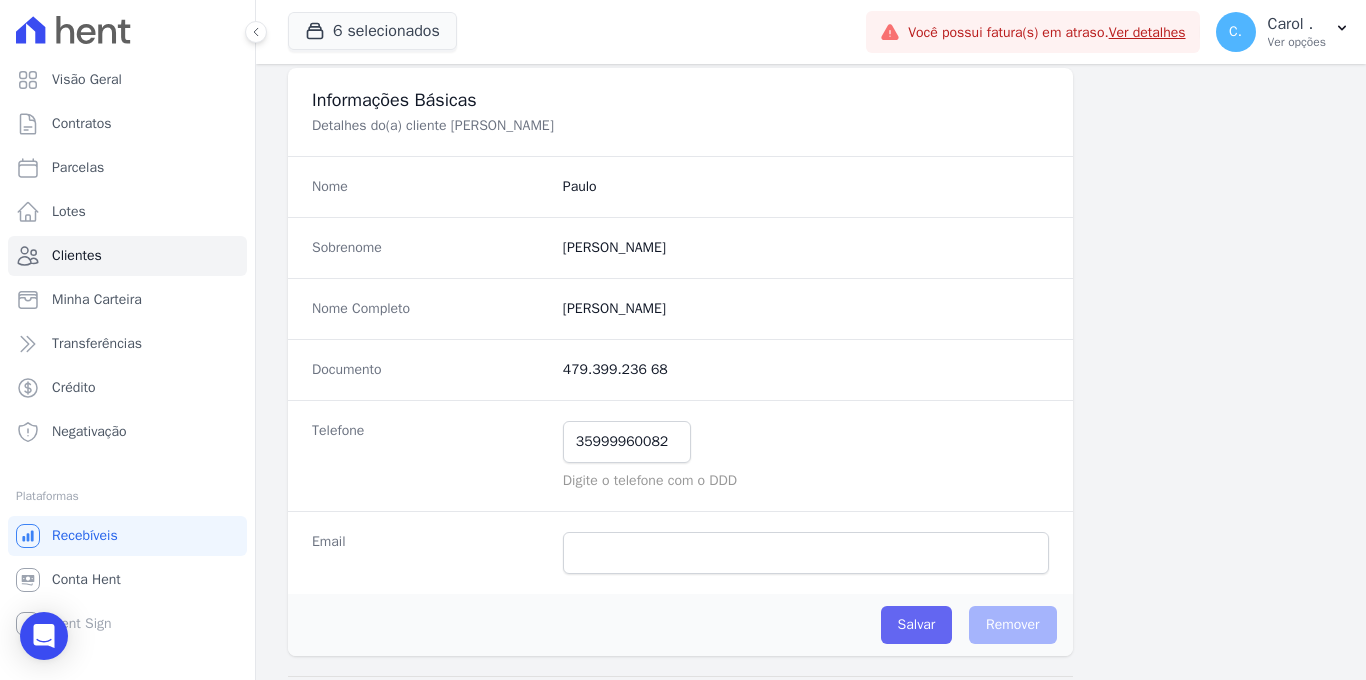drag, startPoint x: 893, startPoint y: 594, endPoint x: 889, endPoint y: 610, distance: 16.492422 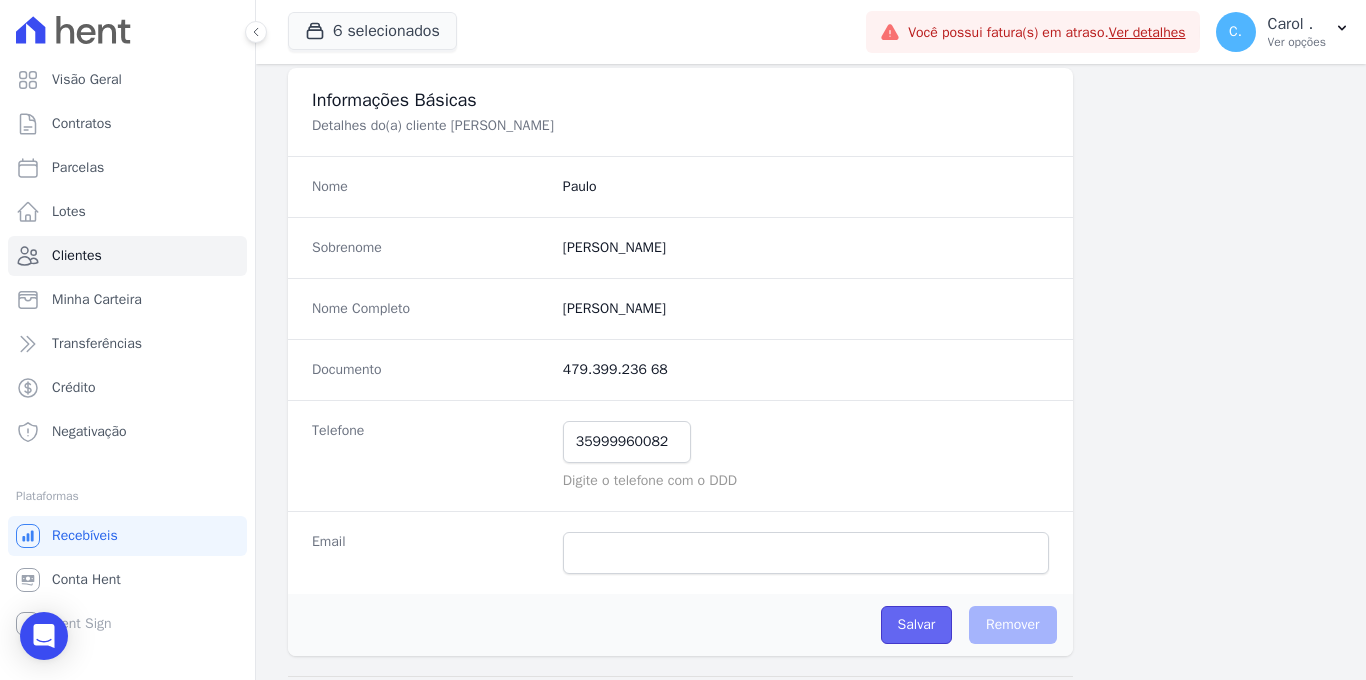 click on "Salvar" at bounding box center [917, 625] 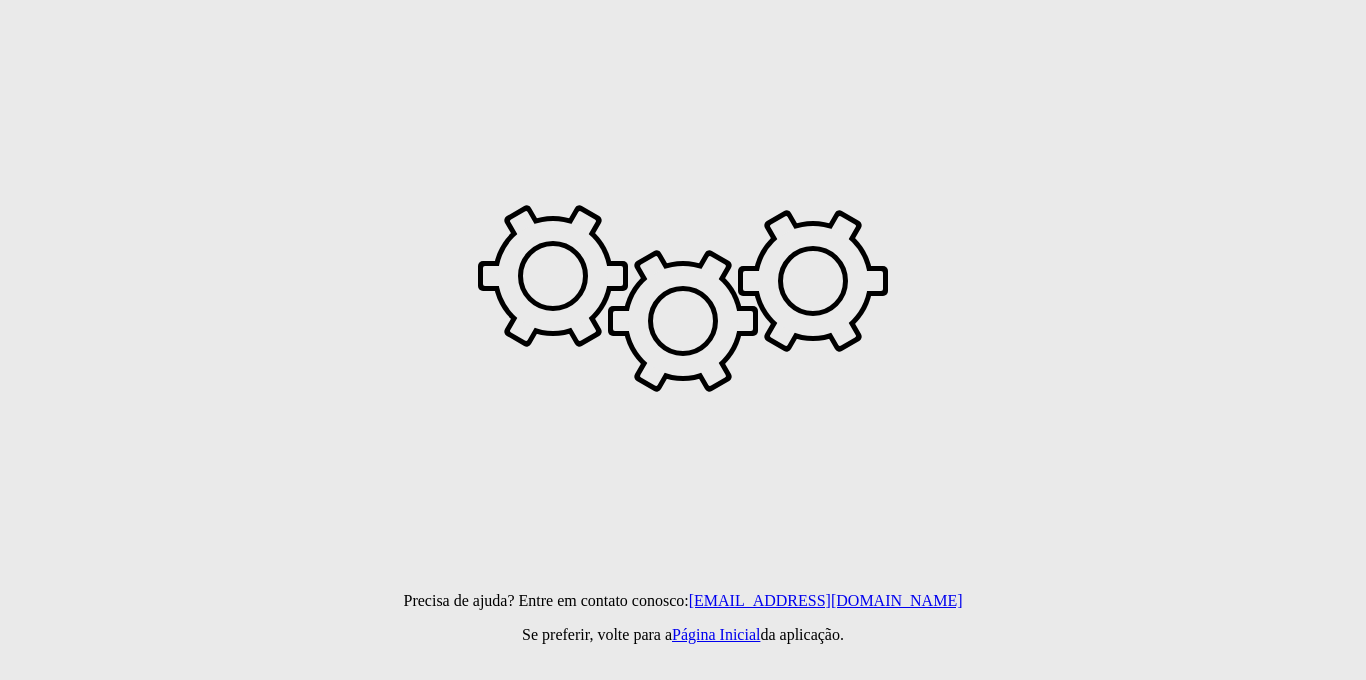 click at bounding box center (553, 276) 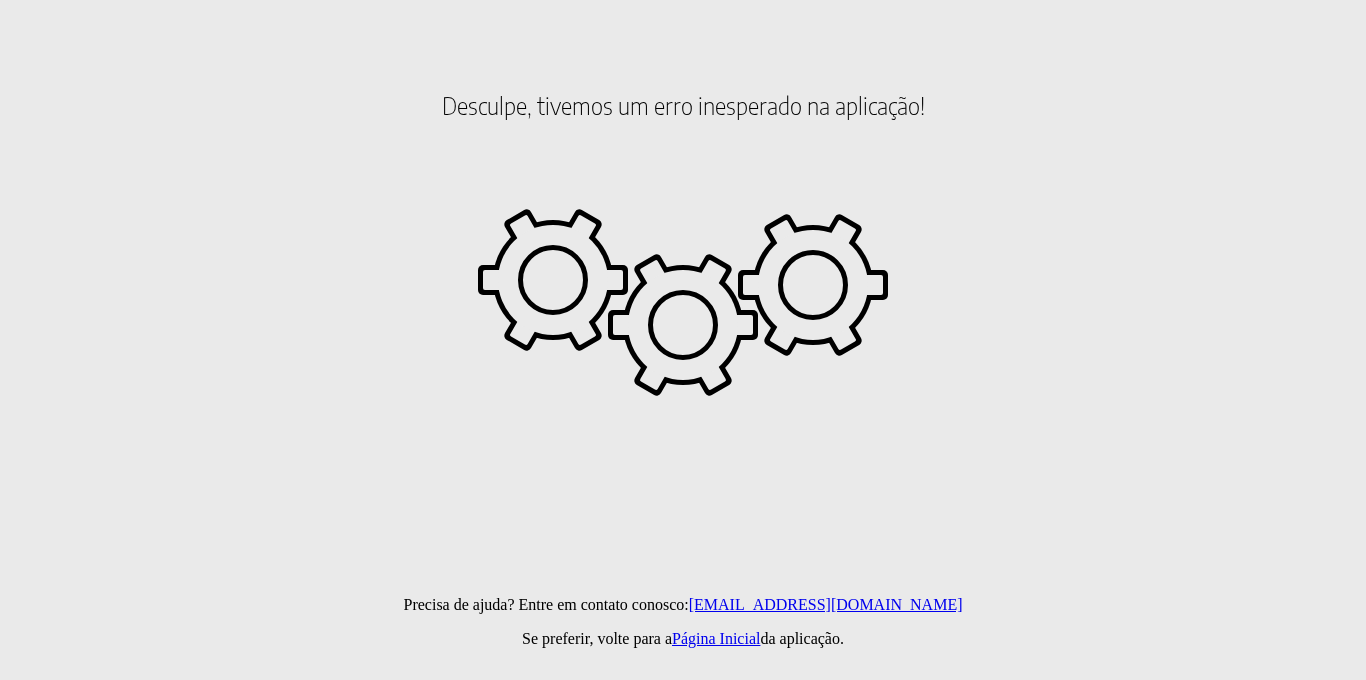 click on "Página Inicial" at bounding box center (716, 638) 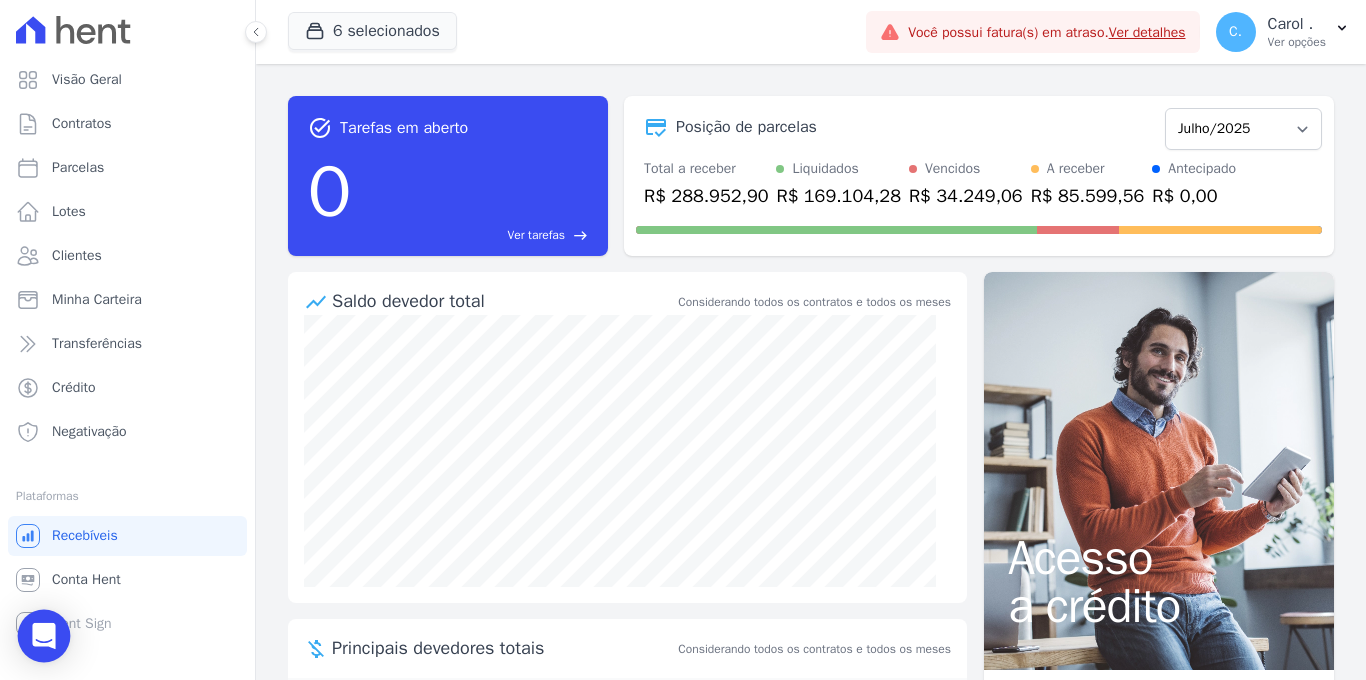 click at bounding box center (44, 636) 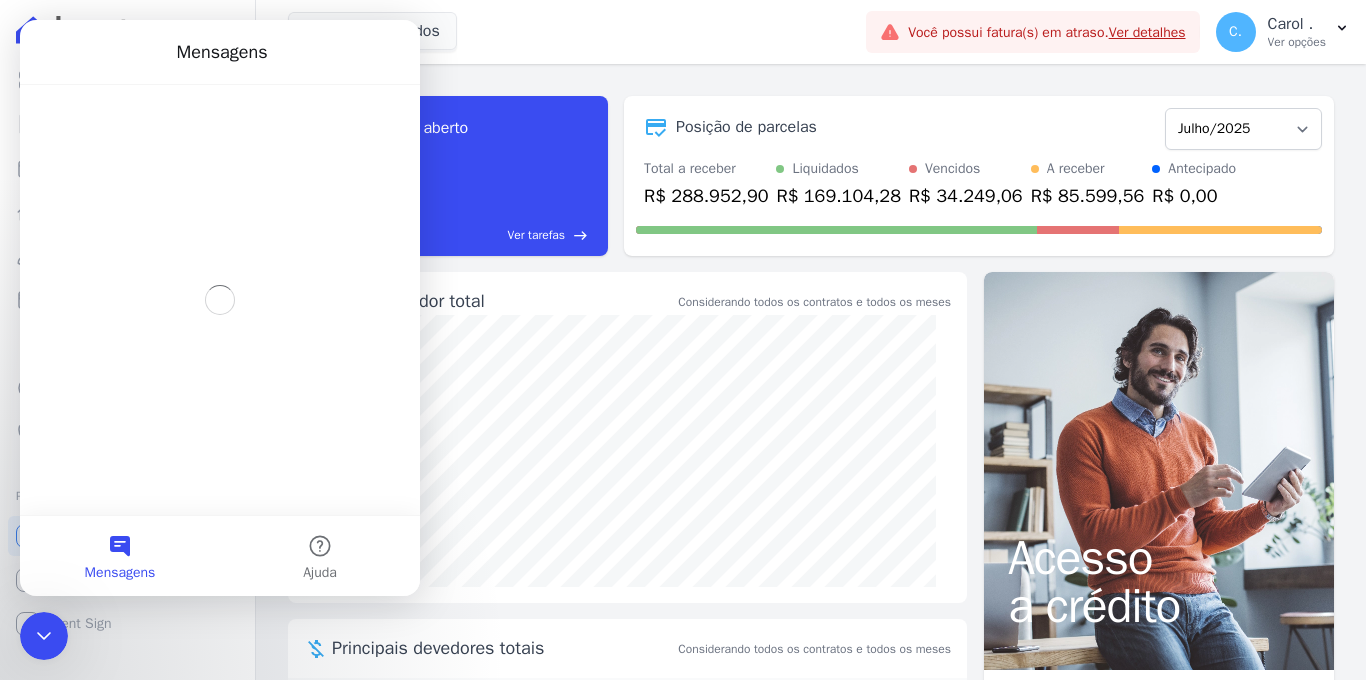 scroll, scrollTop: 0, scrollLeft: 0, axis: both 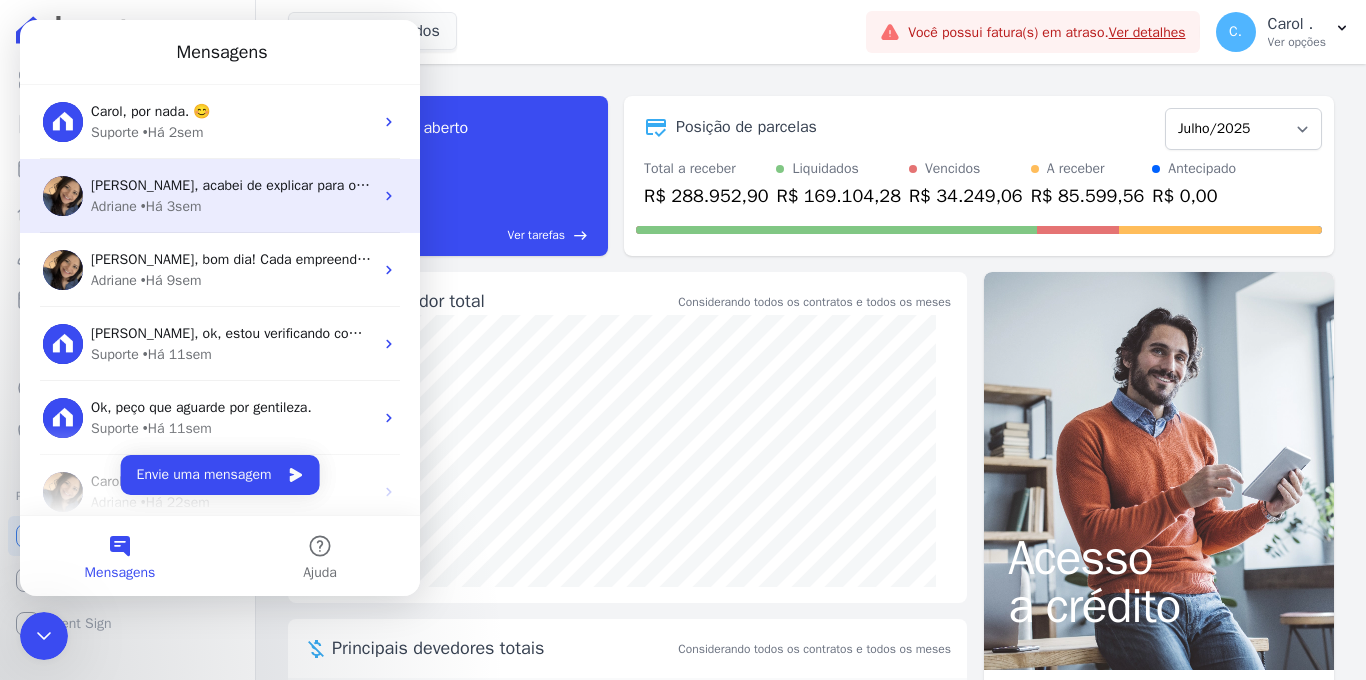 click on "[PERSON_NAME], acabei de explicar para o [PERSON_NAME].  Obrigada! = )" at bounding box center [232, 185] 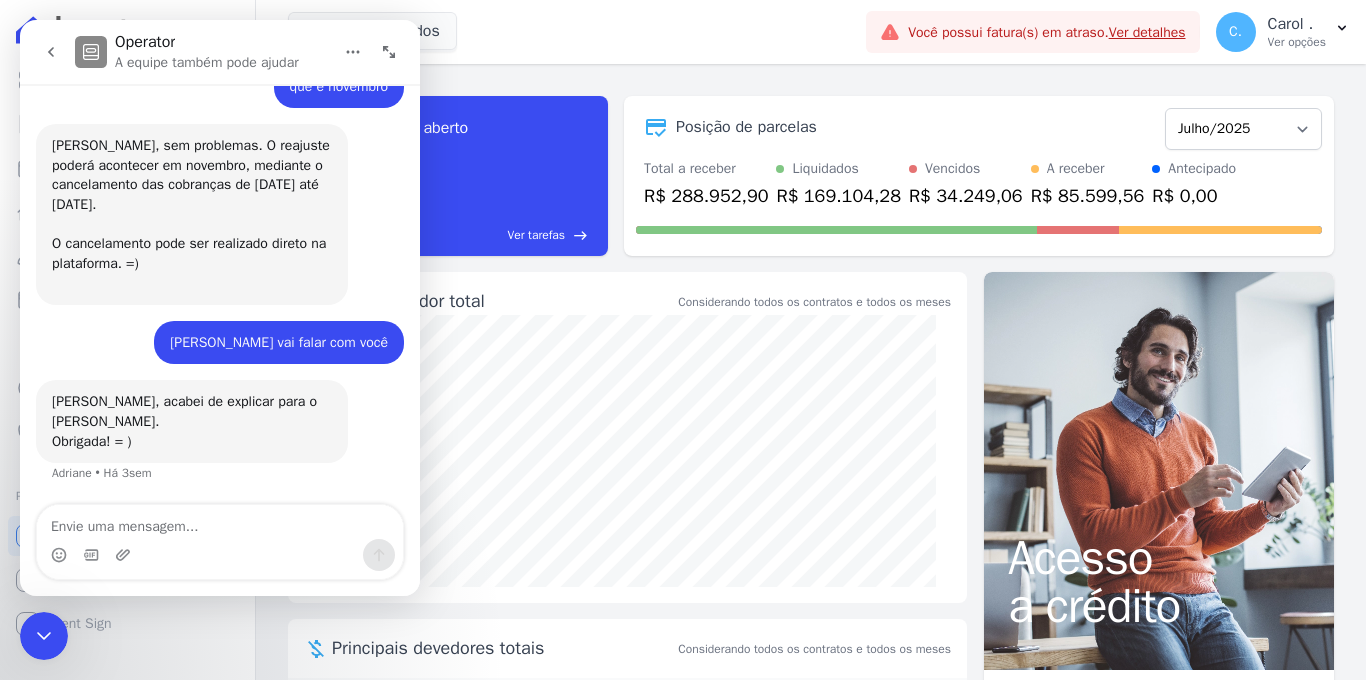 scroll, scrollTop: 8865, scrollLeft: 0, axis: vertical 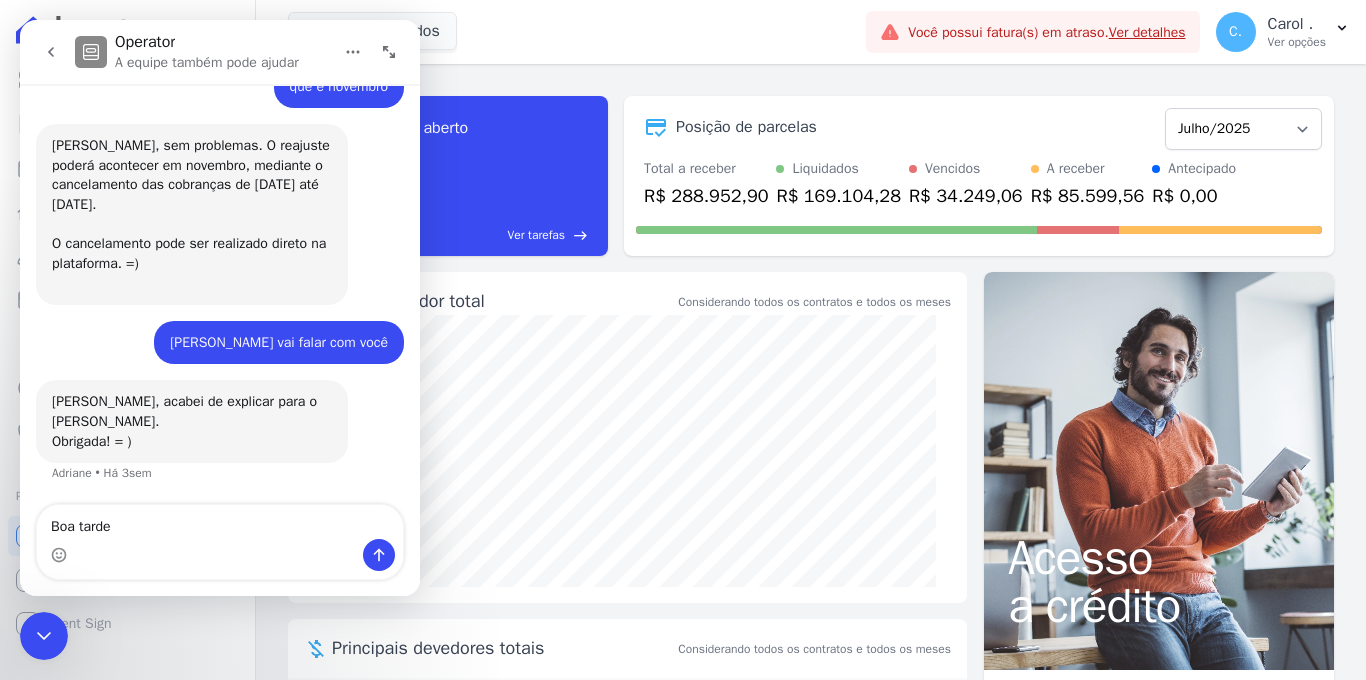 type on "Boa tarde" 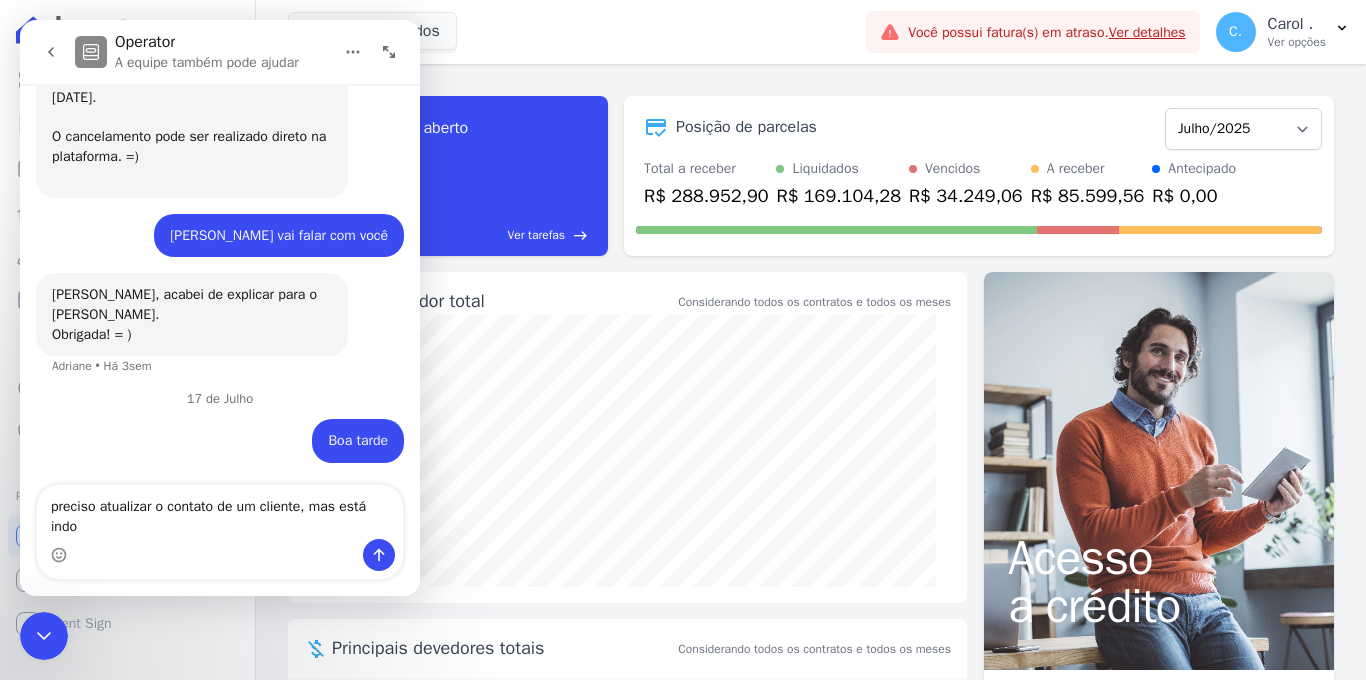 scroll, scrollTop: 8972, scrollLeft: 0, axis: vertical 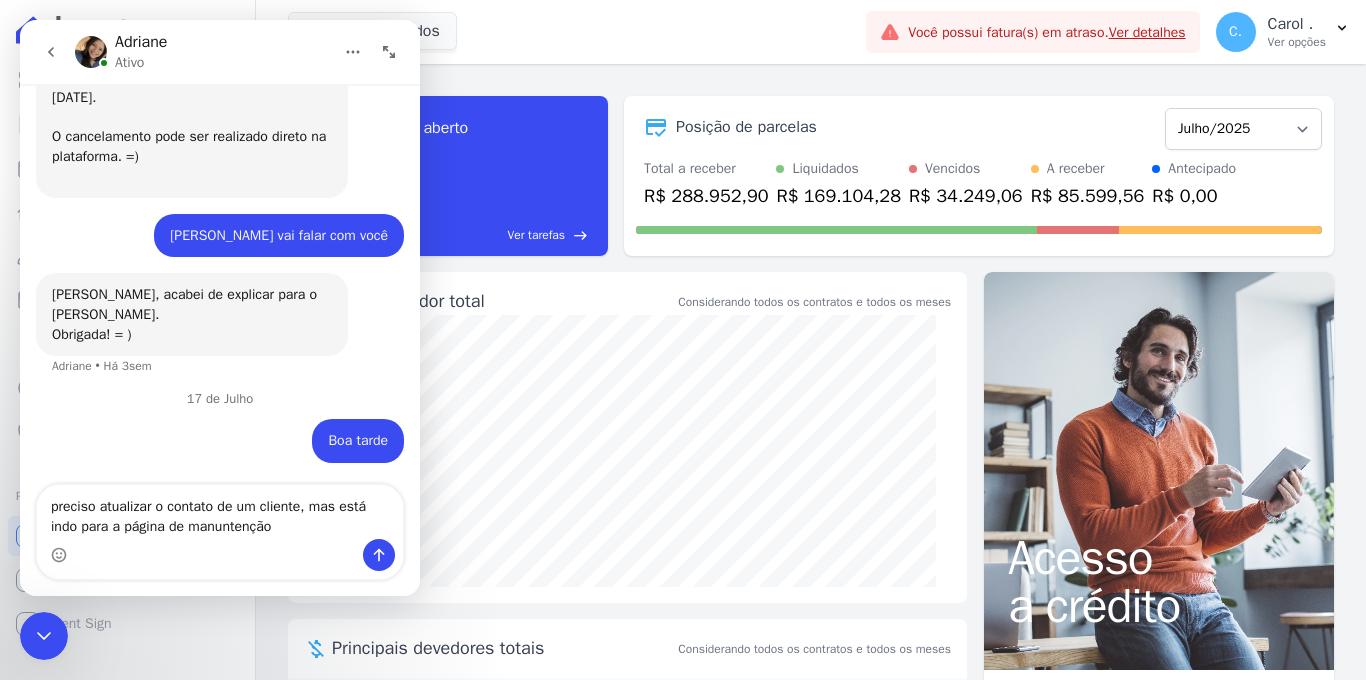 type on "preciso atualizar o contato de um cliente, mas está indo para a página de manuntenção" 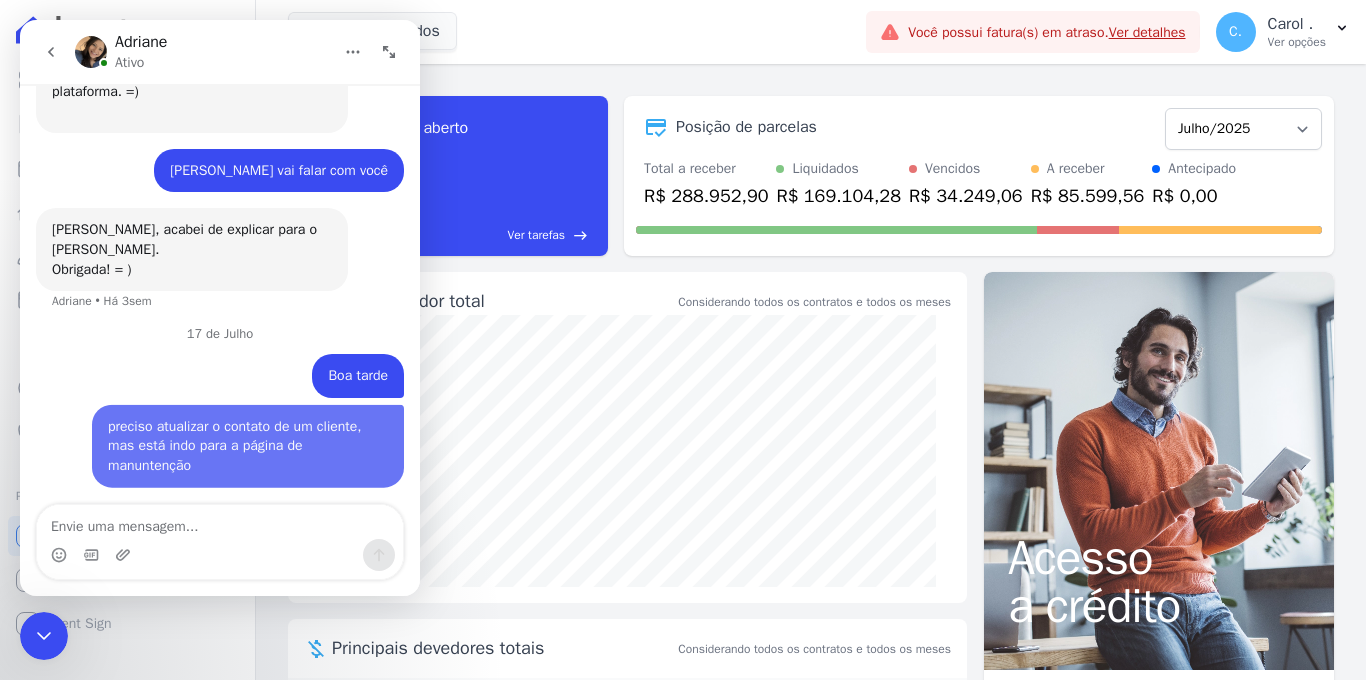 scroll, scrollTop: 9036, scrollLeft: 0, axis: vertical 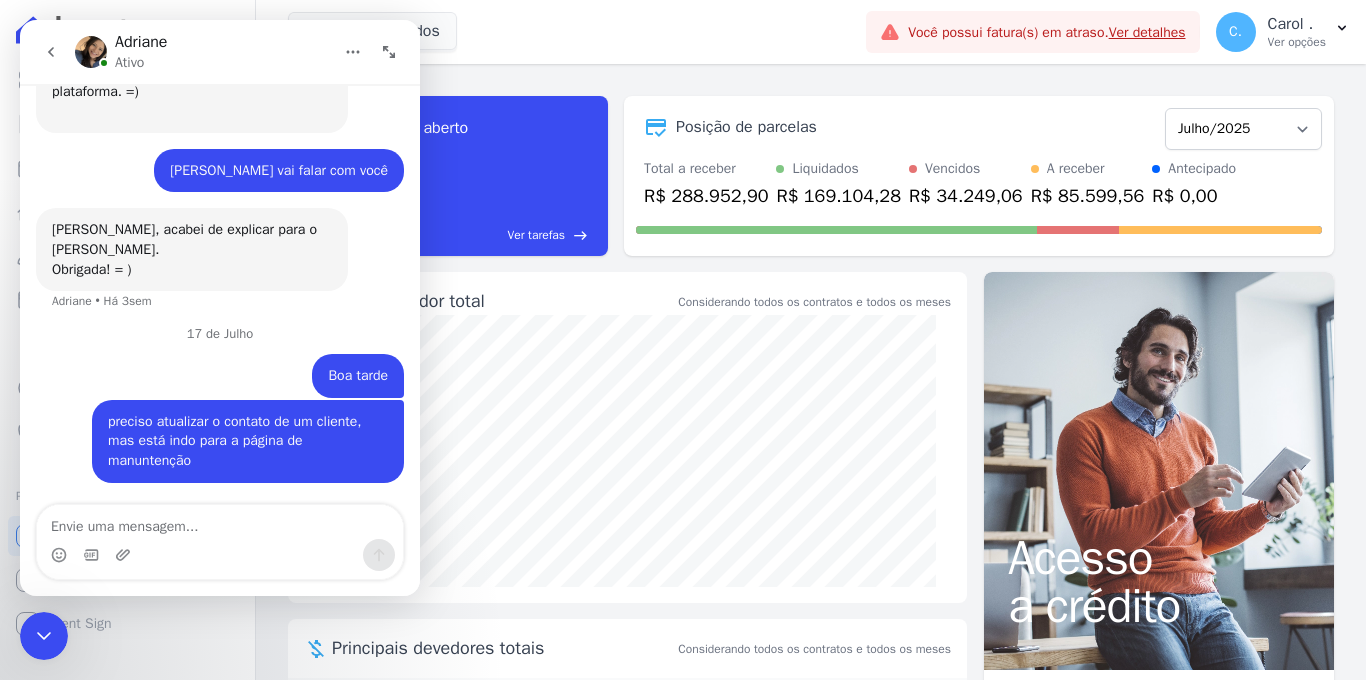 click at bounding box center (220, 522) 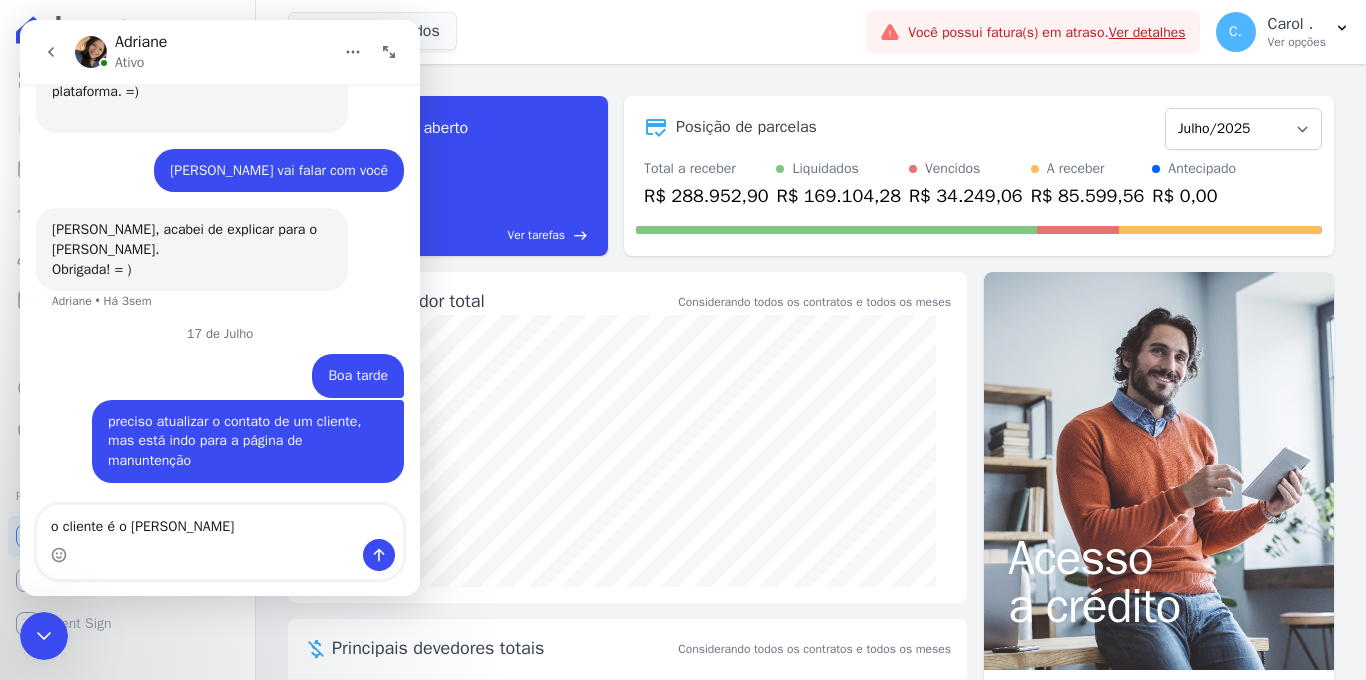 type on "o cliente é o [PERSON_NAME]" 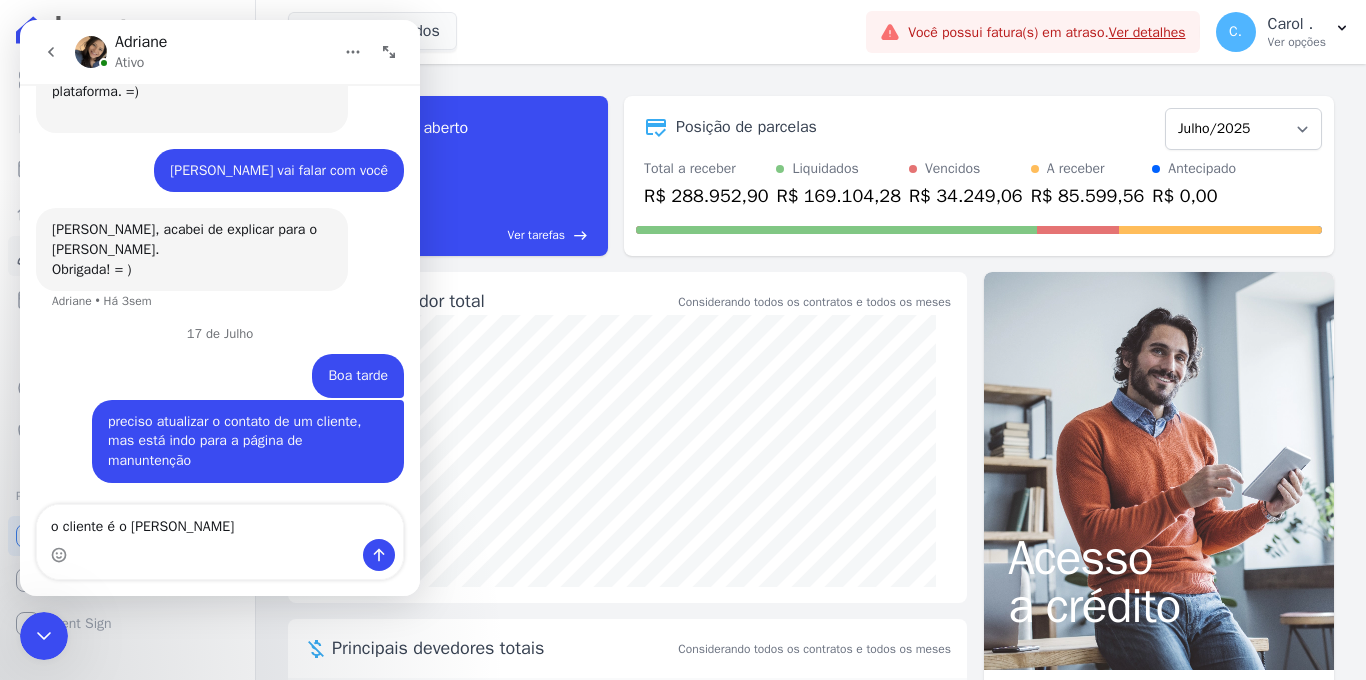 click on "Clientes" at bounding box center (77, 256) 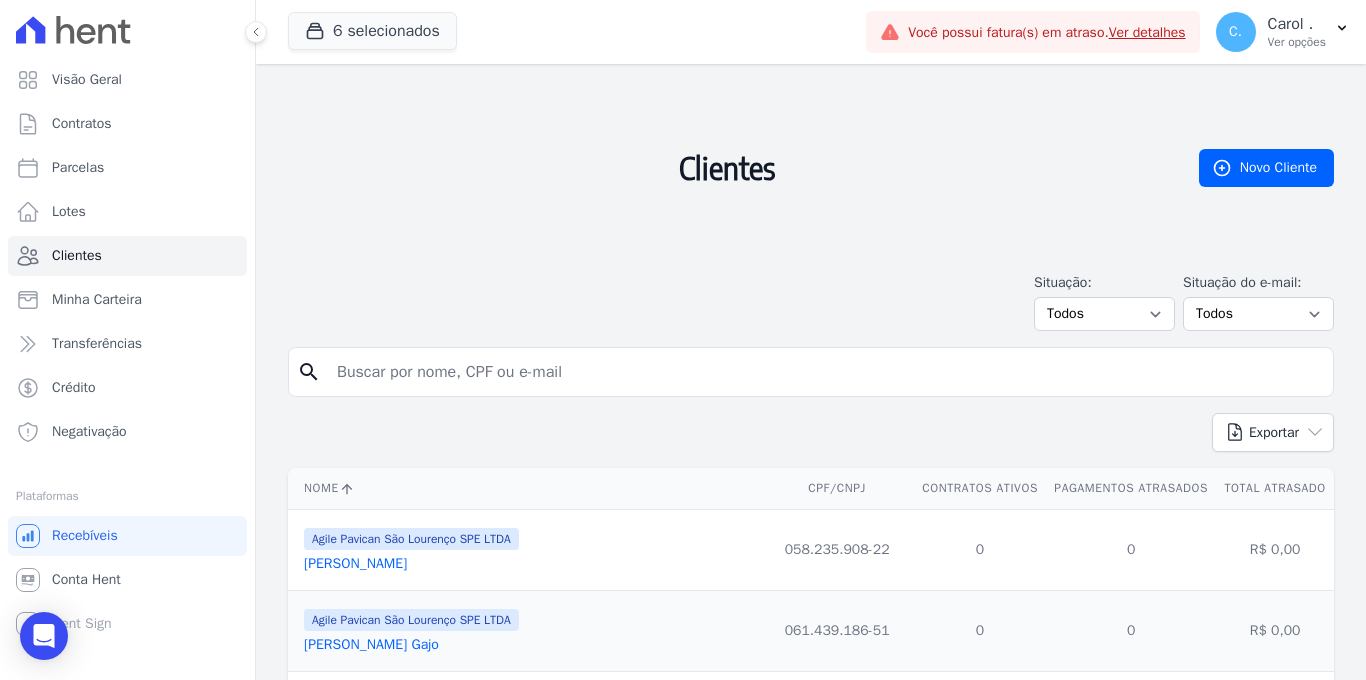 click at bounding box center [825, 372] 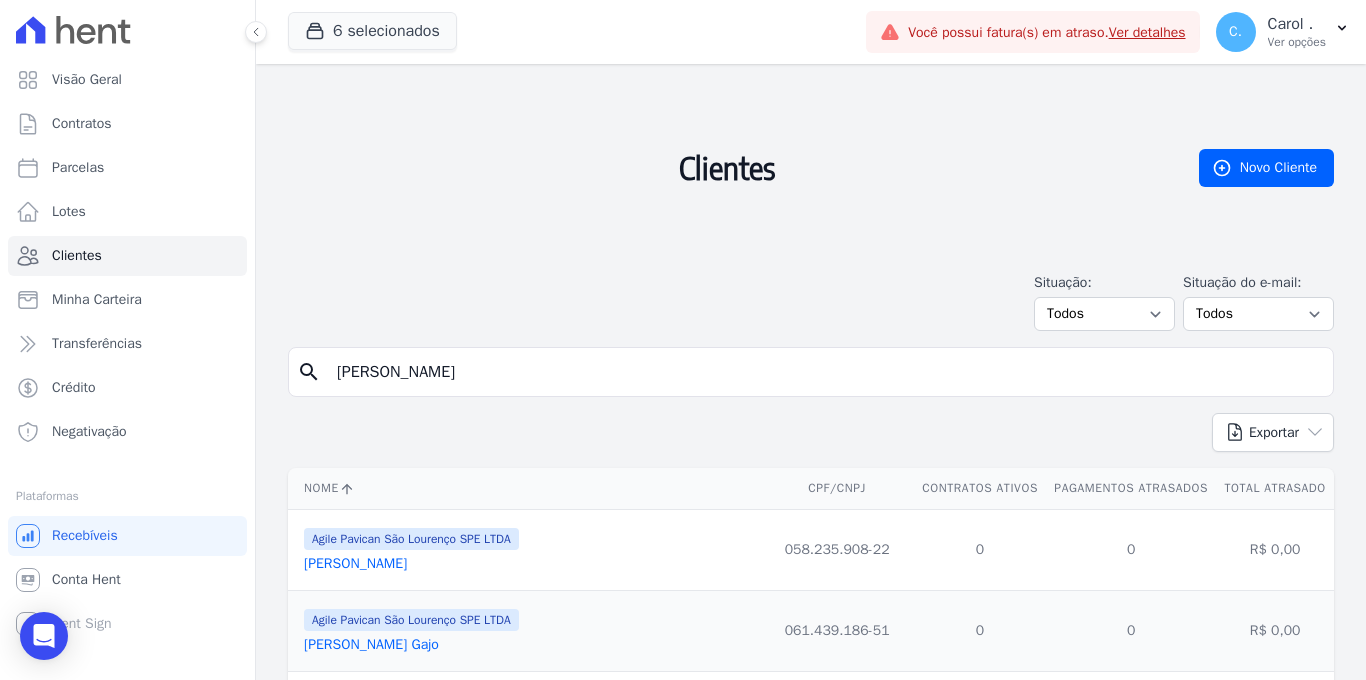 type on "[PERSON_NAME]" 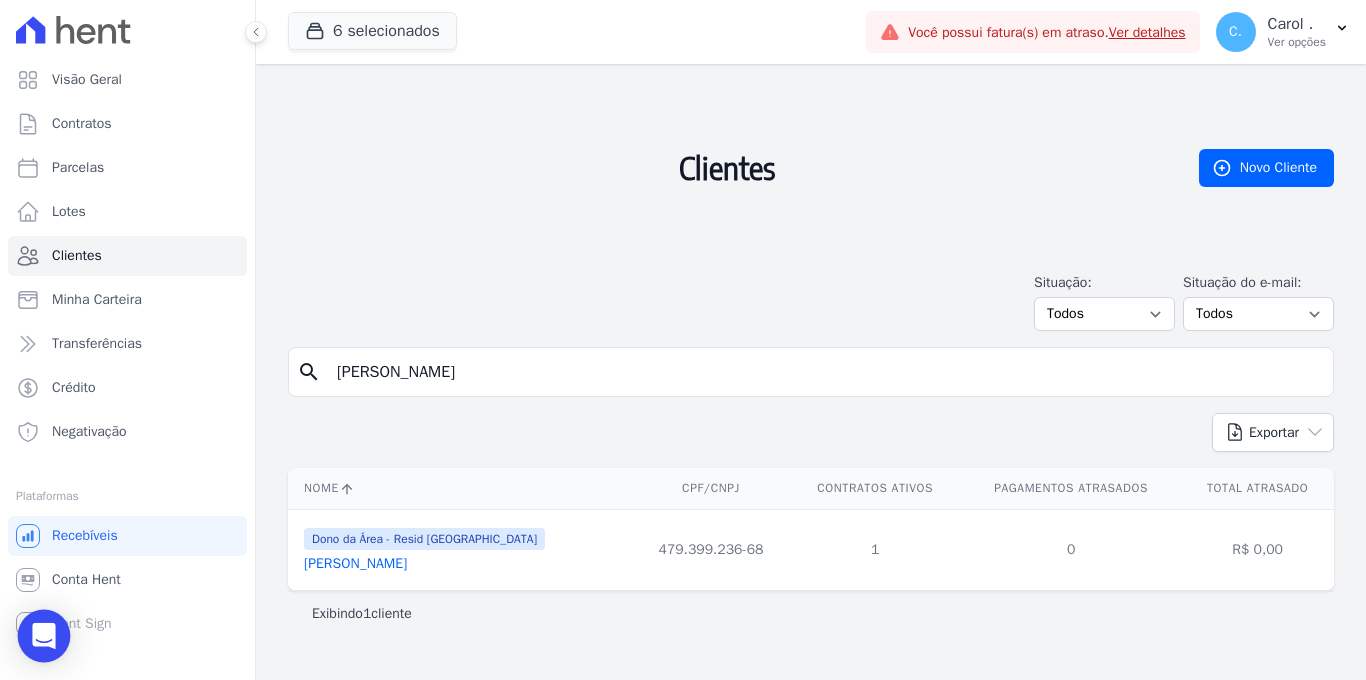 click 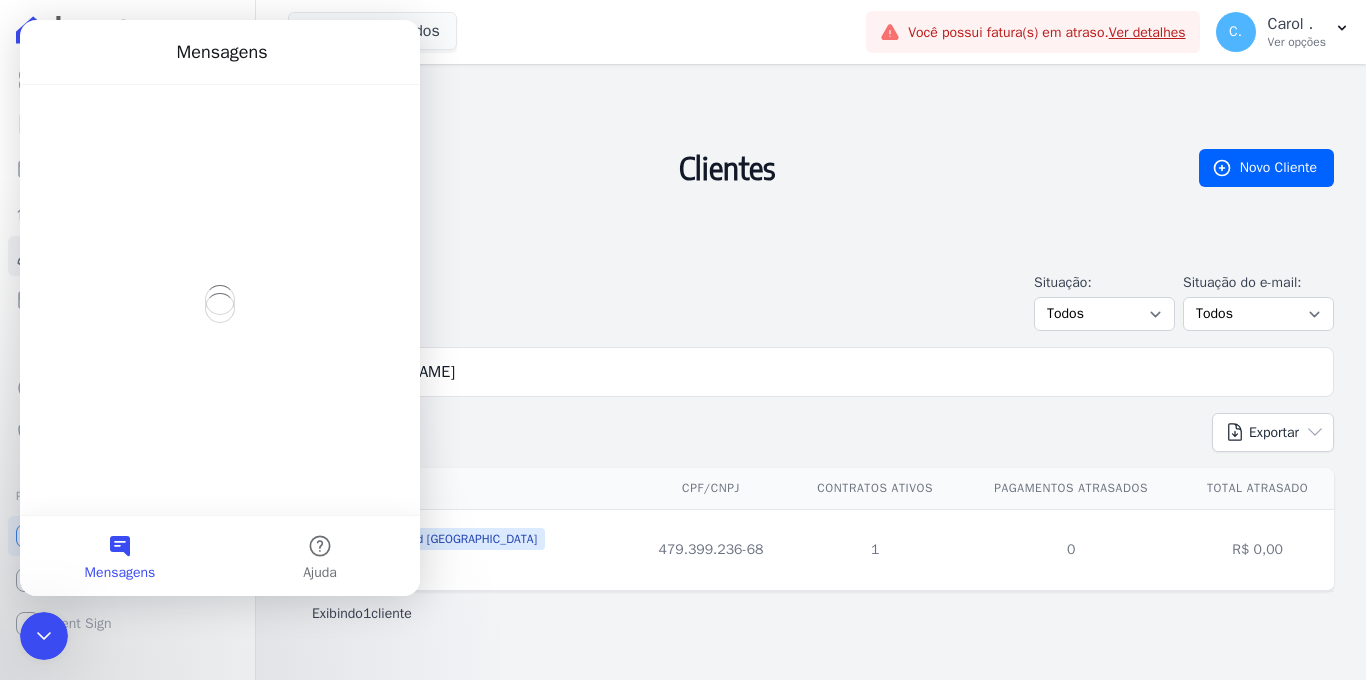 scroll, scrollTop: 0, scrollLeft: 0, axis: both 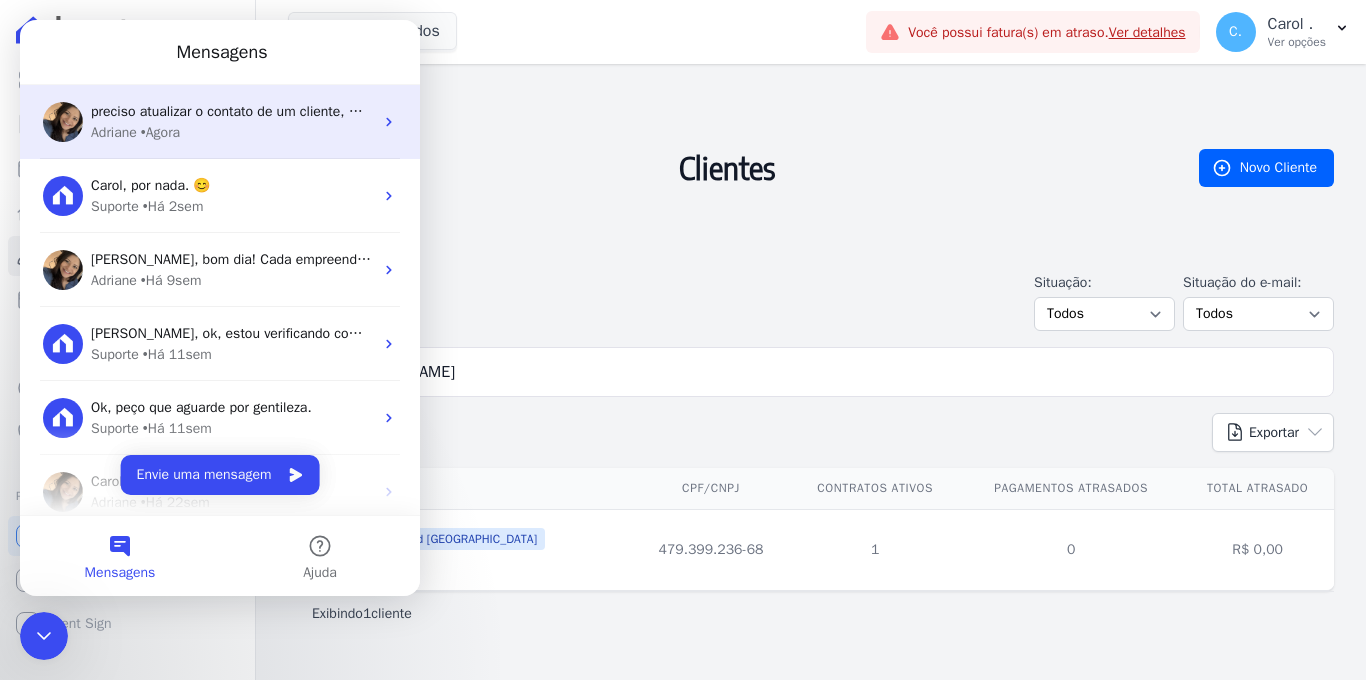 click on "Adriane •  Agora" at bounding box center [232, 132] 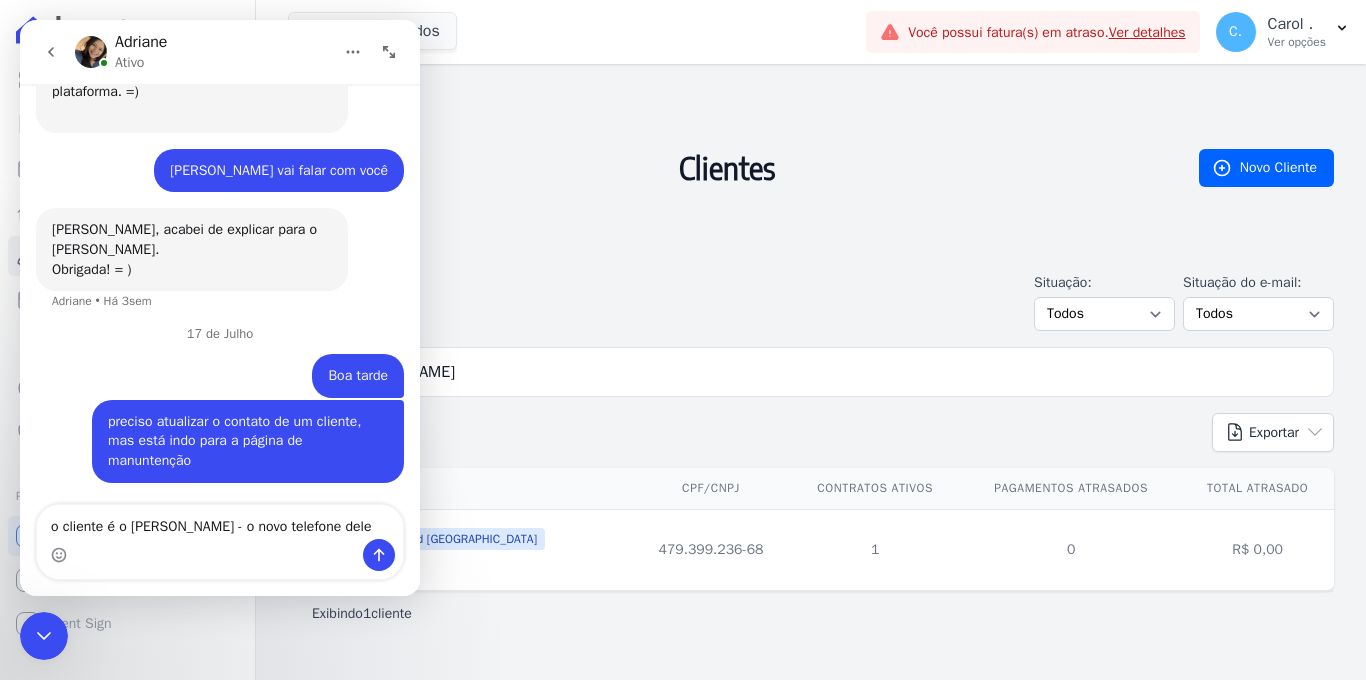scroll, scrollTop: 9056, scrollLeft: 0, axis: vertical 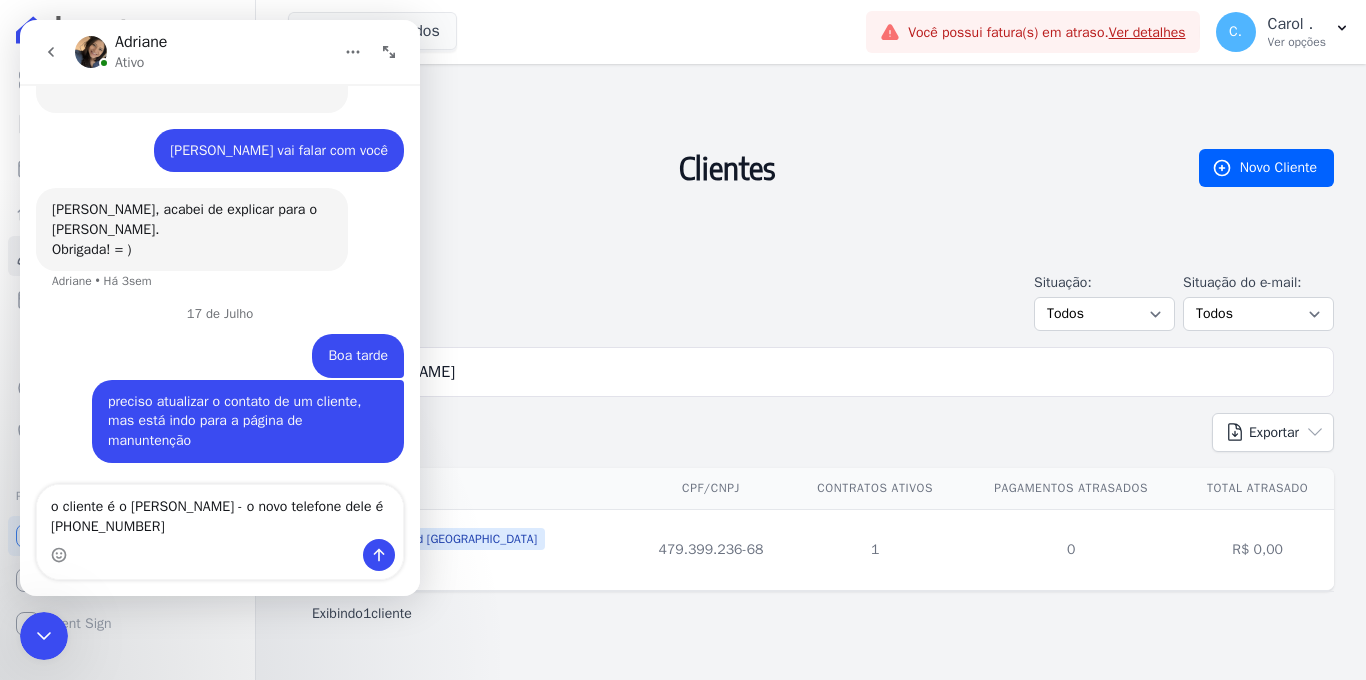 type on "o cliente é o [PERSON_NAME] - o novo telefone dele é [PHONE_NUMBER]" 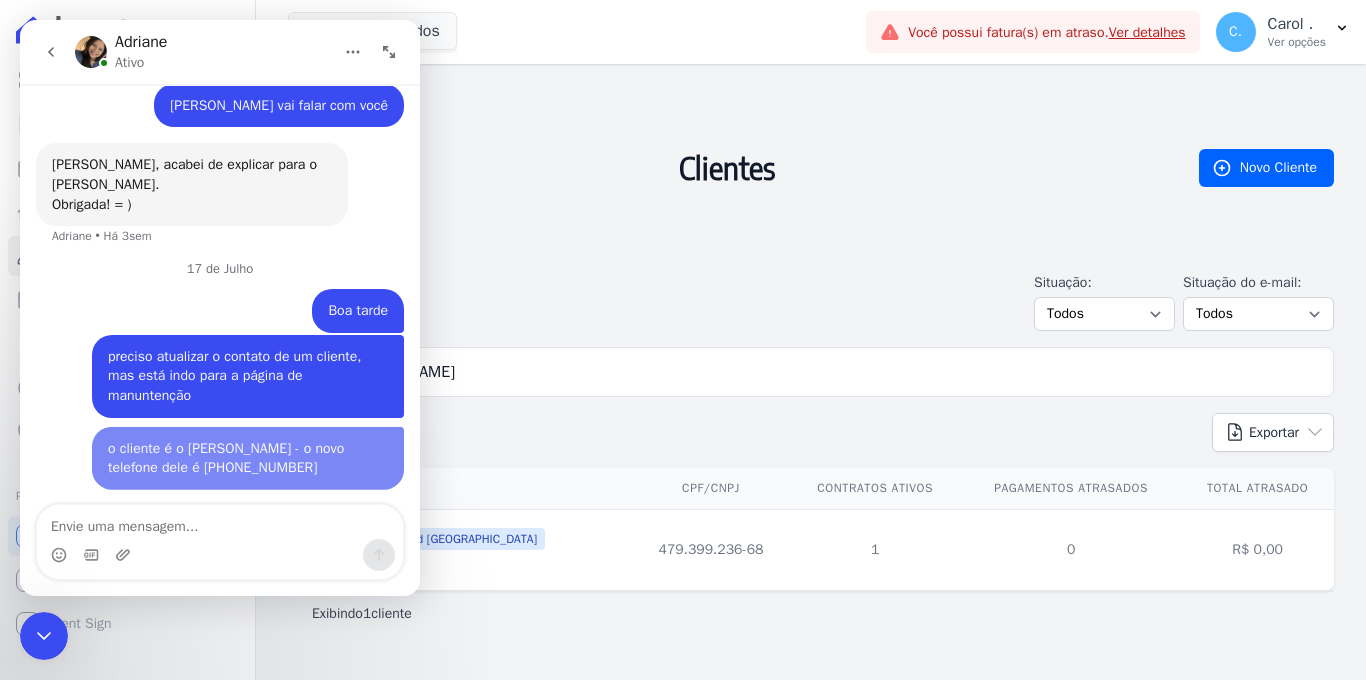scroll, scrollTop: 9102, scrollLeft: 0, axis: vertical 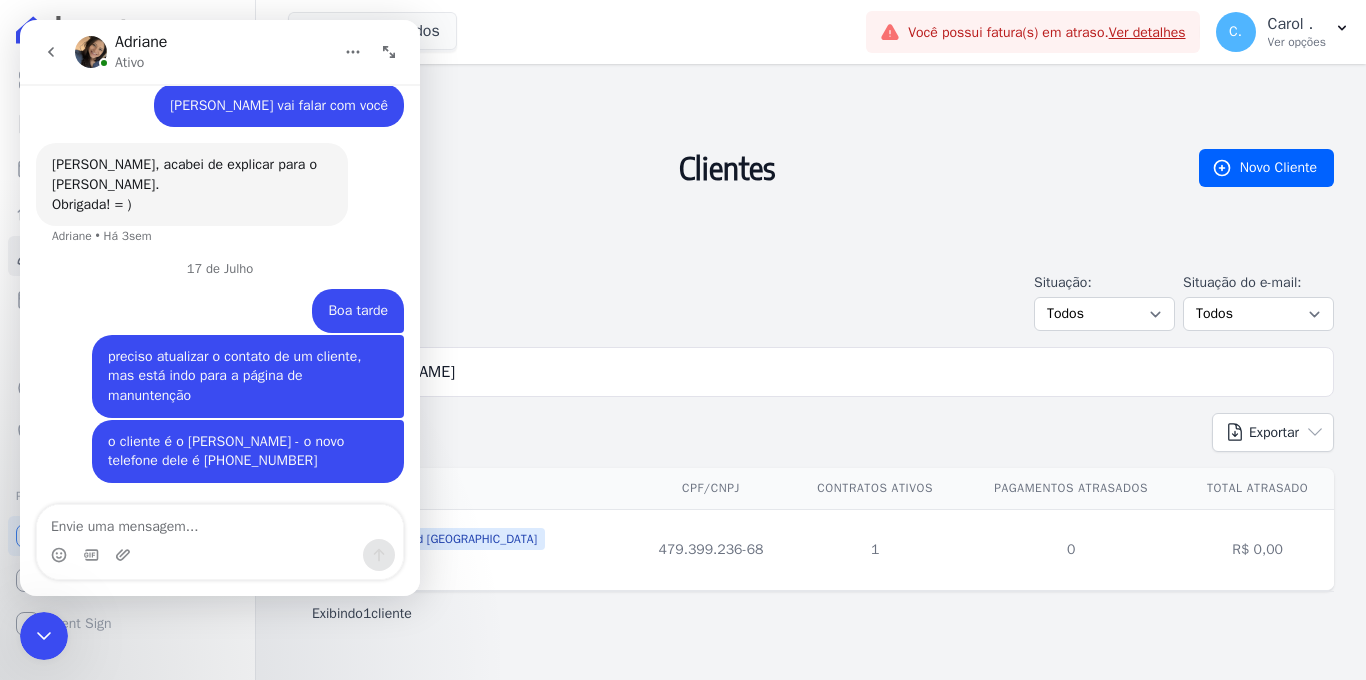 type 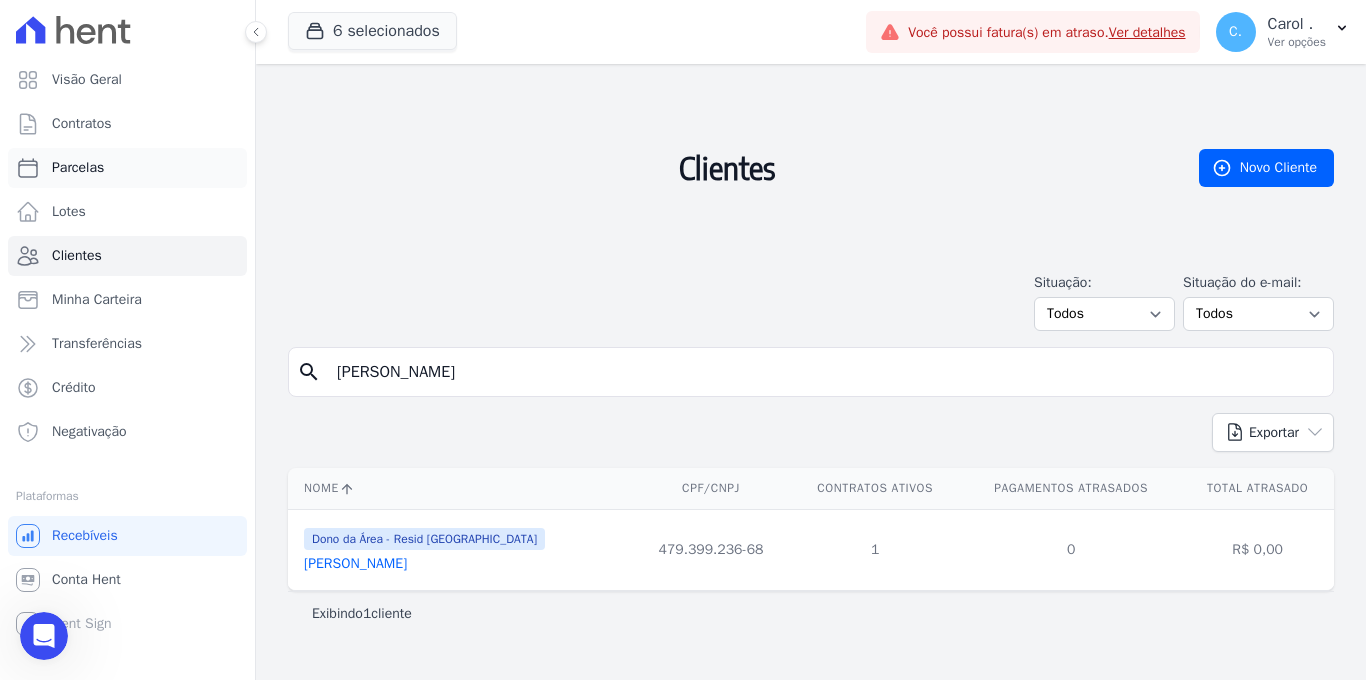 scroll, scrollTop: 0, scrollLeft: 0, axis: both 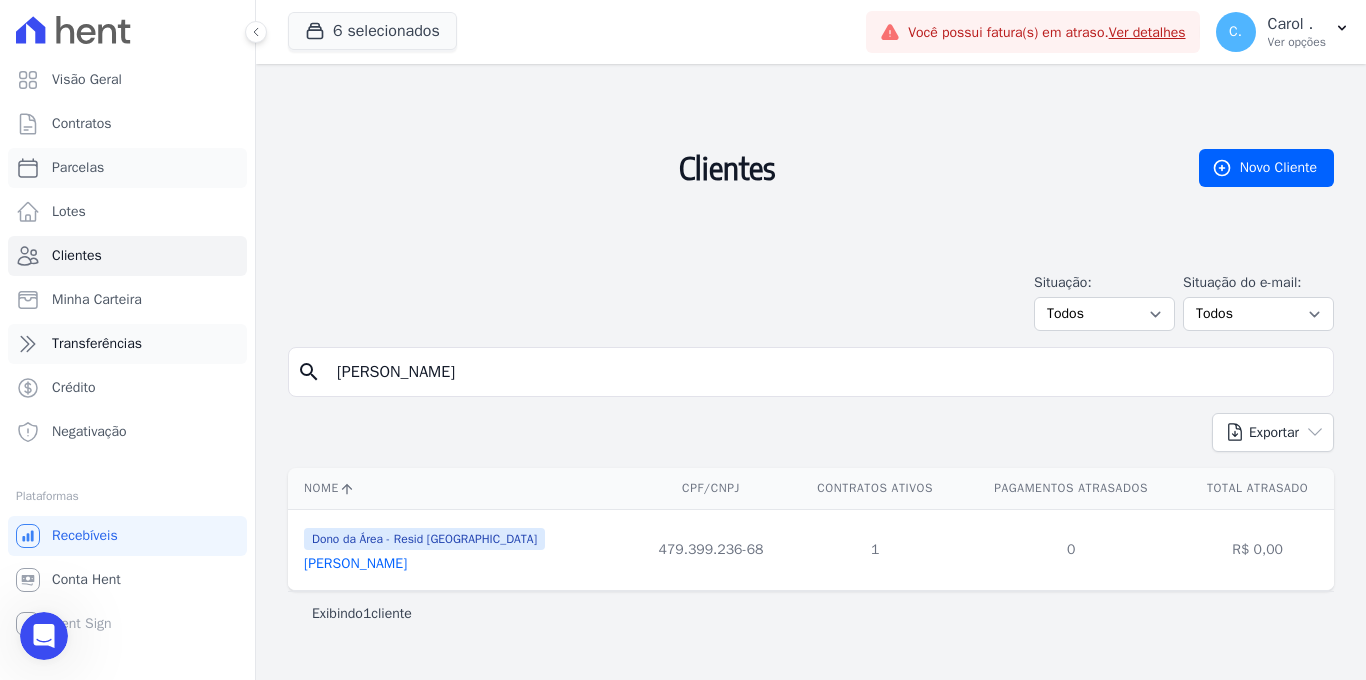 click on "Parcelas" at bounding box center [78, 168] 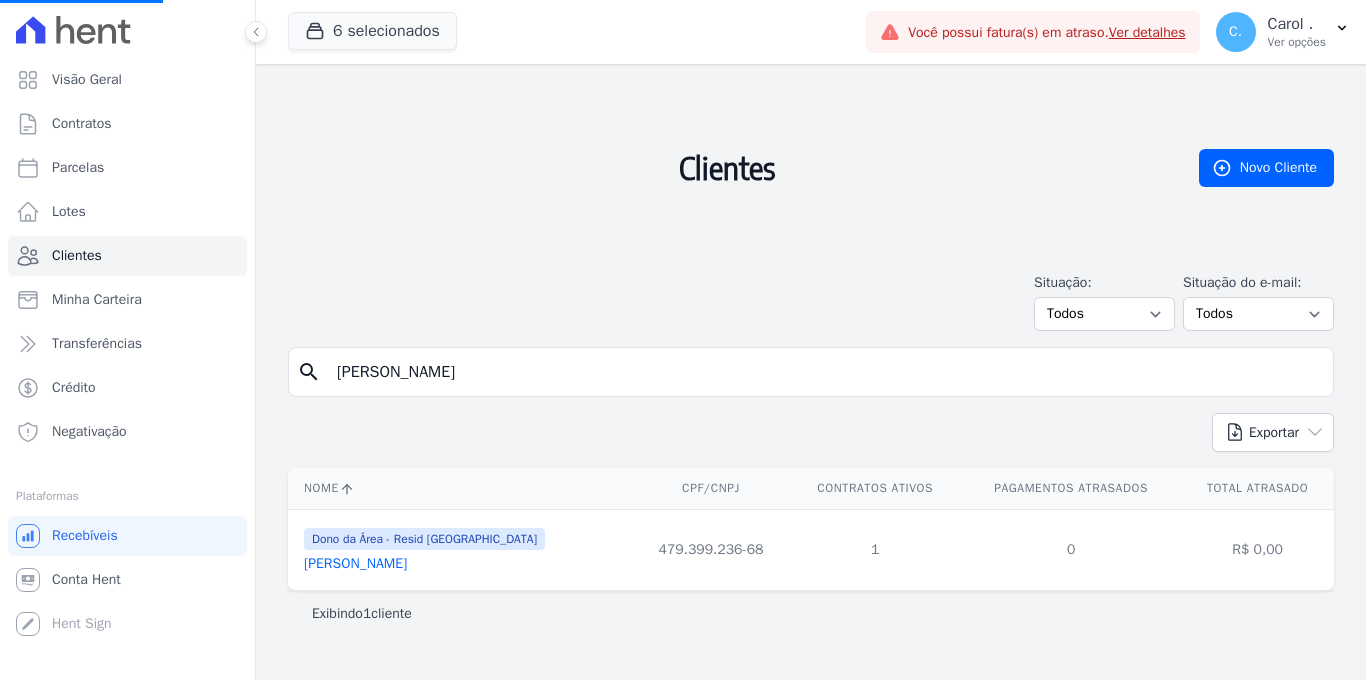 select 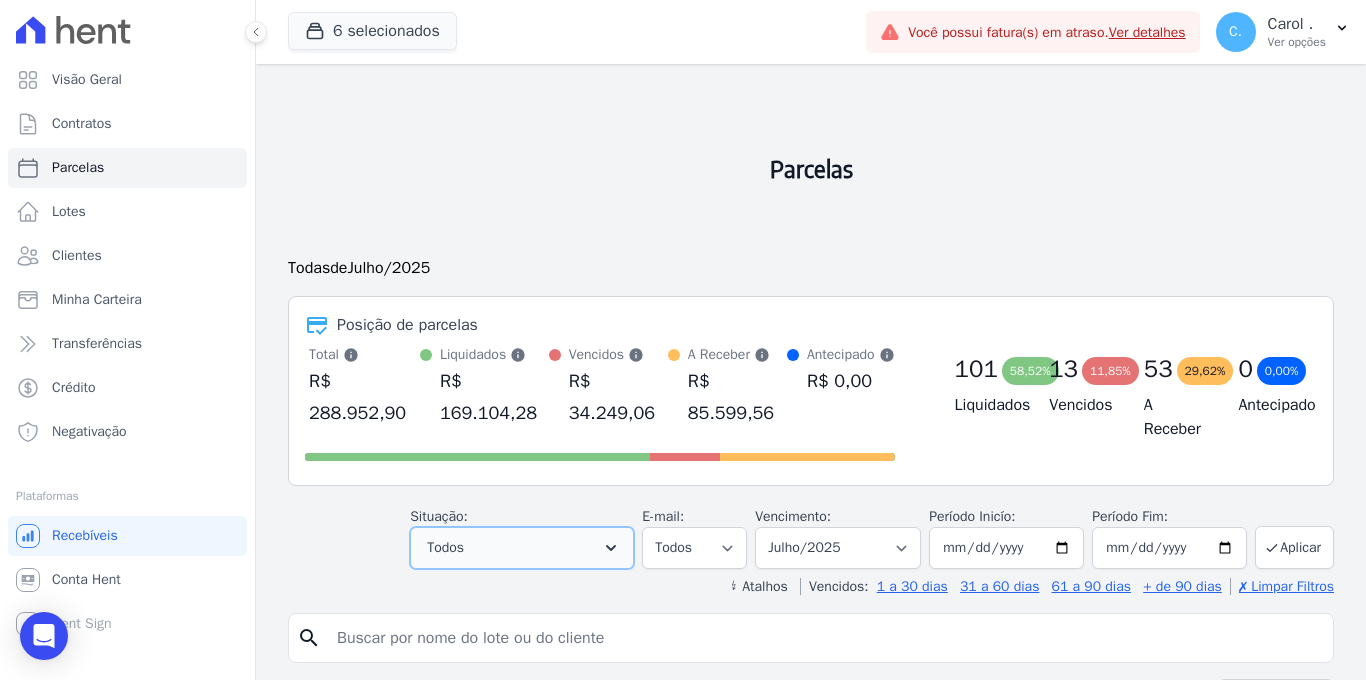click on "Todos" at bounding box center (522, 548) 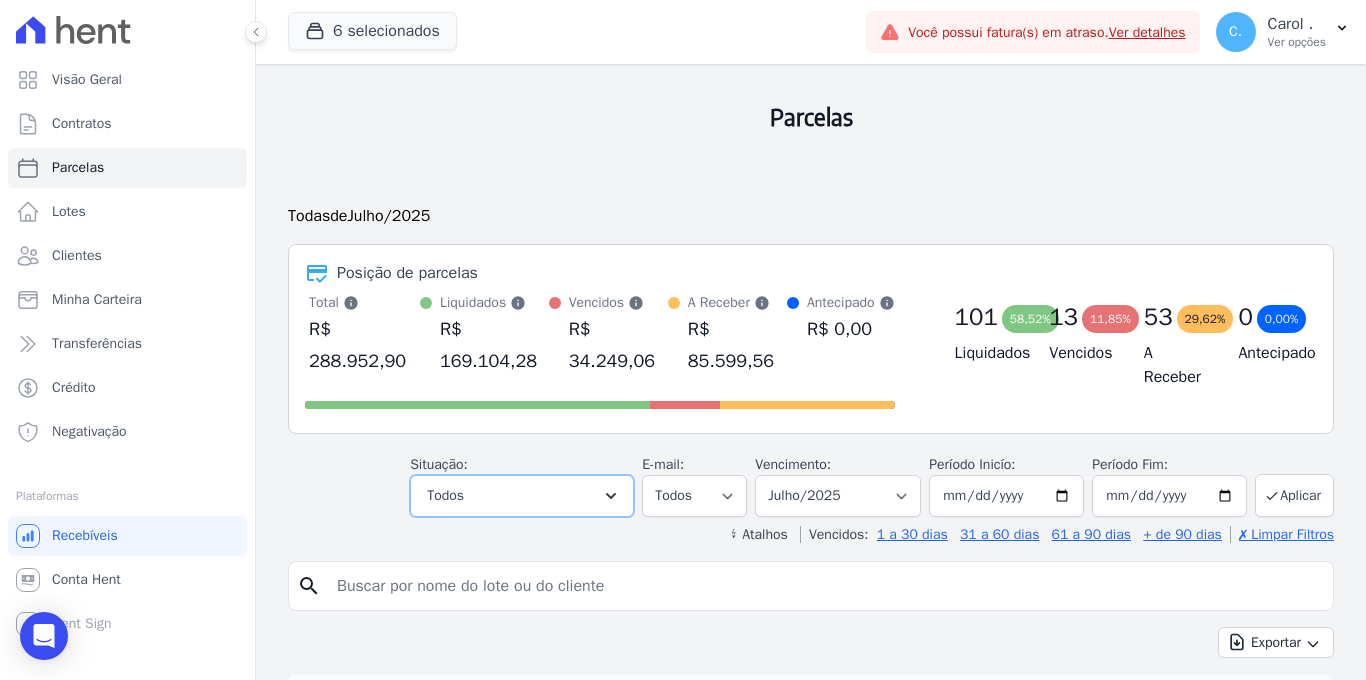 scroll, scrollTop: 150, scrollLeft: 0, axis: vertical 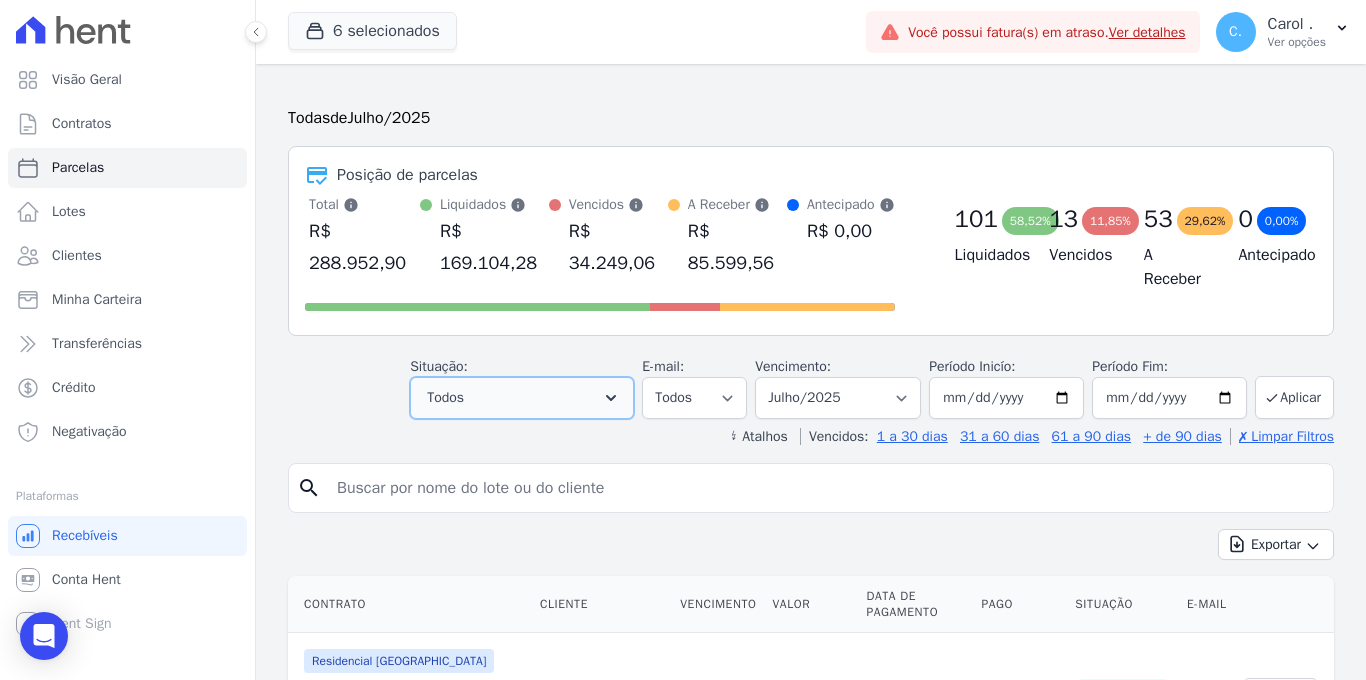 click on "Todos" at bounding box center (522, 398) 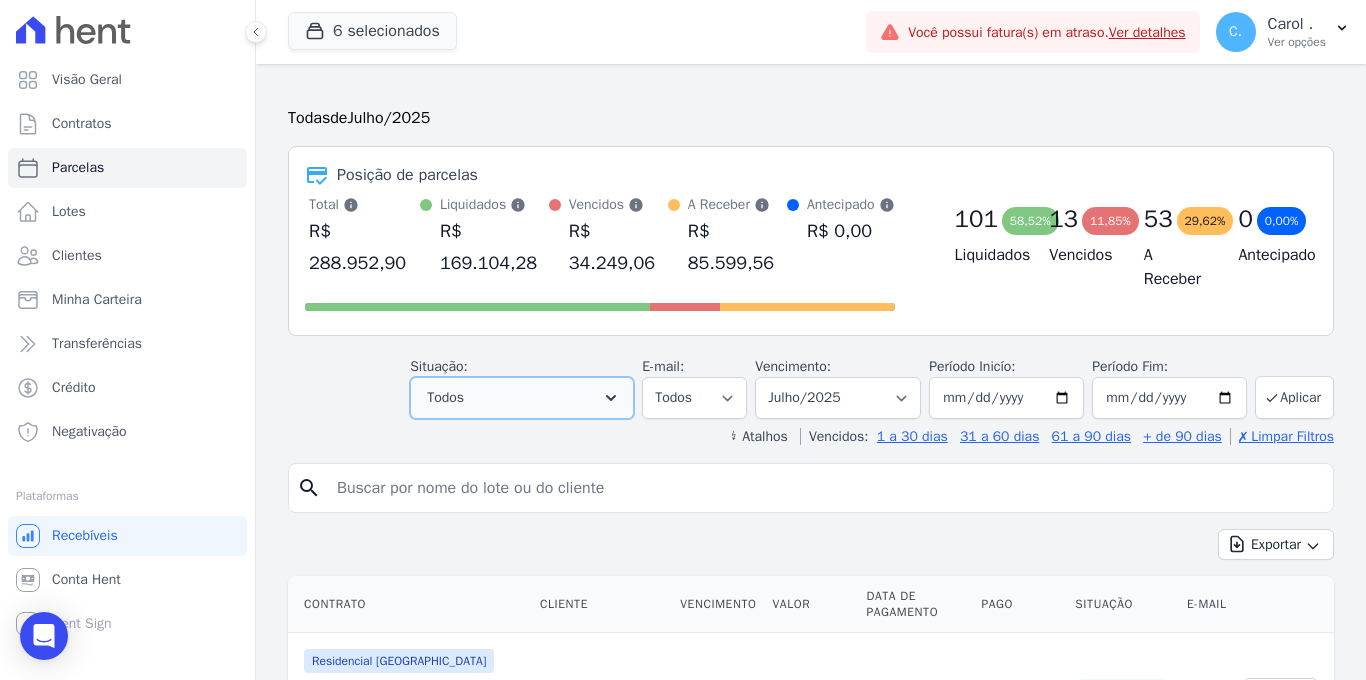 click 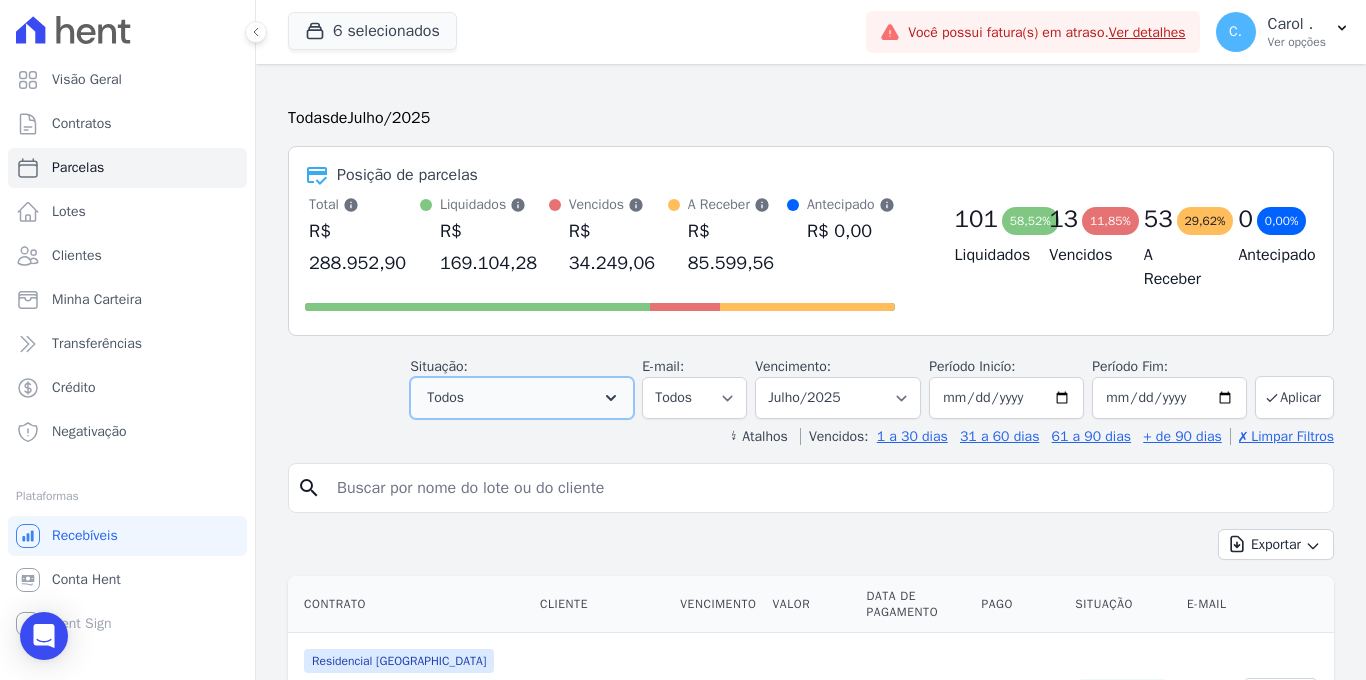 click 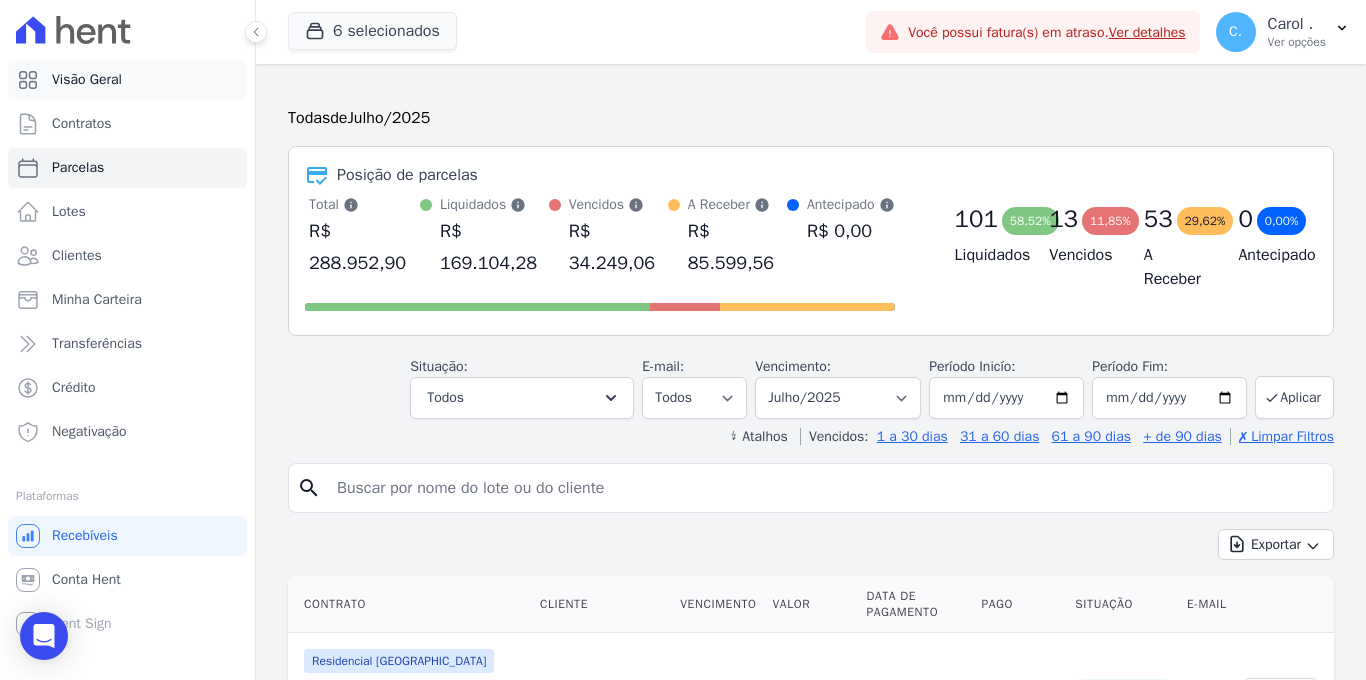 click on "Visão Geral" at bounding box center (87, 80) 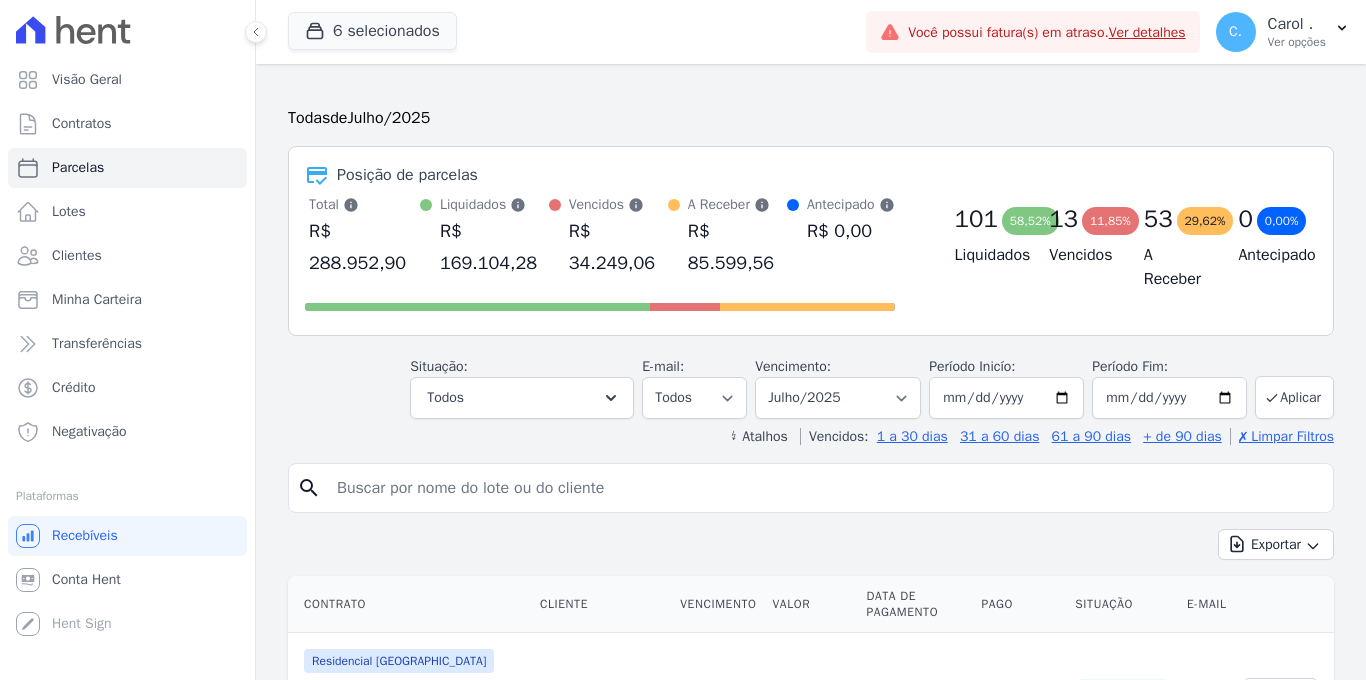 click at bounding box center (127, 30) 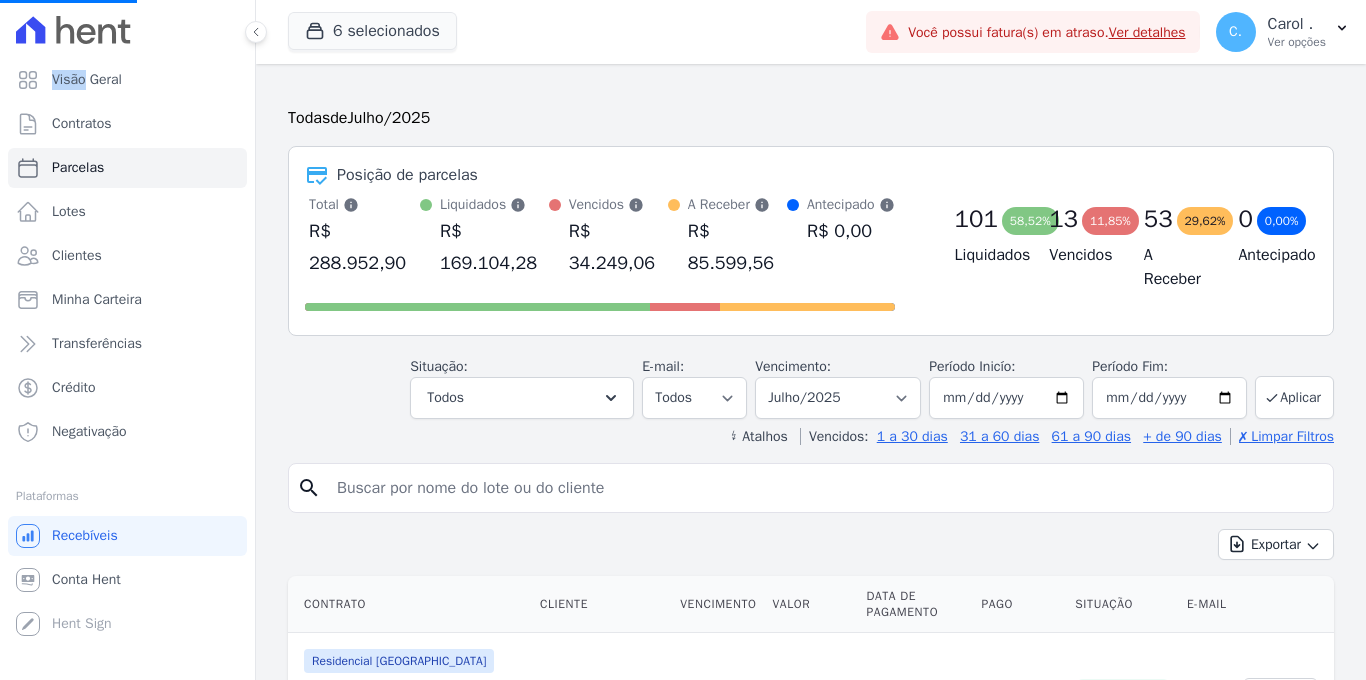 click at bounding box center (127, 30) 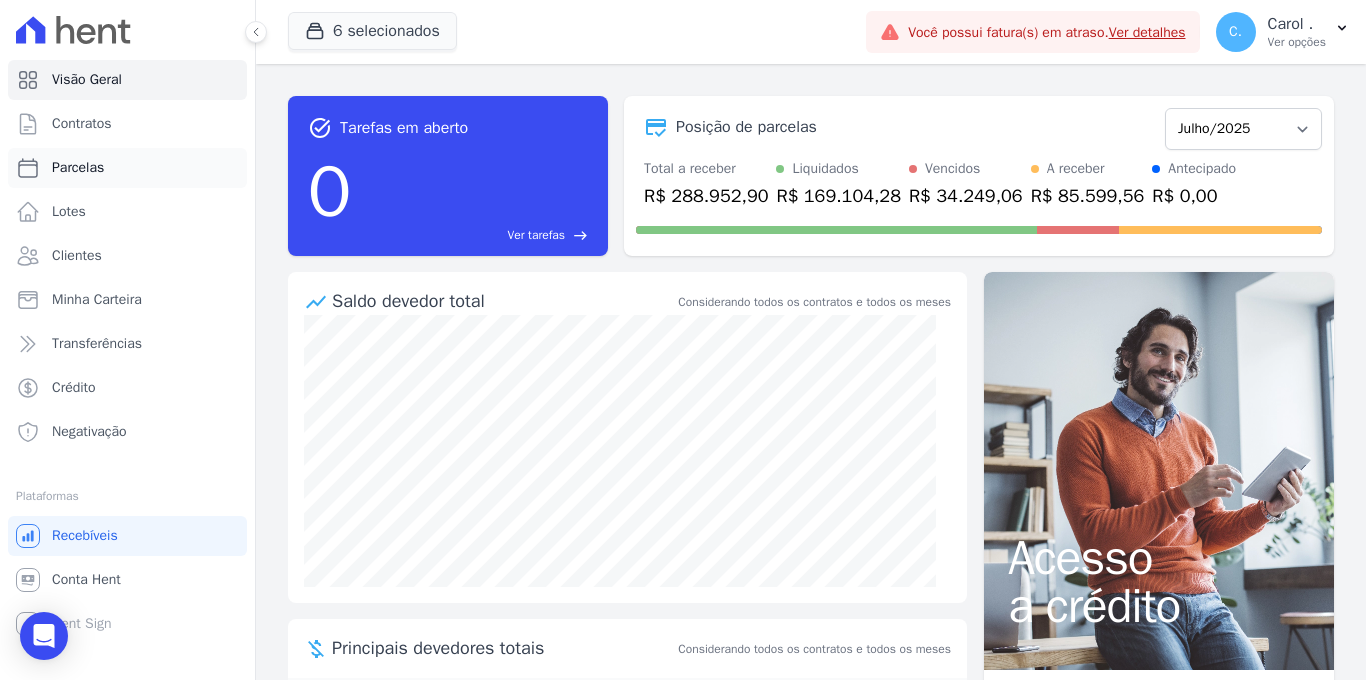 click on "Parcelas" at bounding box center [127, 168] 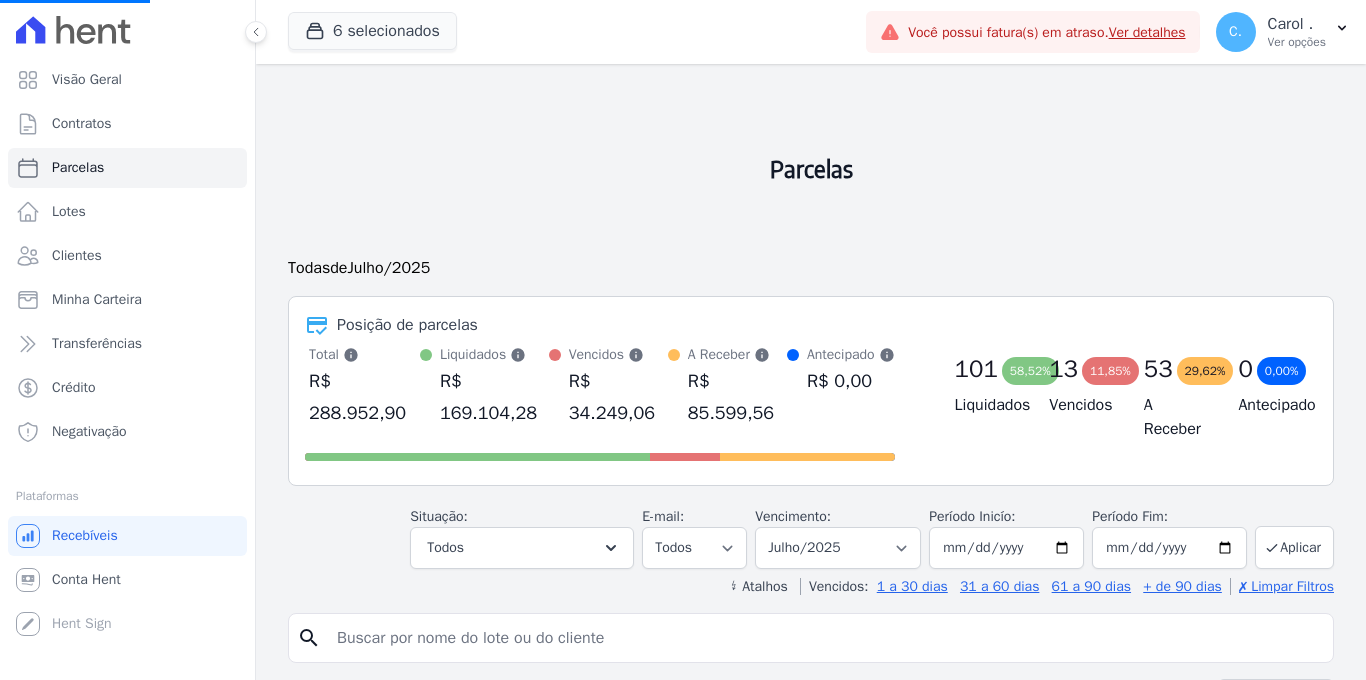 select 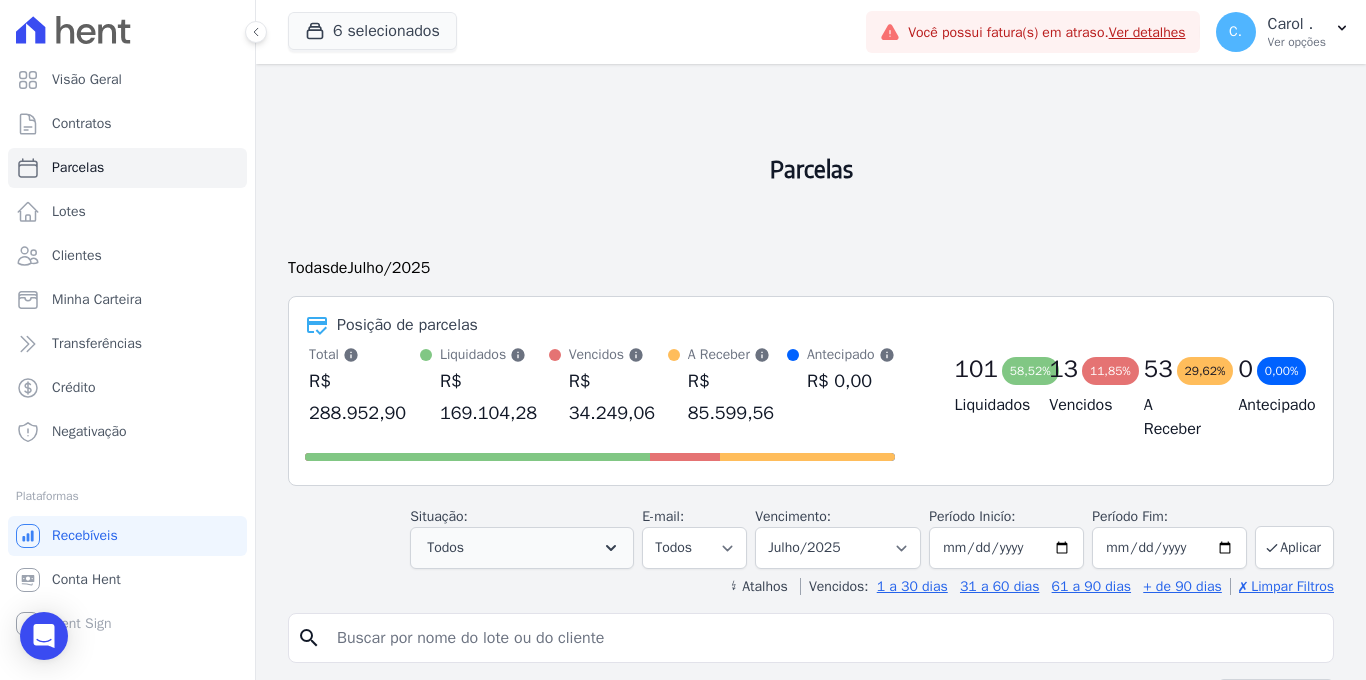 click 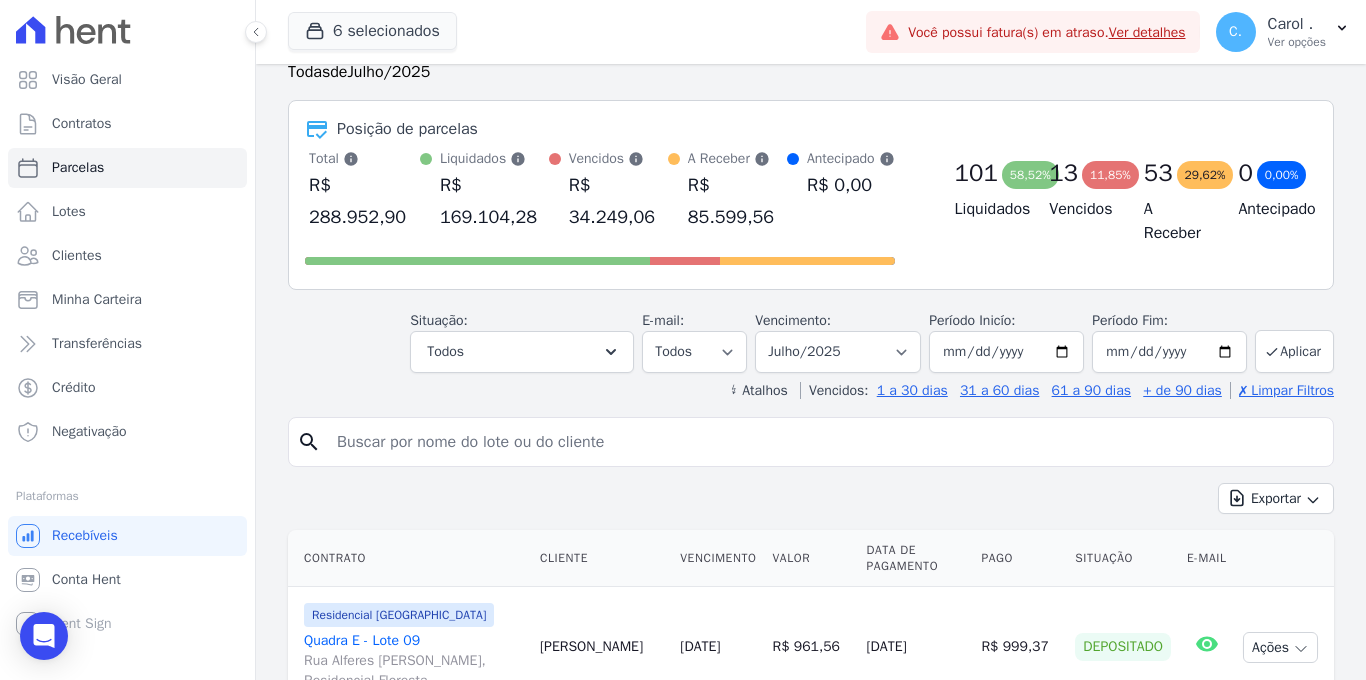 scroll, scrollTop: 308, scrollLeft: 0, axis: vertical 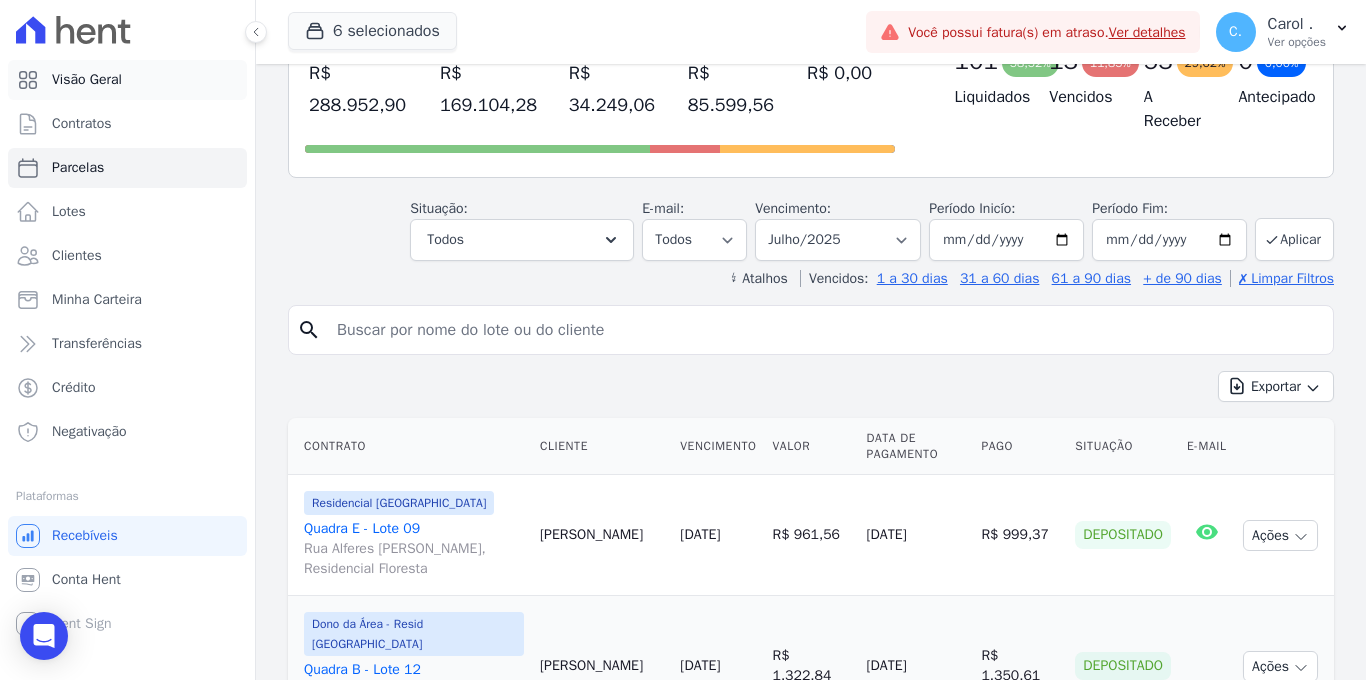 click on "Visão Geral" at bounding box center (127, 80) 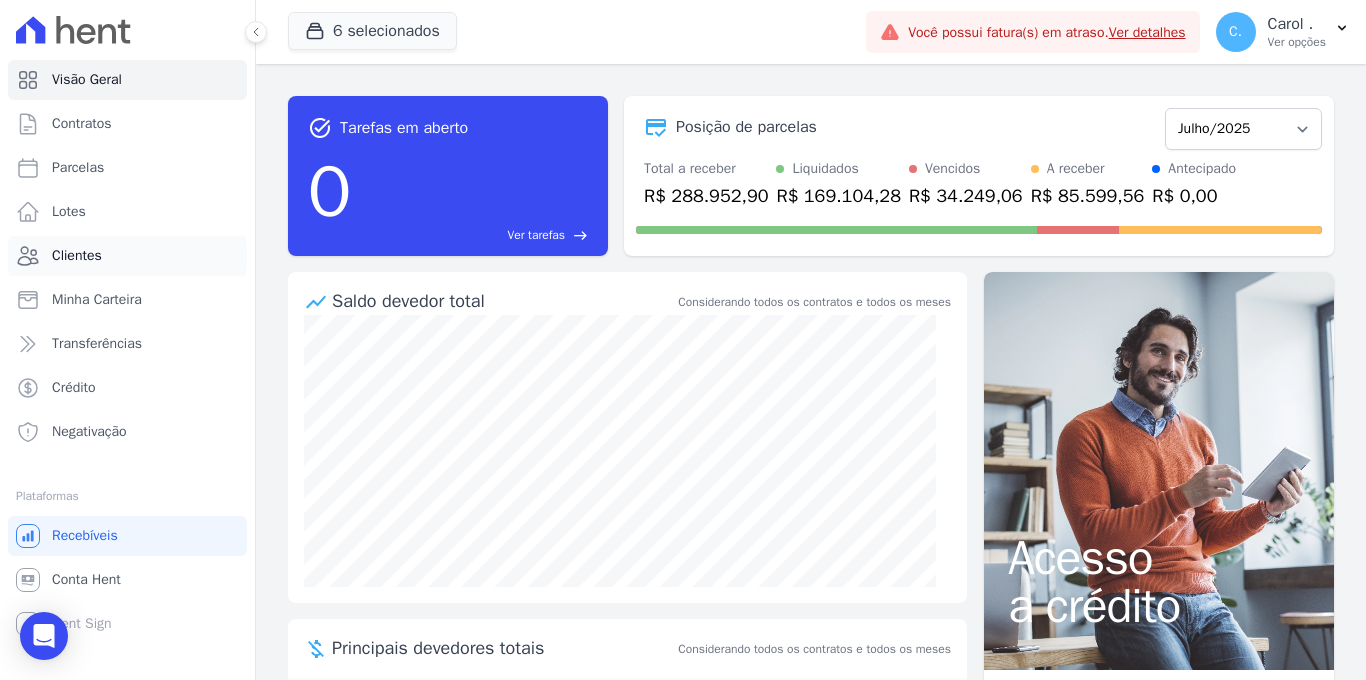 click on "Clientes" at bounding box center [127, 256] 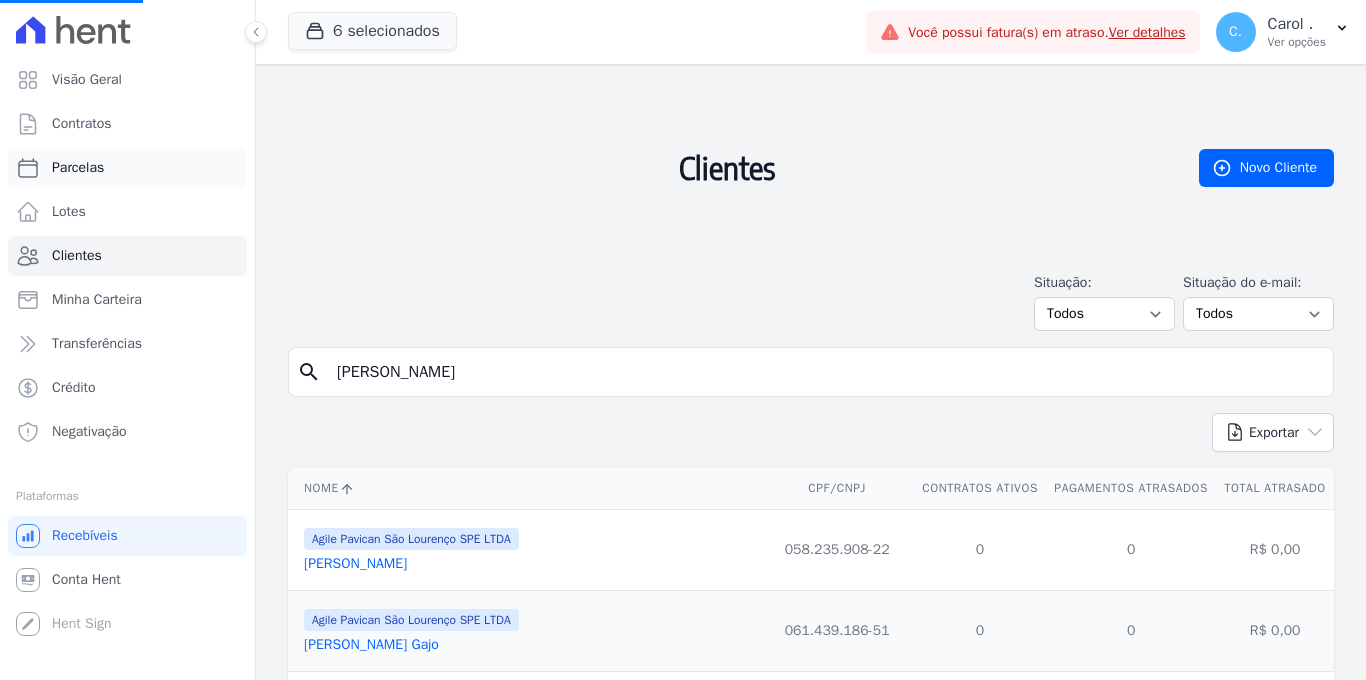 click on "Parcelas" at bounding box center [127, 168] 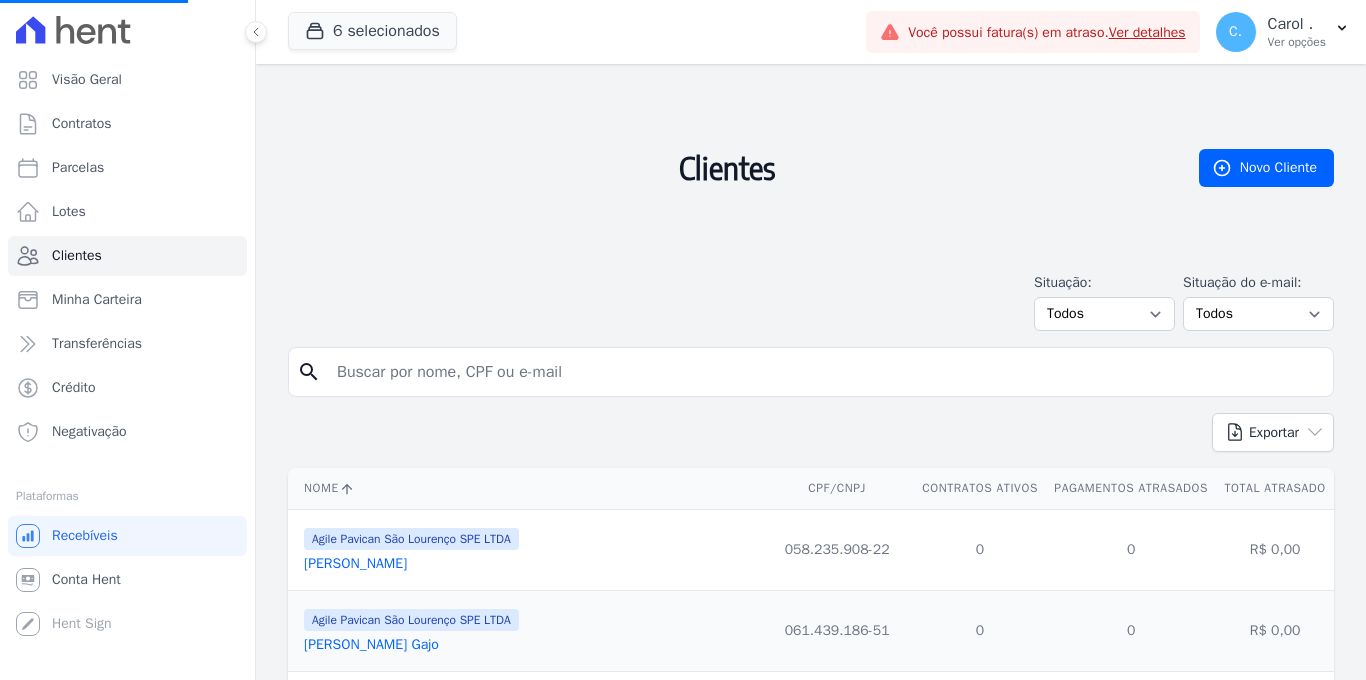 select 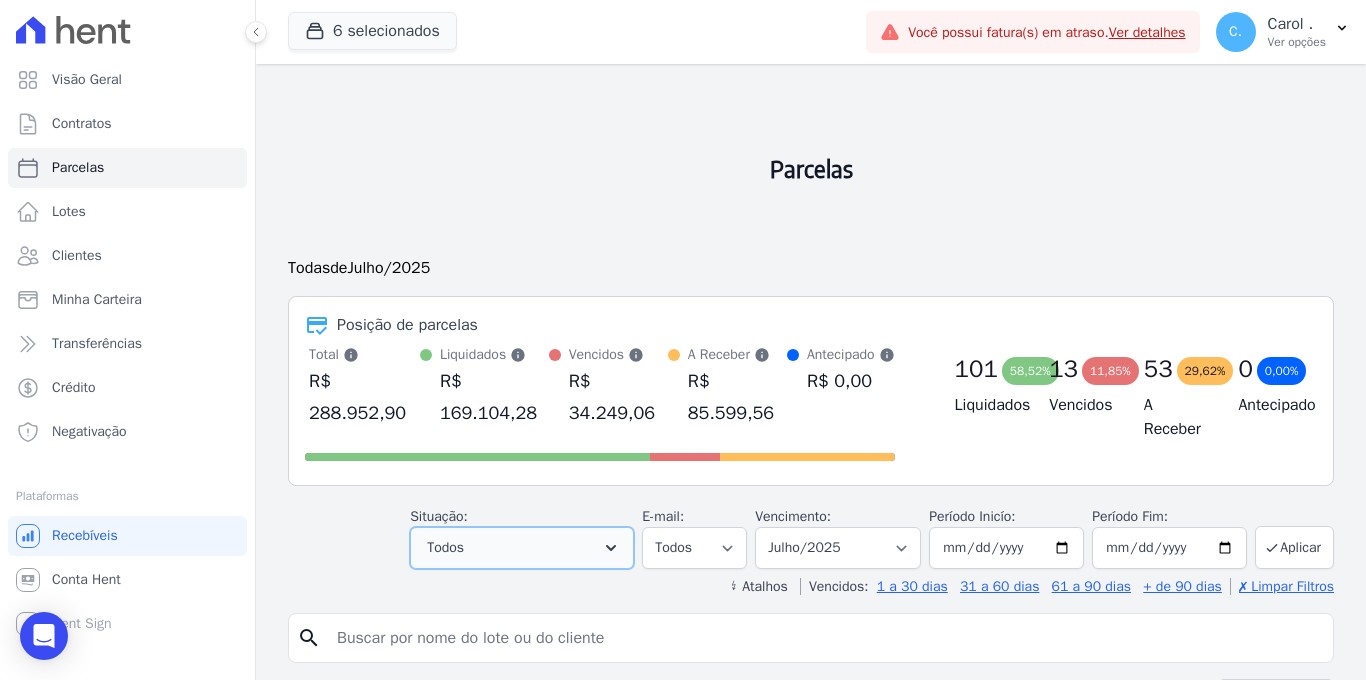 click on "Todos" at bounding box center [522, 548] 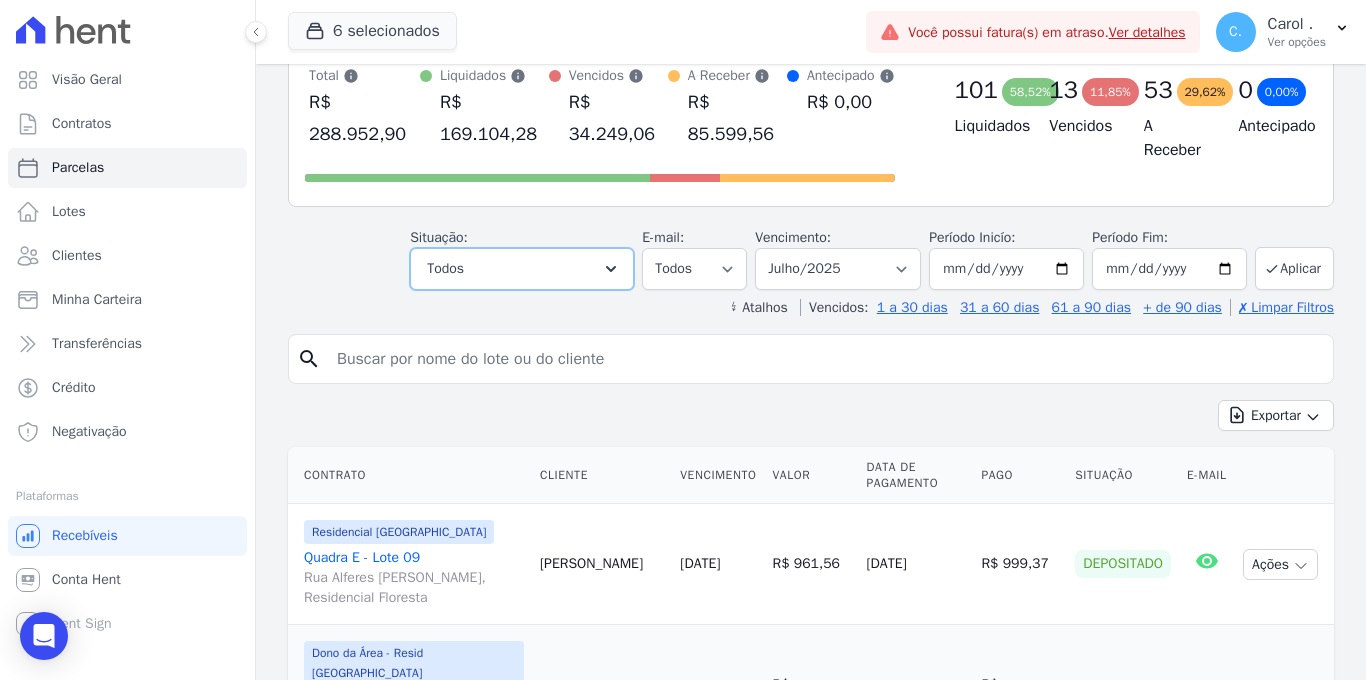 scroll, scrollTop: 322, scrollLeft: 0, axis: vertical 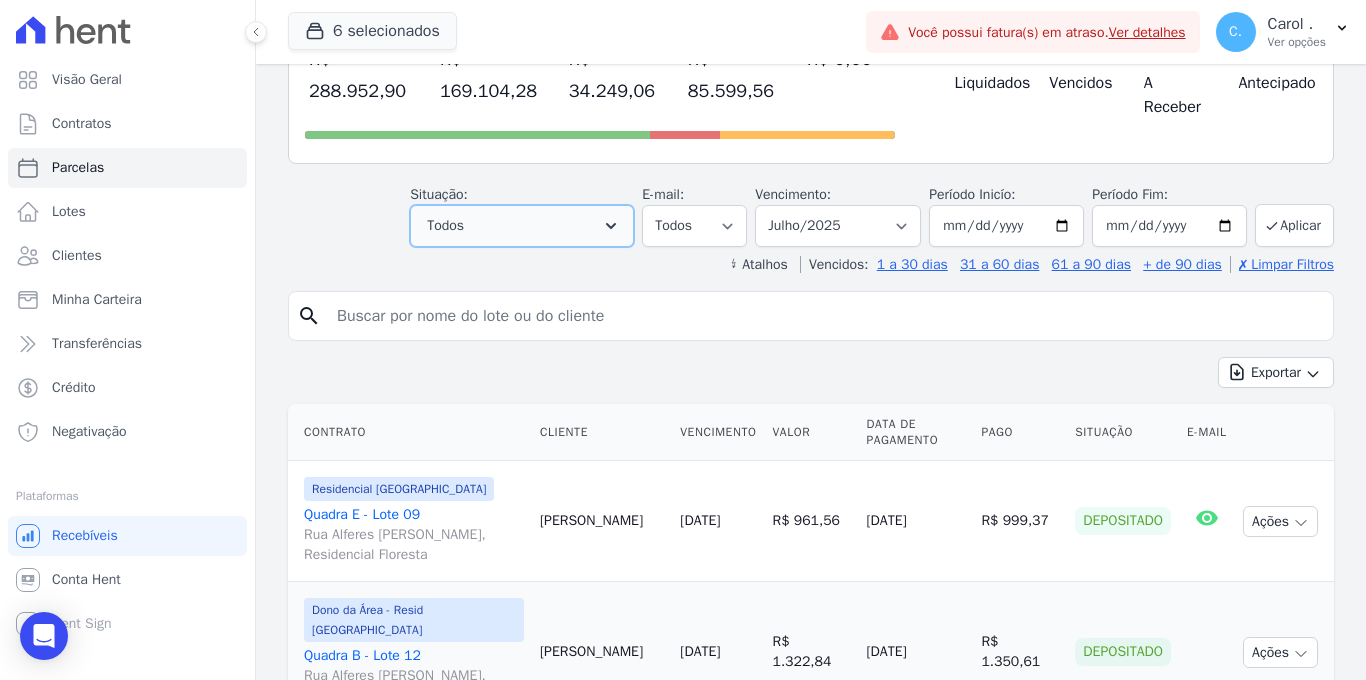click 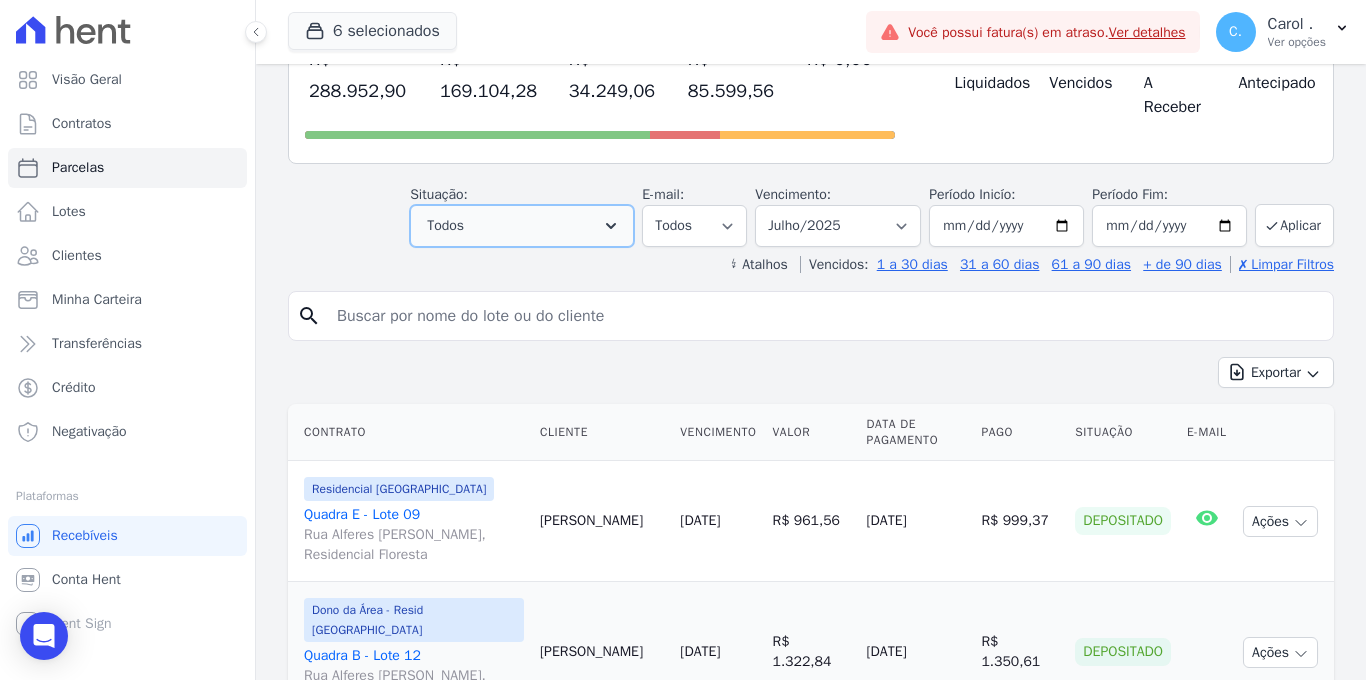 click 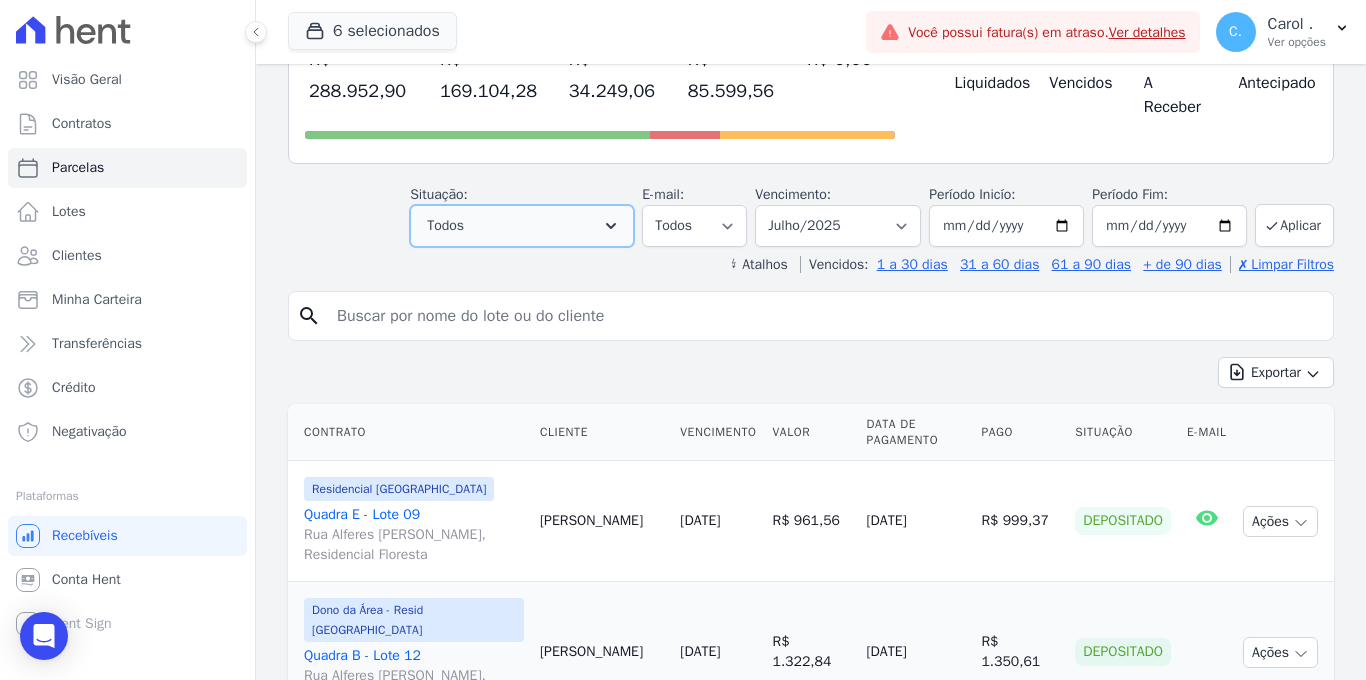 click 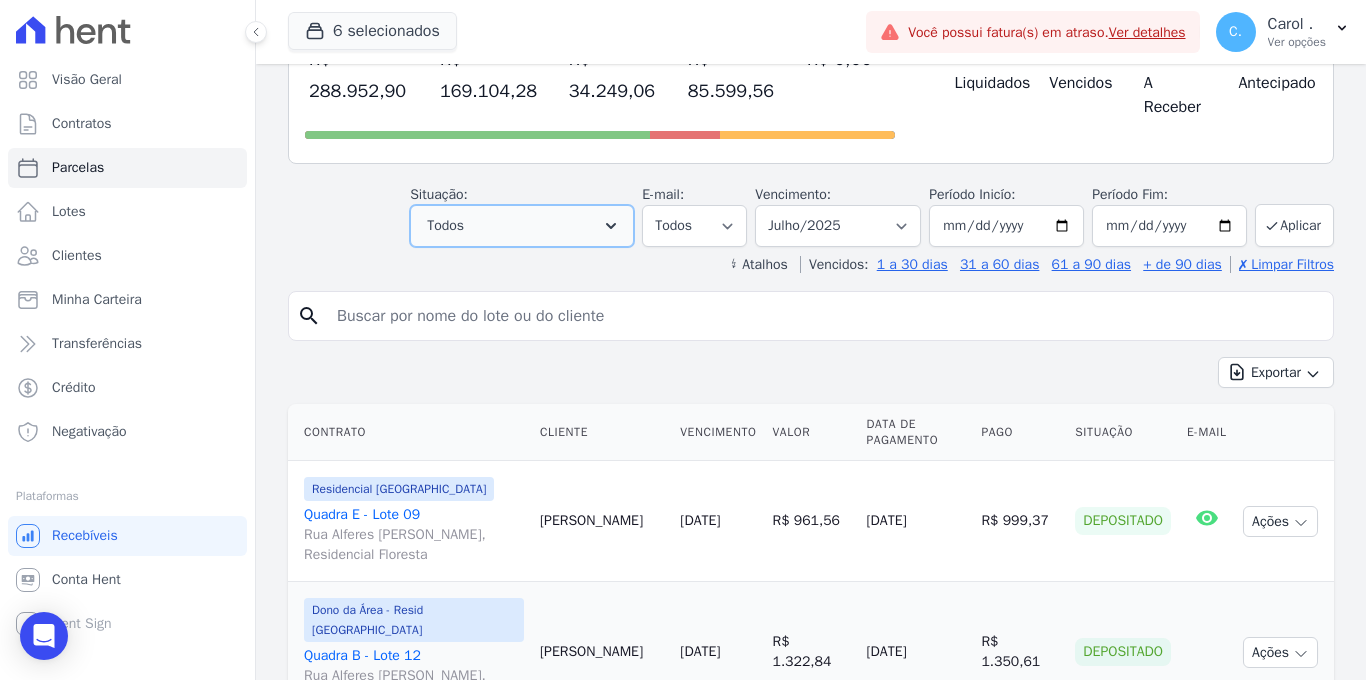 click 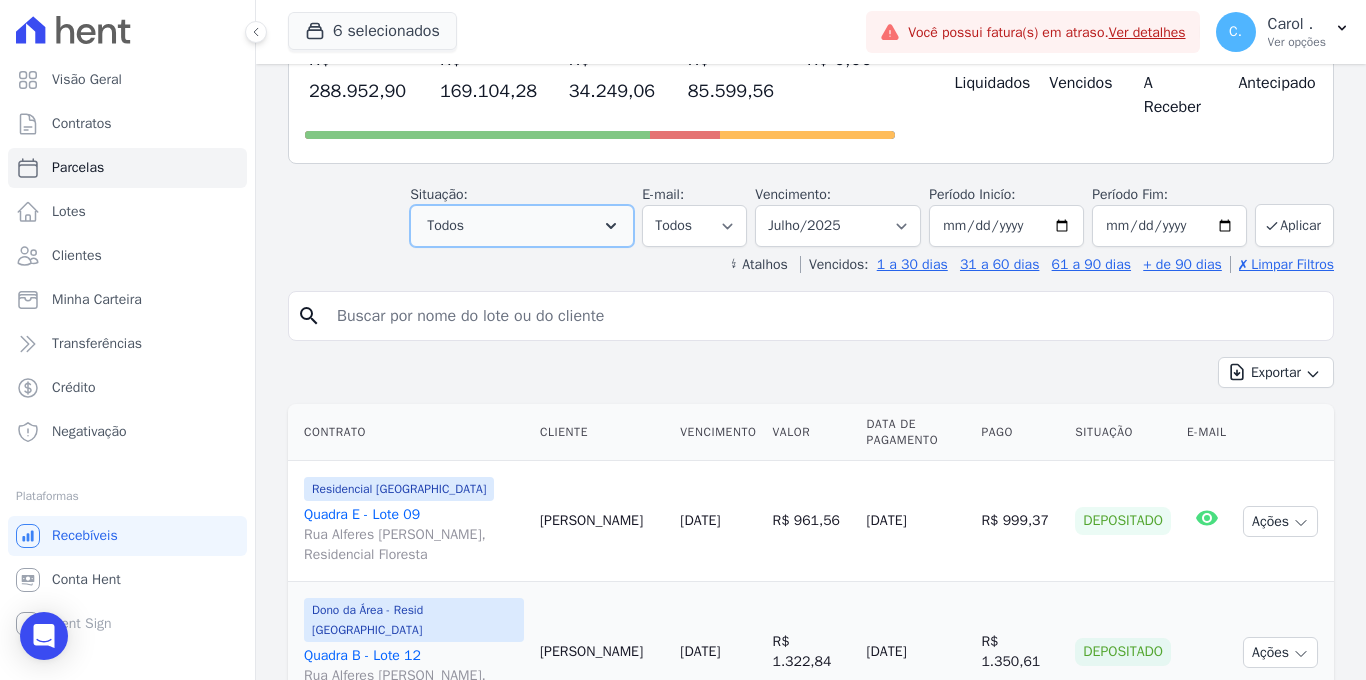 click 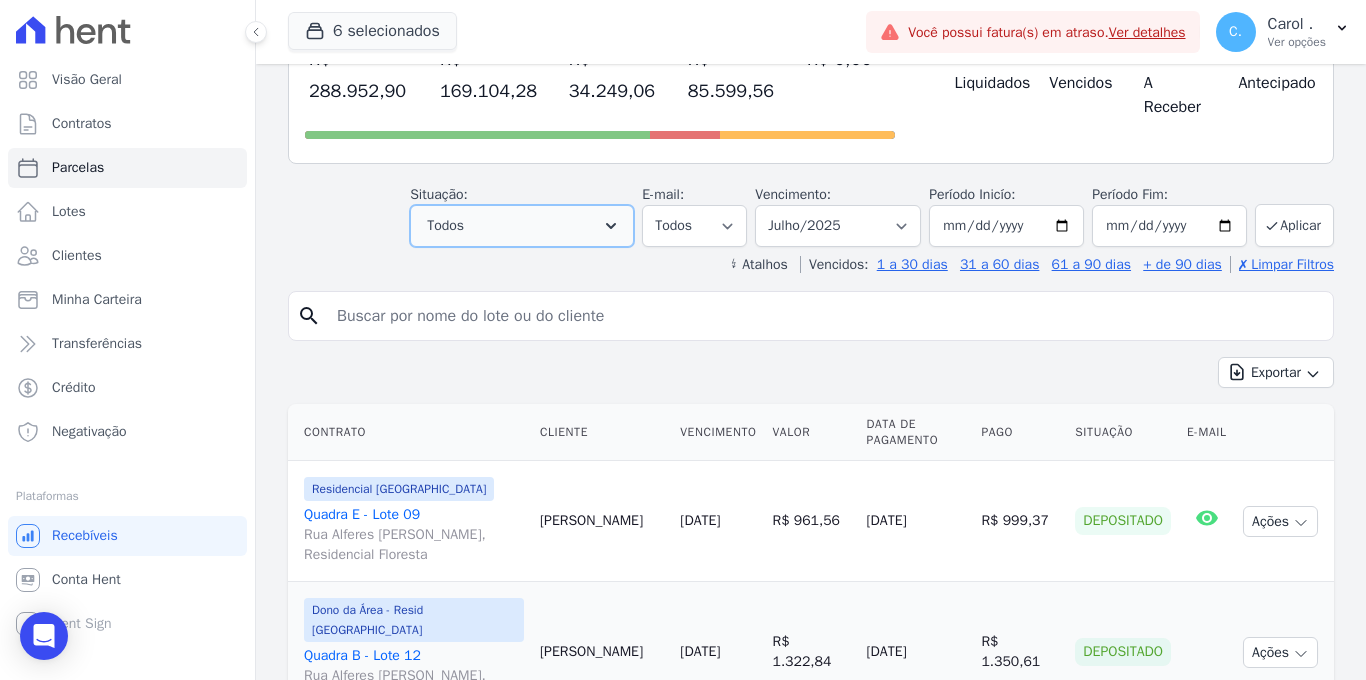 click 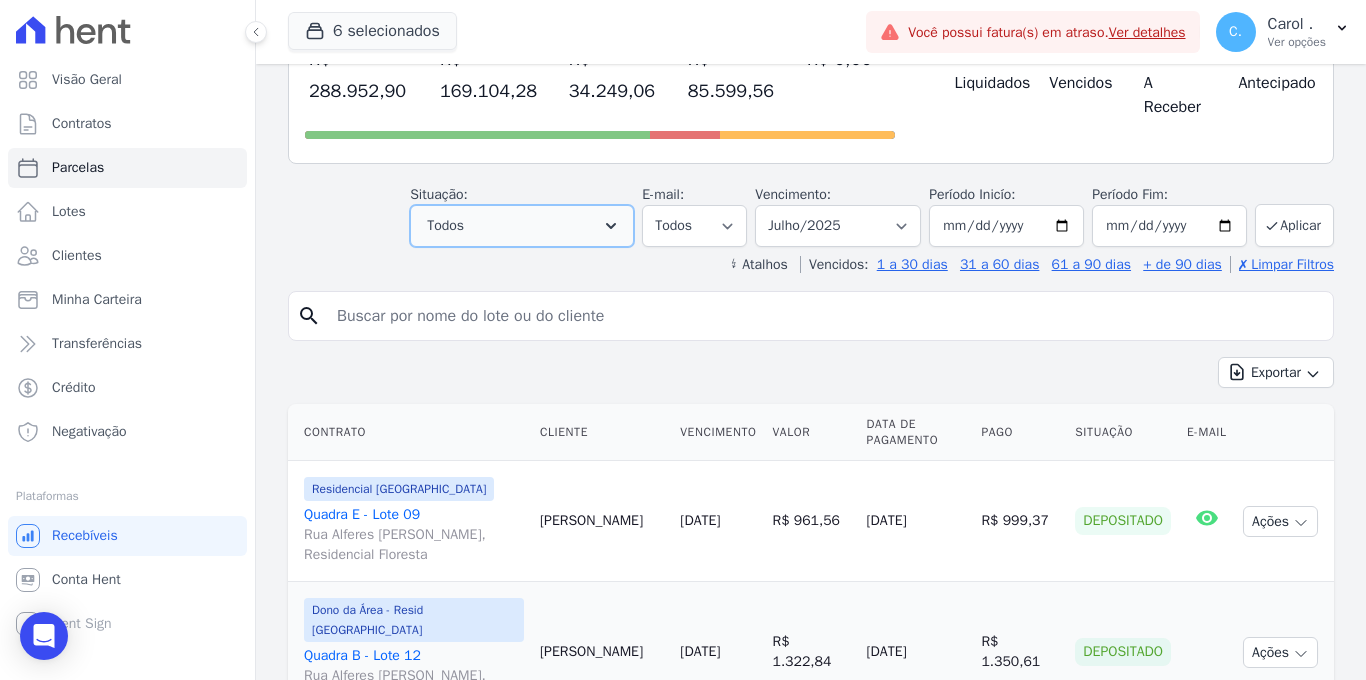 click 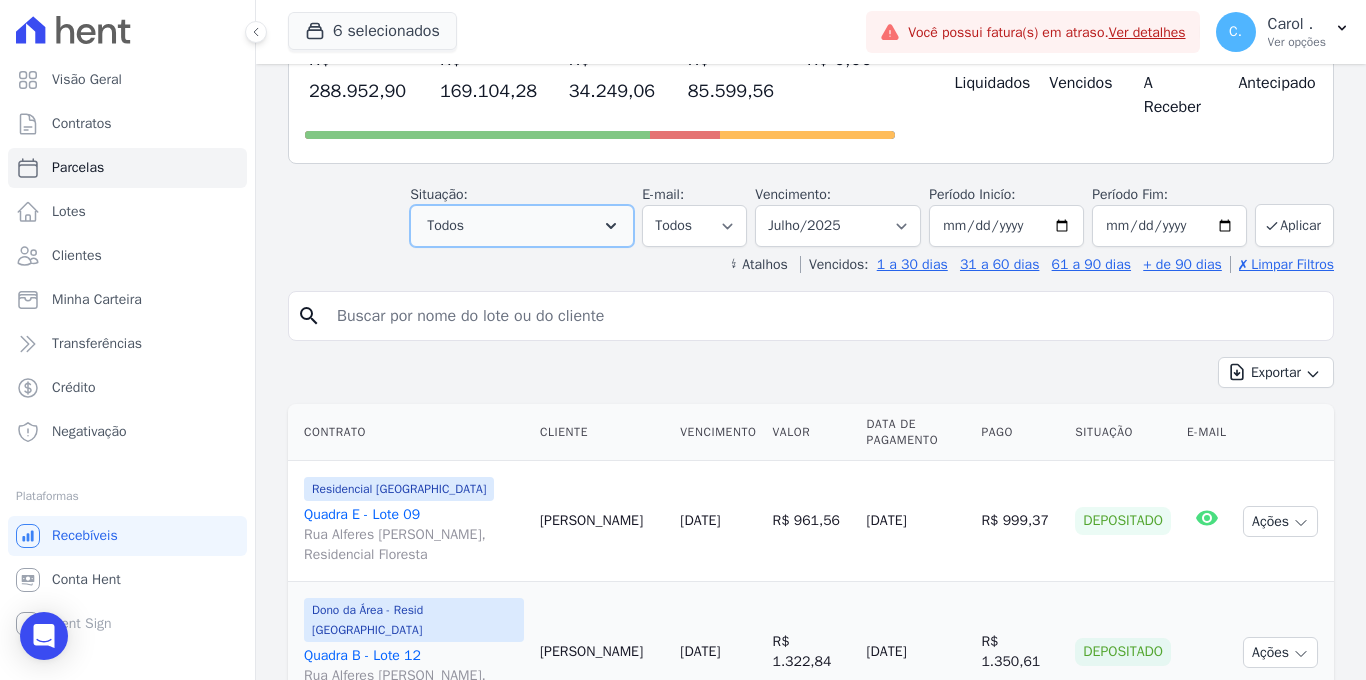 click 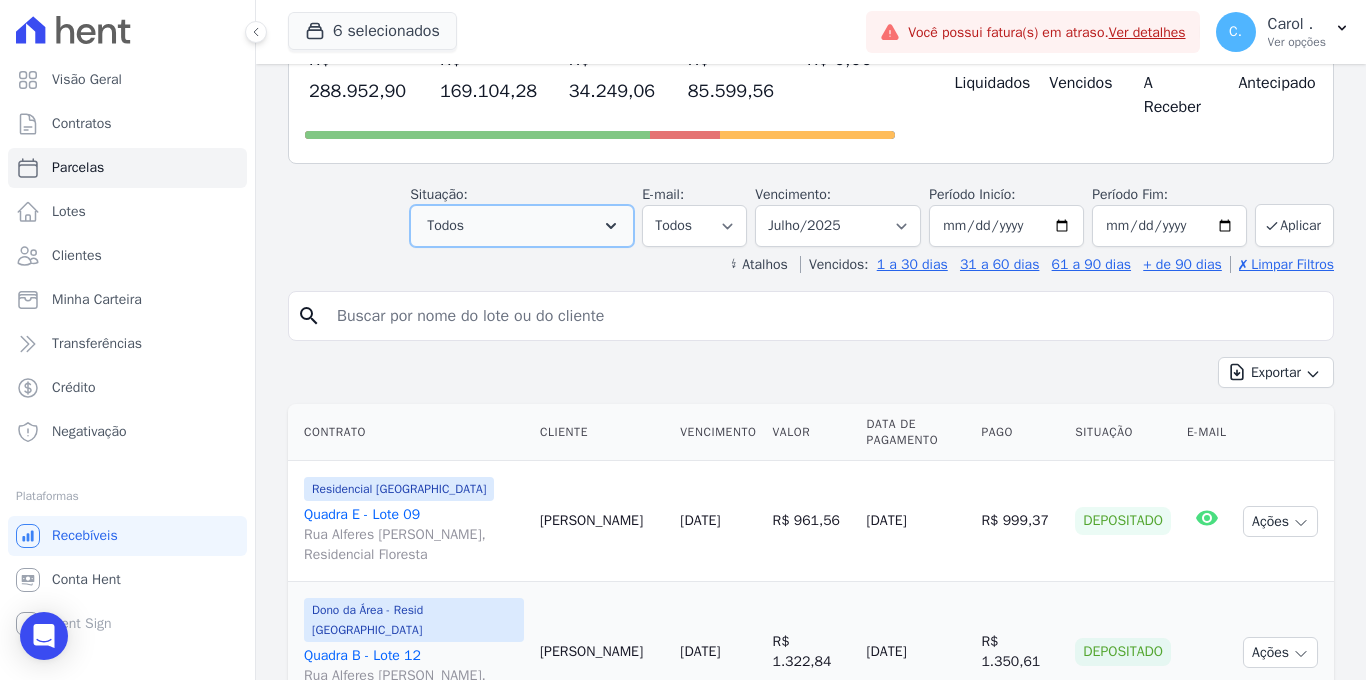 click 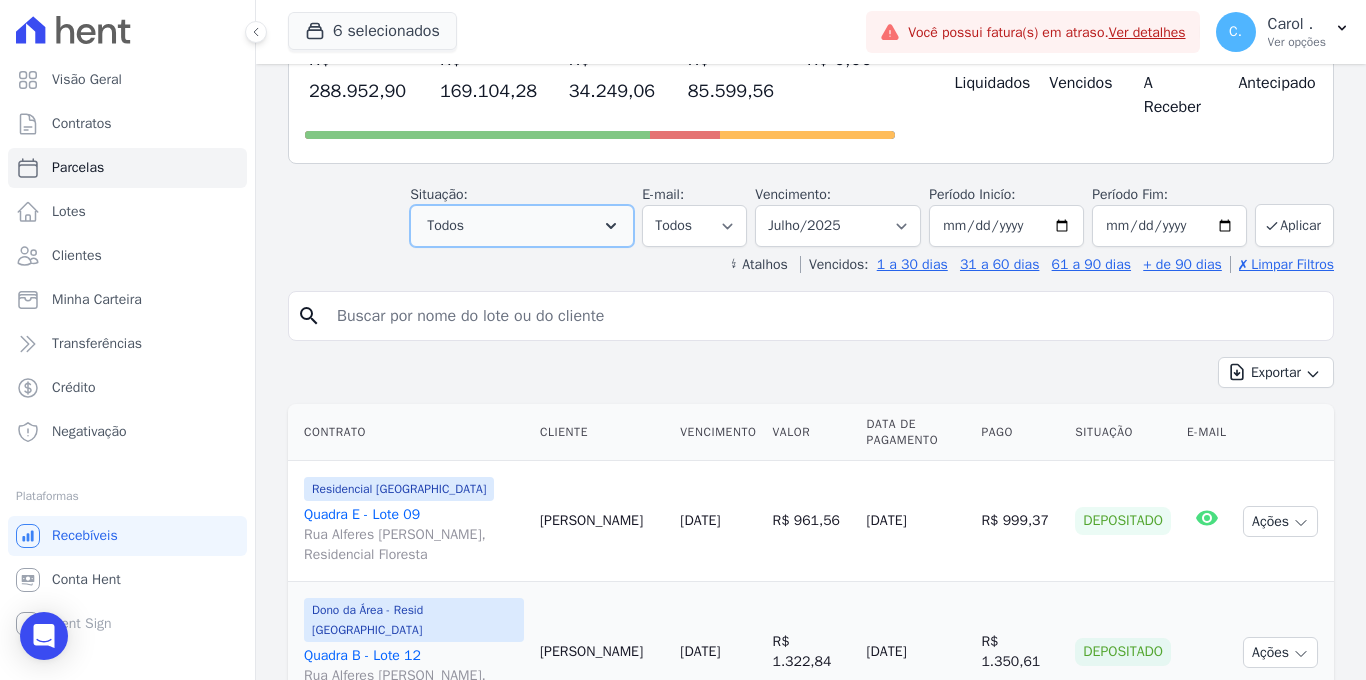 click 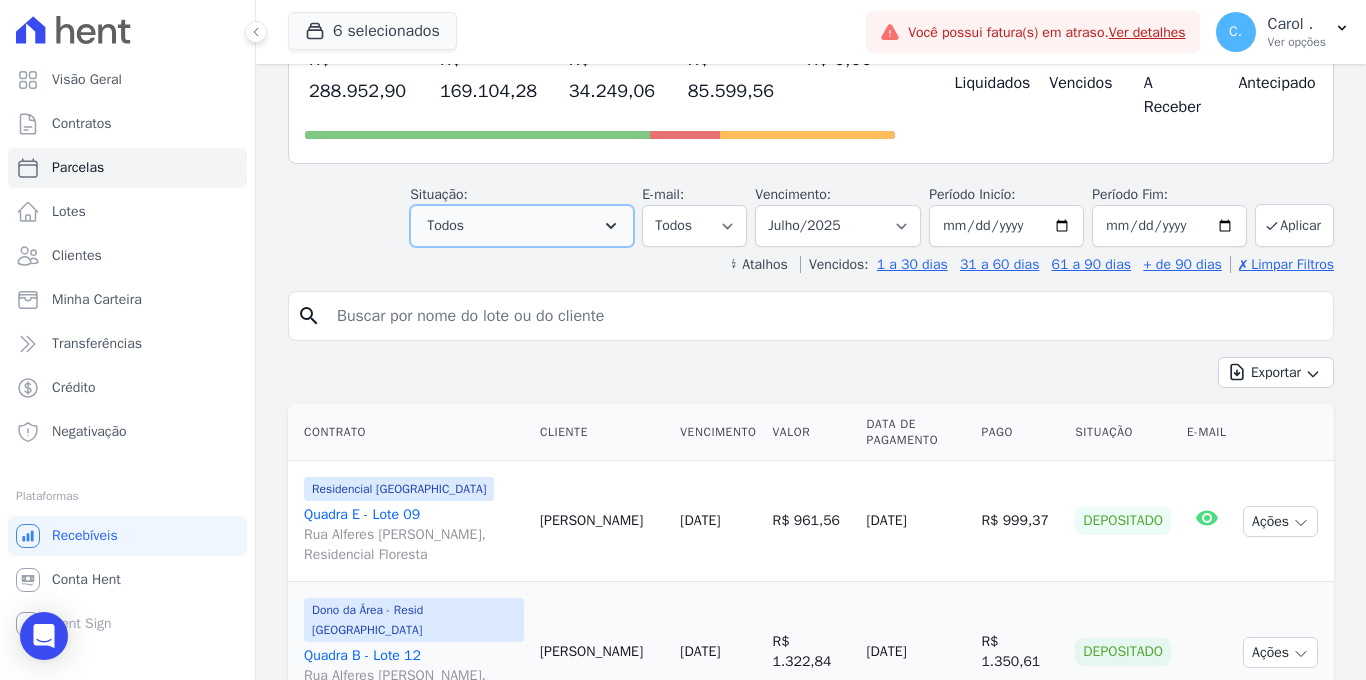 click 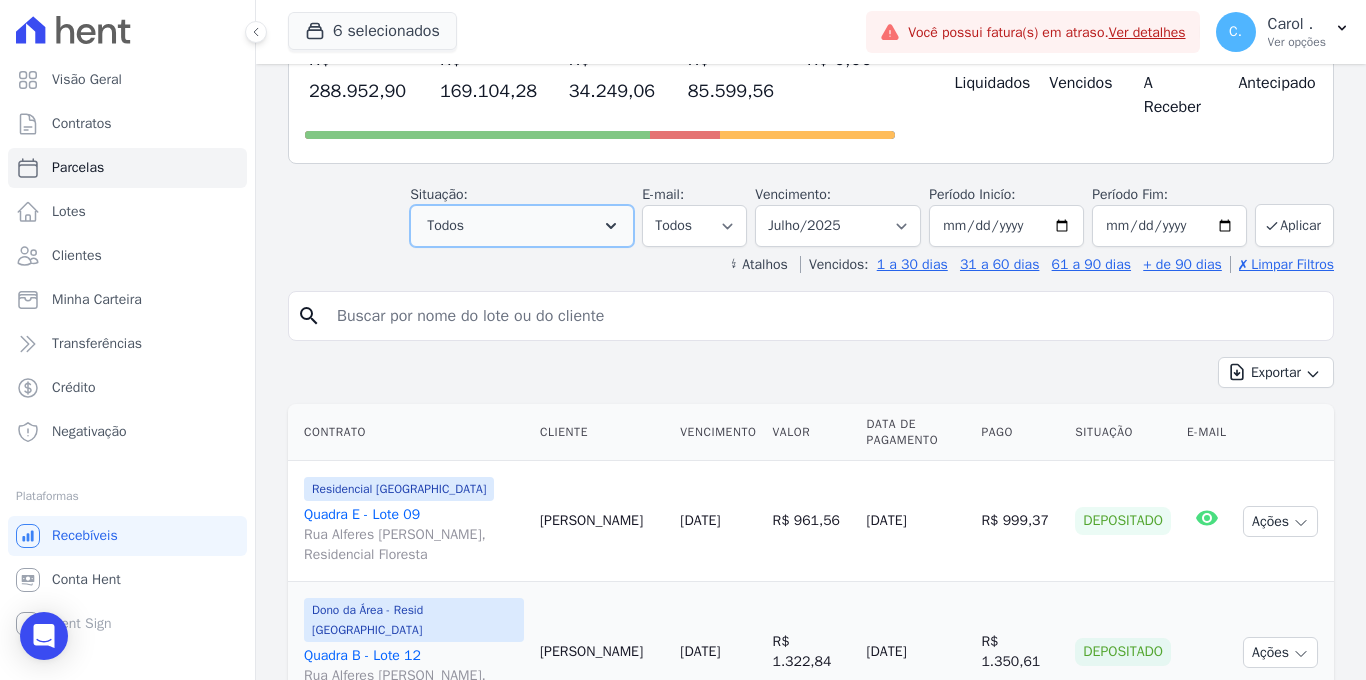 click on "Todos" at bounding box center (522, 226) 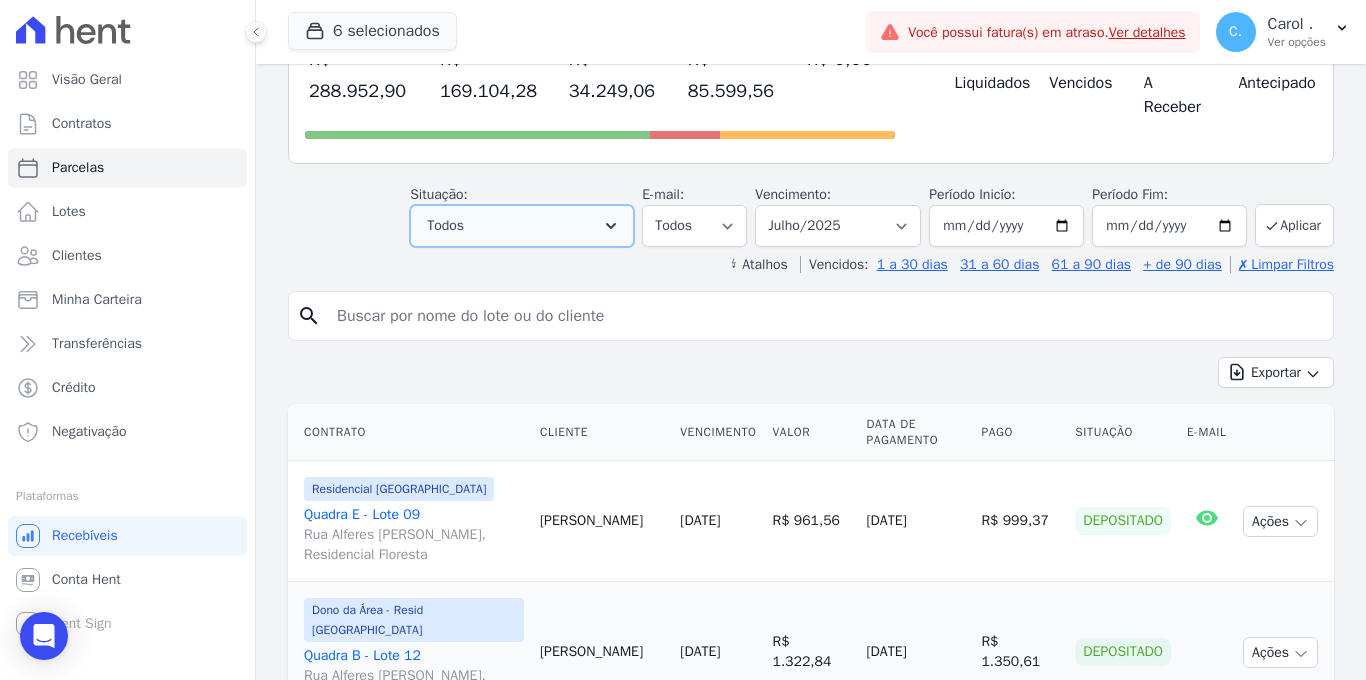 click on "Todos" at bounding box center [522, 226] 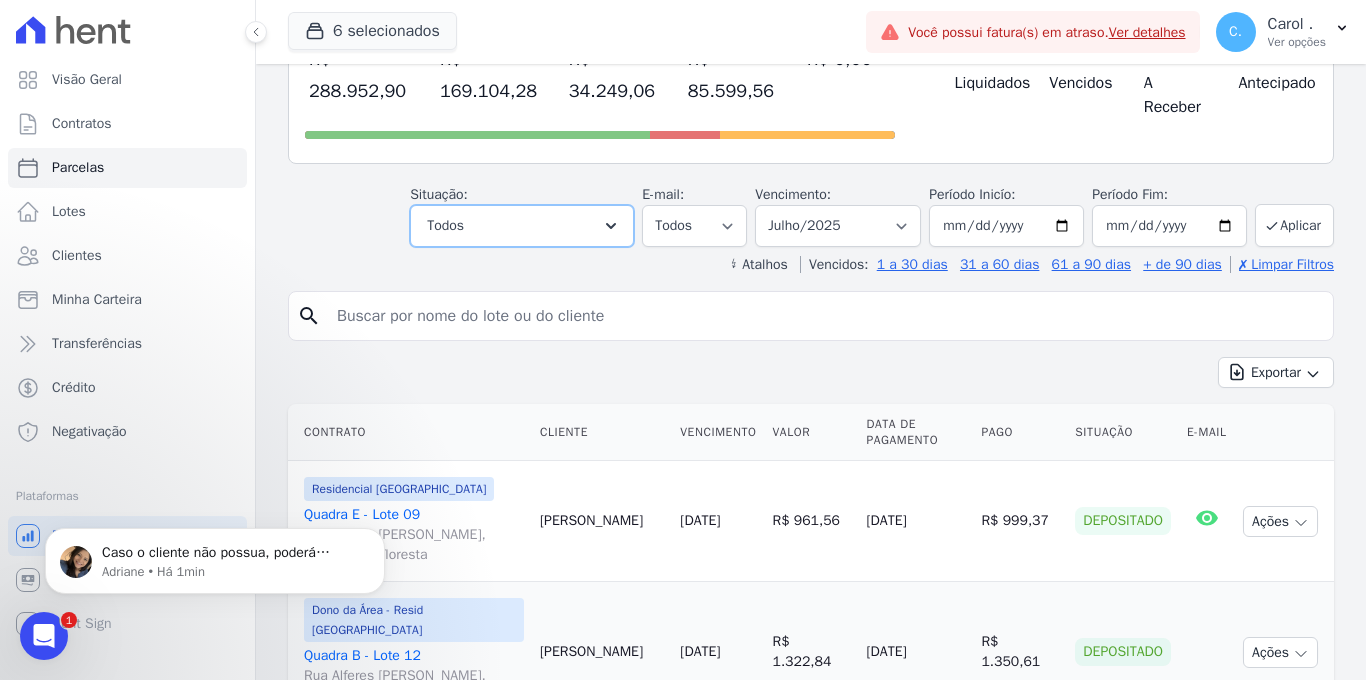 scroll, scrollTop: 0, scrollLeft: 0, axis: both 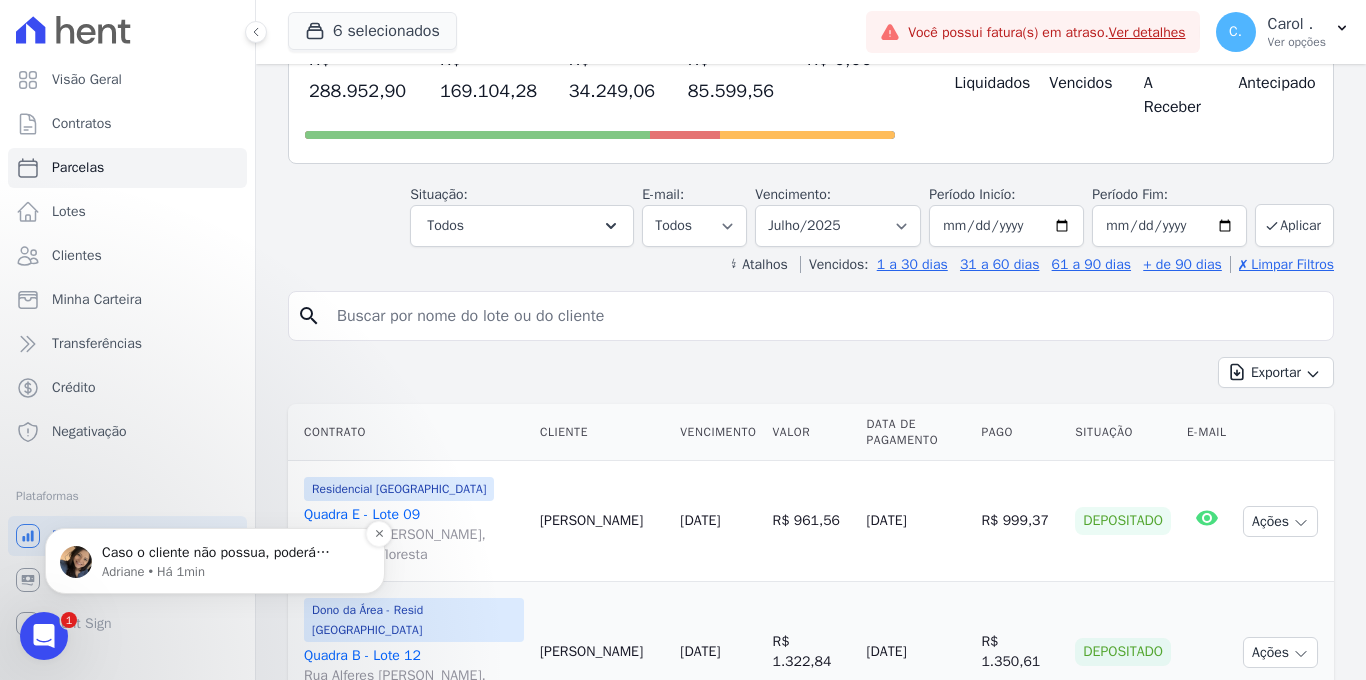 click on "Caso o cliente não possua, poderá informar [EMAIL_ADDRESS][DOMAIN_NAME]   Após este campo preenchido, será possível salvar a alteração. ; )" at bounding box center [231, 553] 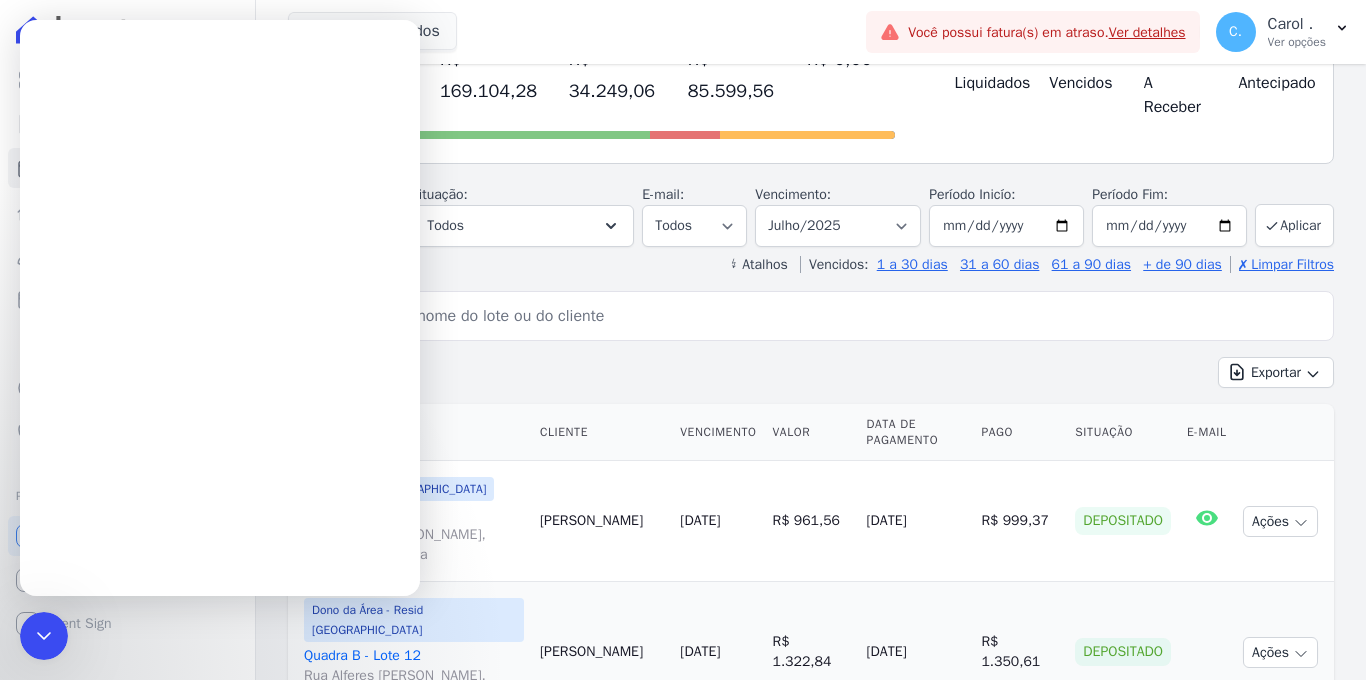 scroll, scrollTop: 0, scrollLeft: 0, axis: both 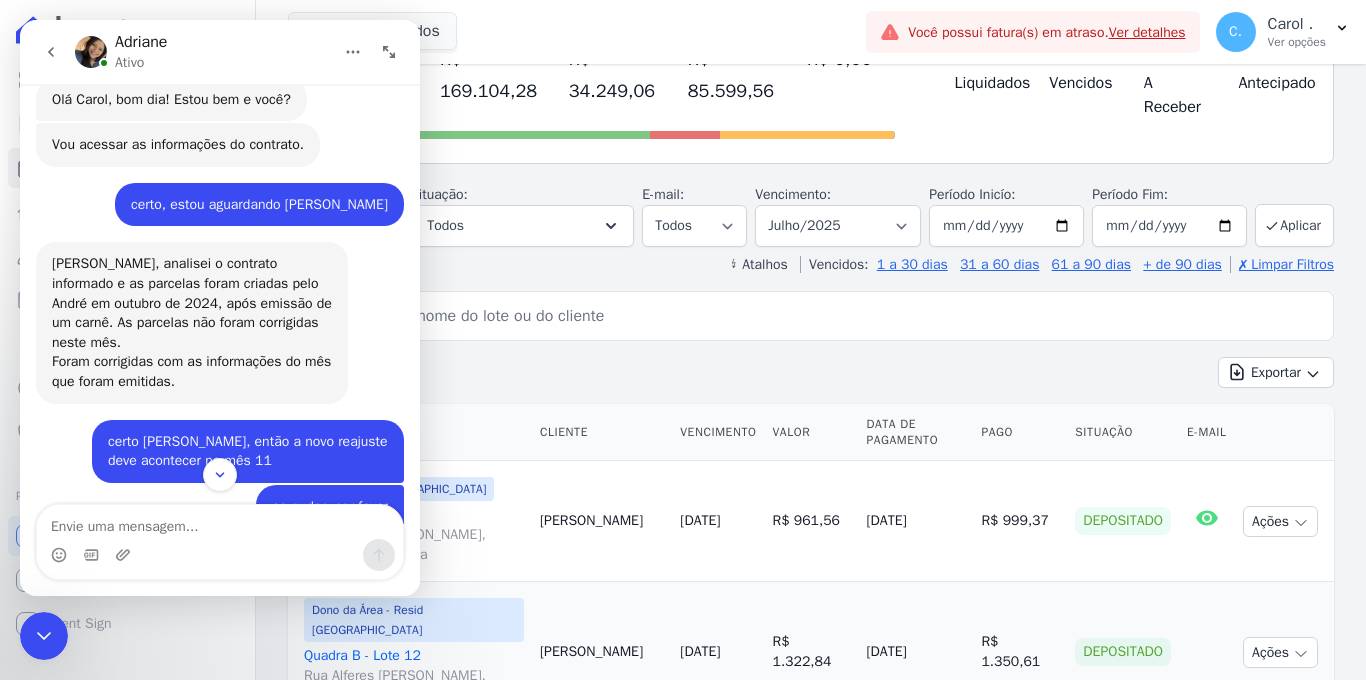 click on "[PERSON_NAME], analisei o contrato informado e as parcelas foram criadas pelo André em outubro de 2024, após emissão de um carnê. As parcelas não foram corrigidas neste mês.  Foram corrigidas com as informações do mês que foram emitidas." at bounding box center (192, 322) 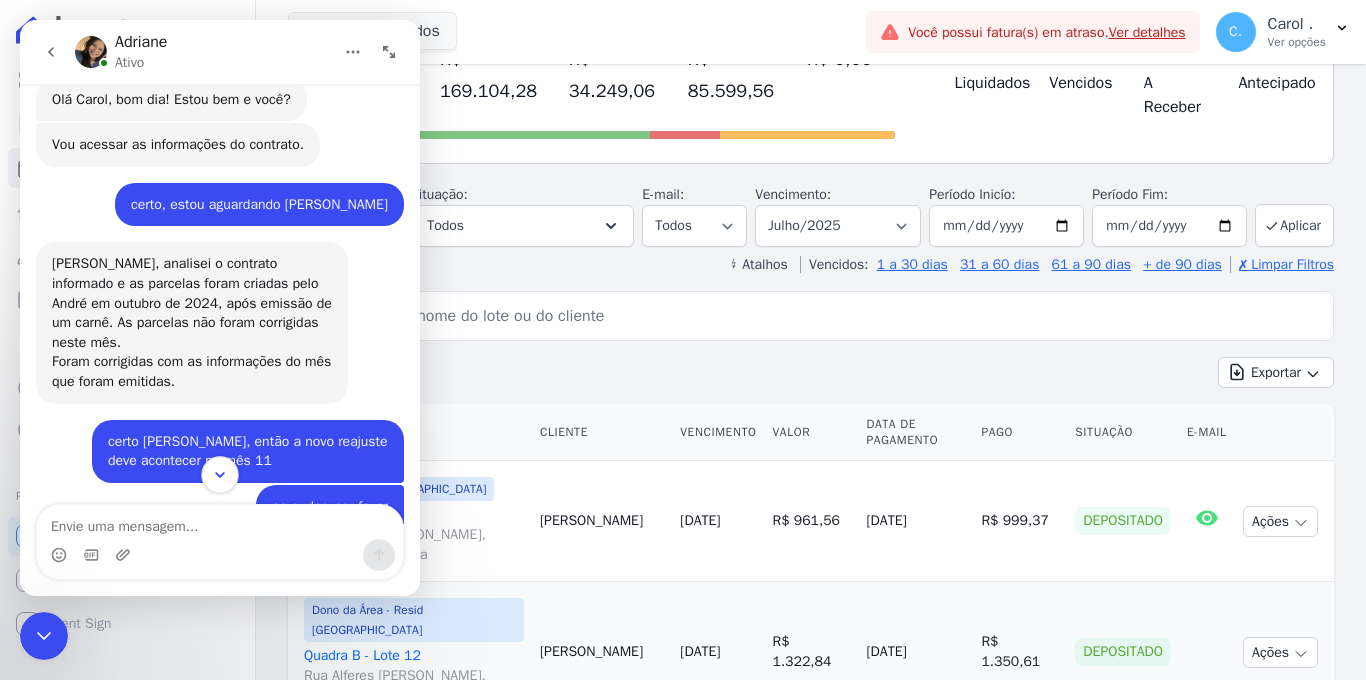 click at bounding box center (219, 474) 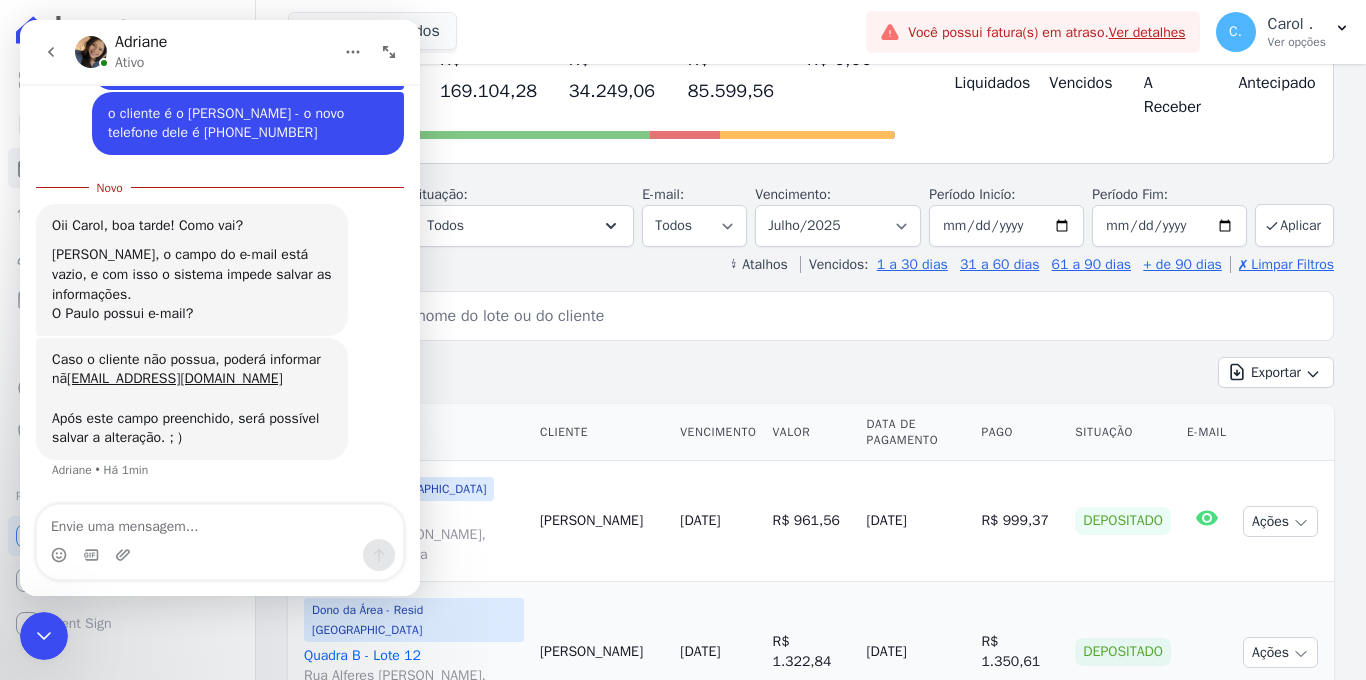 scroll, scrollTop: 9427, scrollLeft: 0, axis: vertical 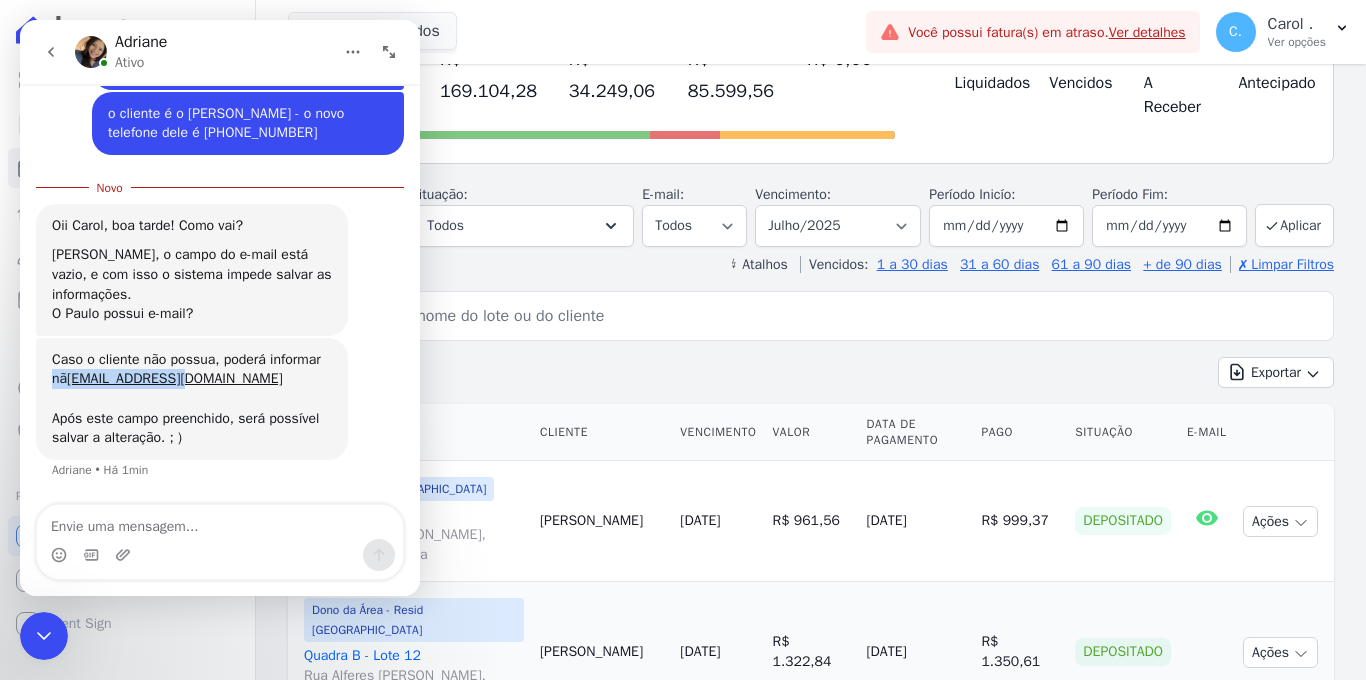 drag, startPoint x: 159, startPoint y: 389, endPoint x: 118, endPoint y: 381, distance: 41.773197 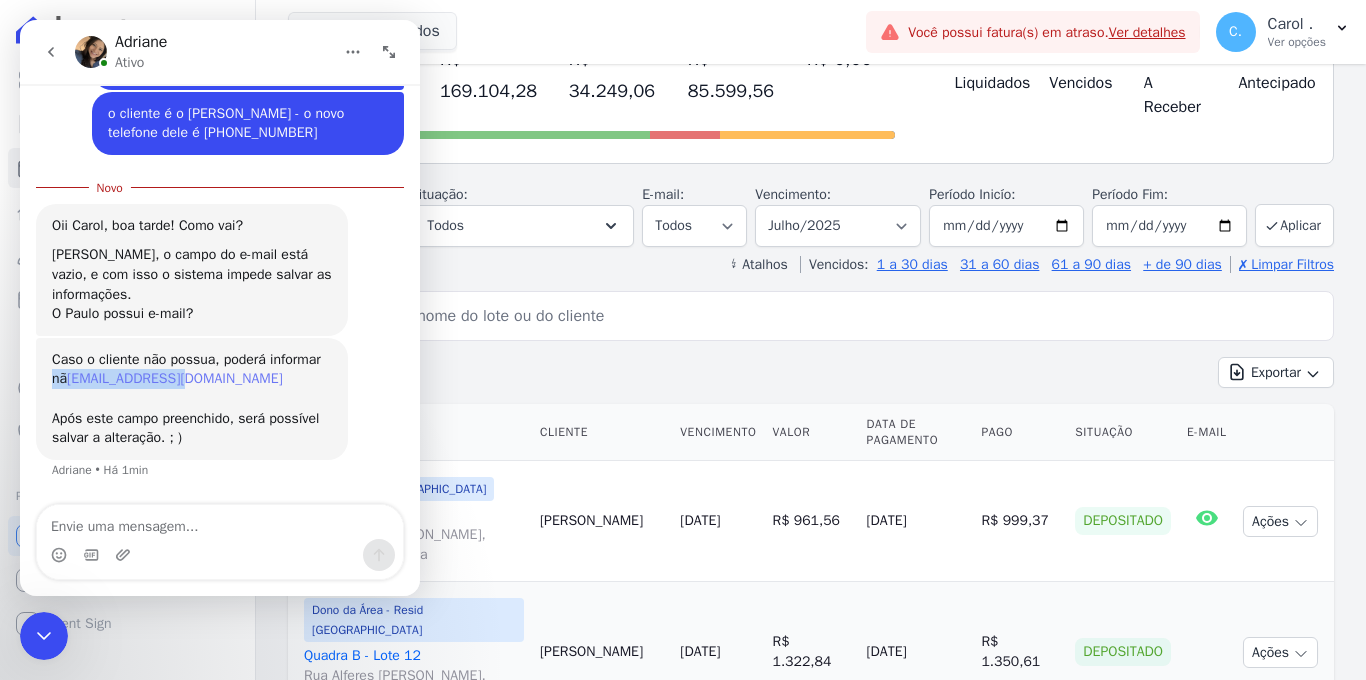 copy on "nã [EMAIL_ADDRESS][DOMAIN_NAME]" 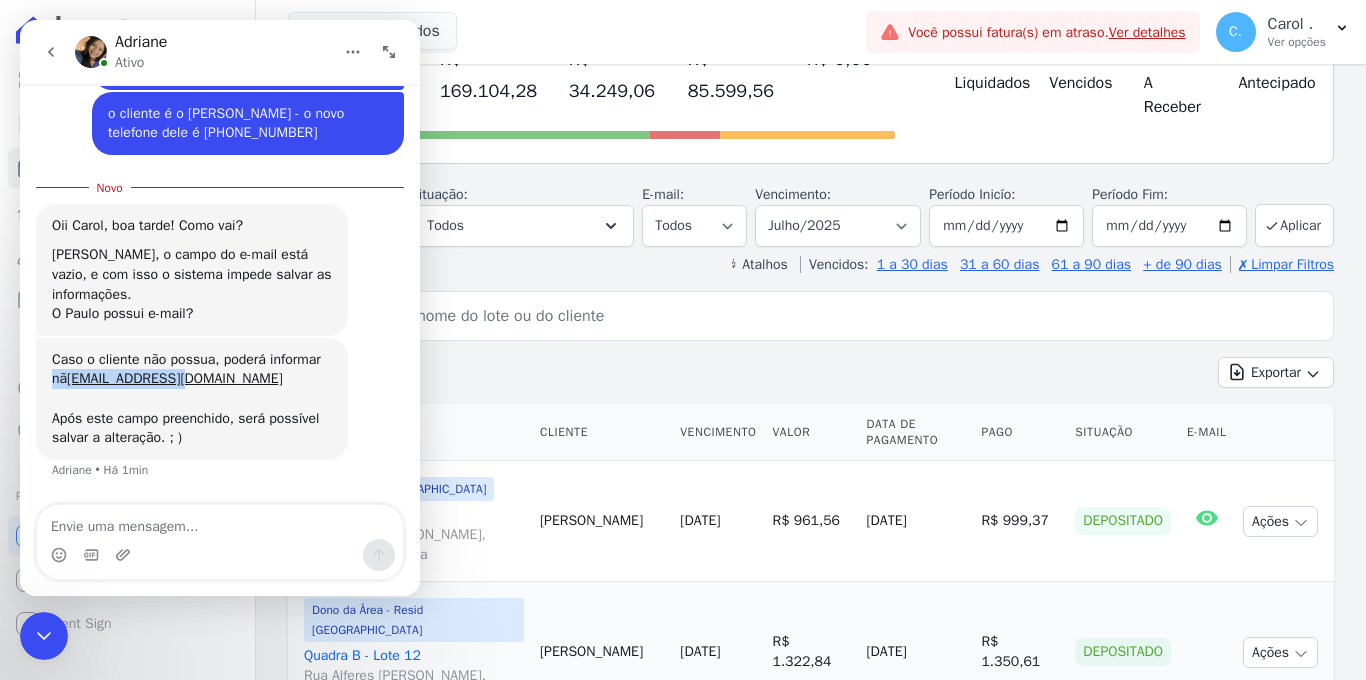 click 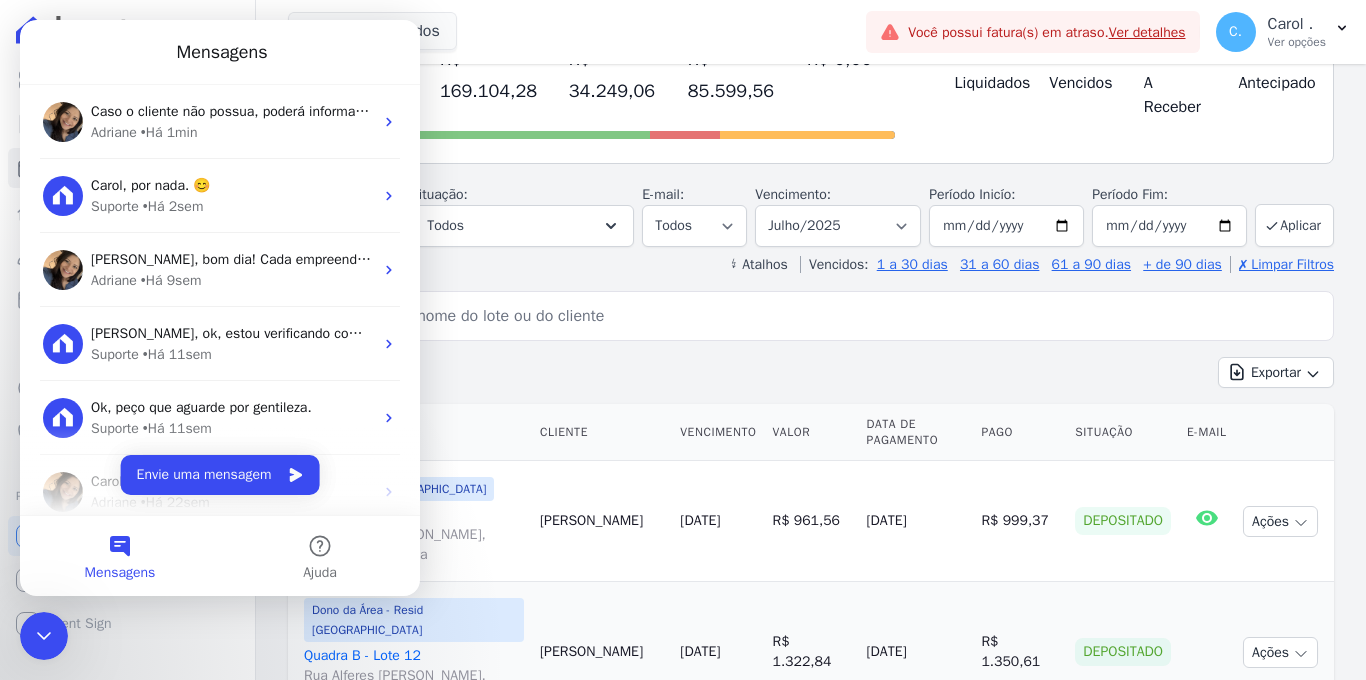 scroll, scrollTop: 0, scrollLeft: 0, axis: both 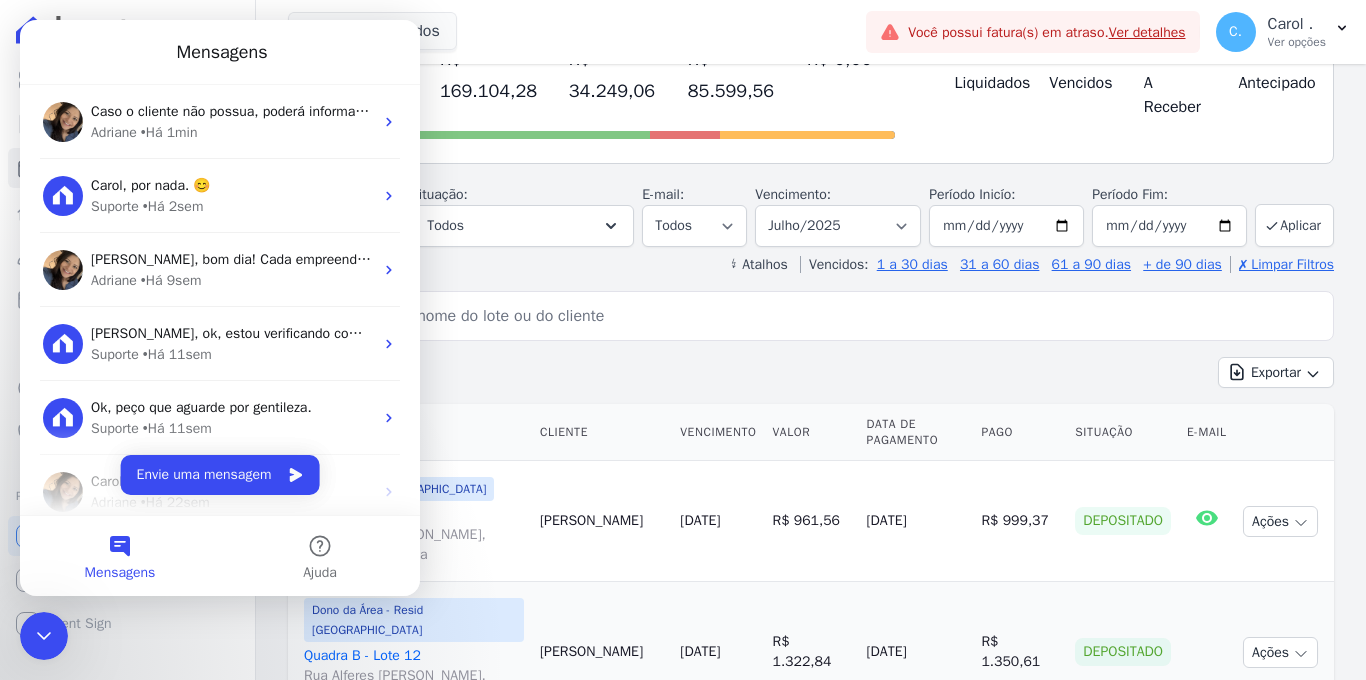 click on "search" at bounding box center [811, 316] 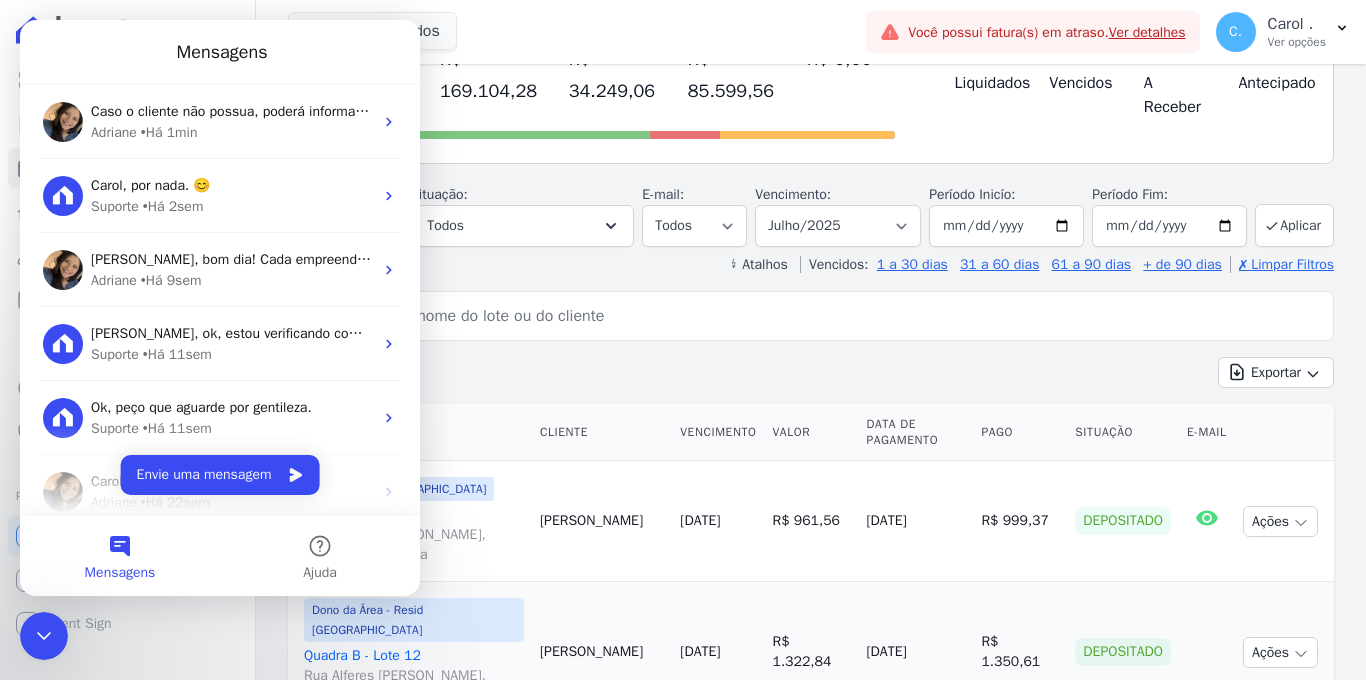 click at bounding box center (825, 316) 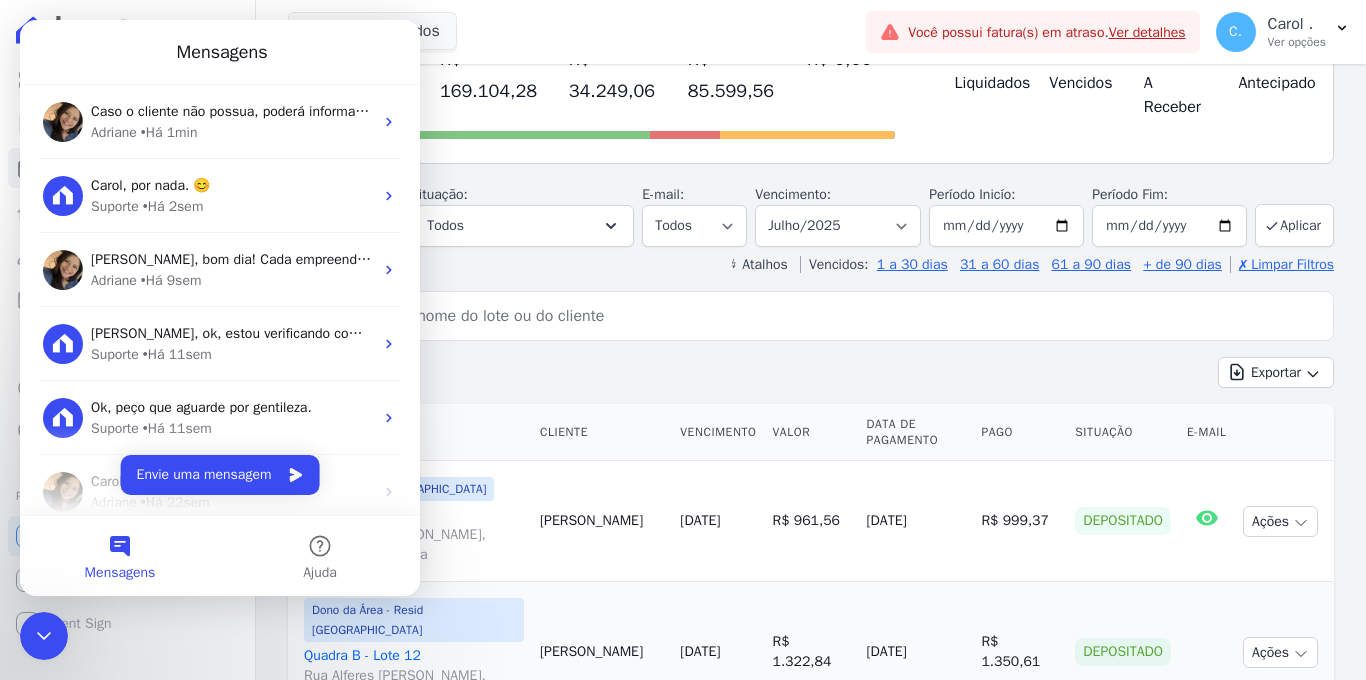 click at bounding box center (44, 636) 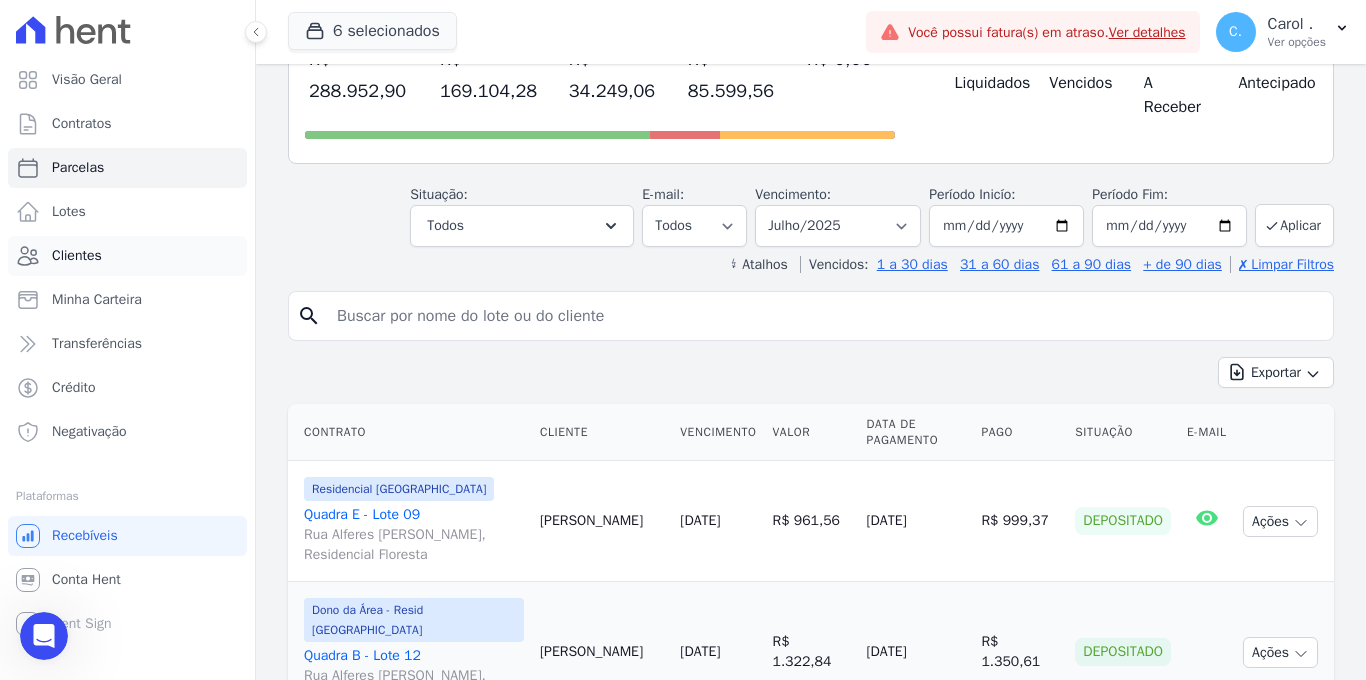 scroll, scrollTop: 0, scrollLeft: 0, axis: both 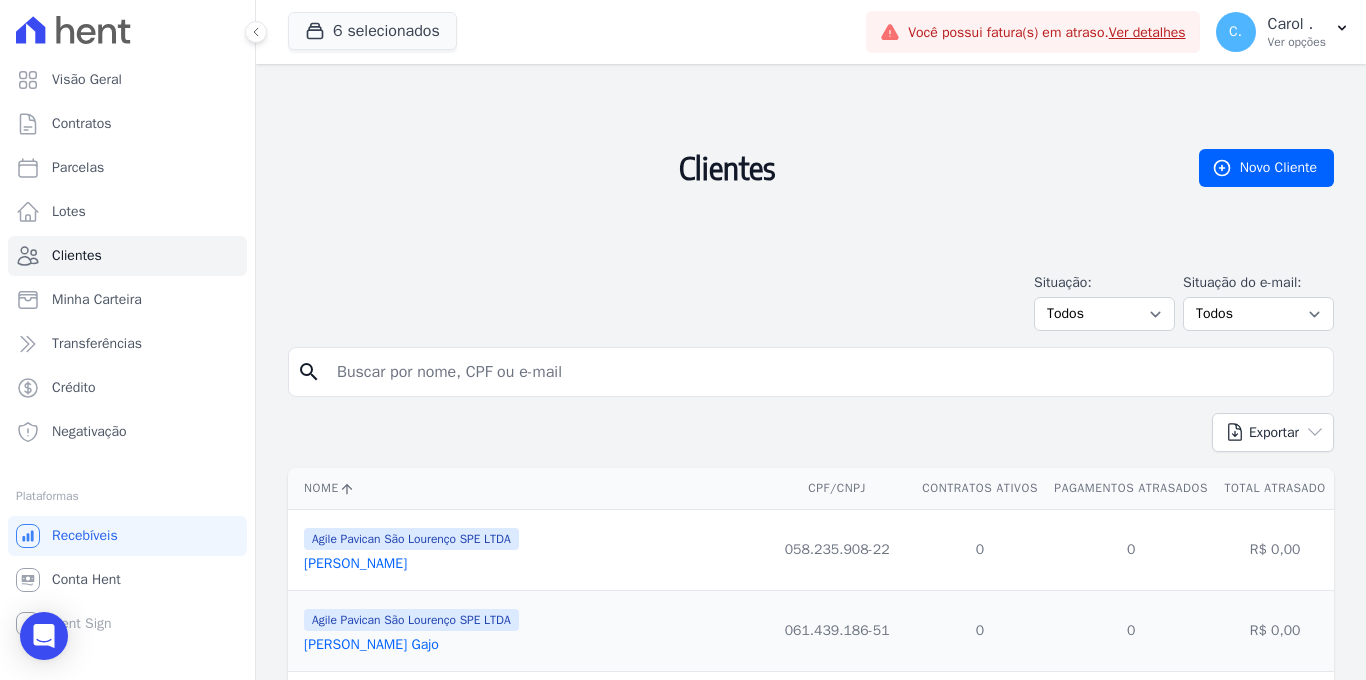 click at bounding box center (825, 372) 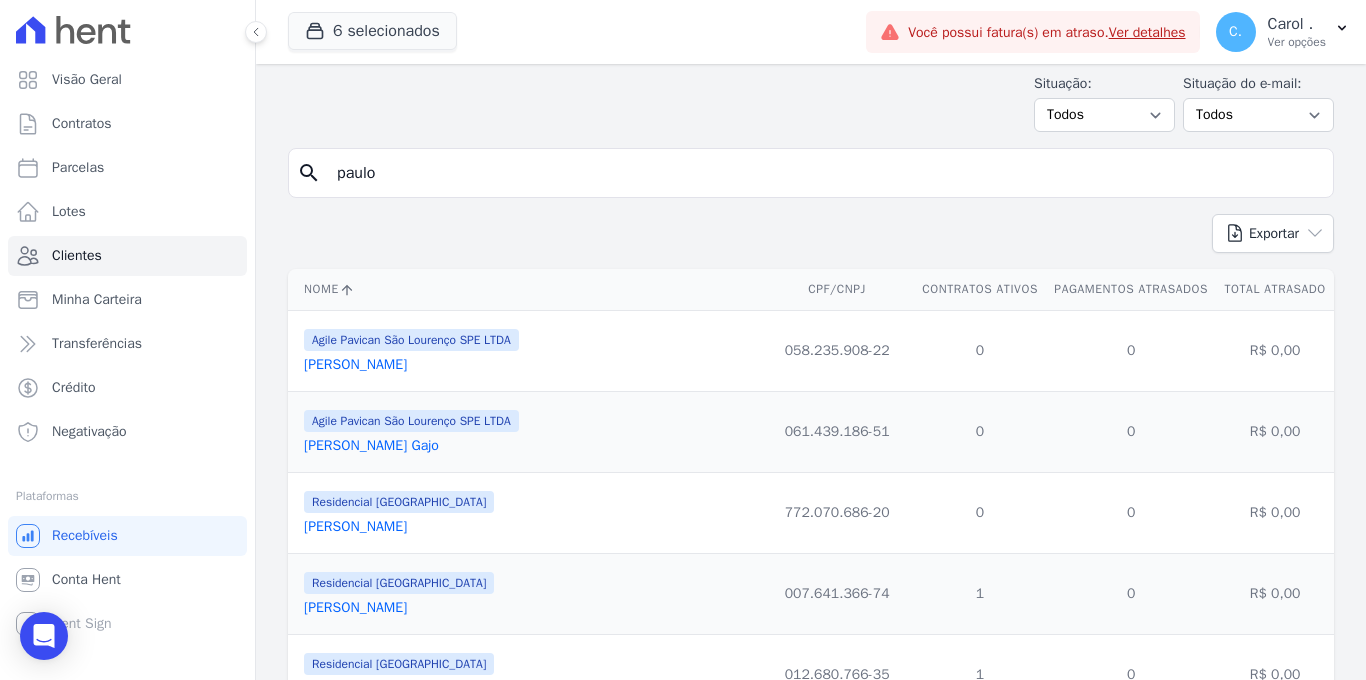scroll, scrollTop: 0, scrollLeft: 0, axis: both 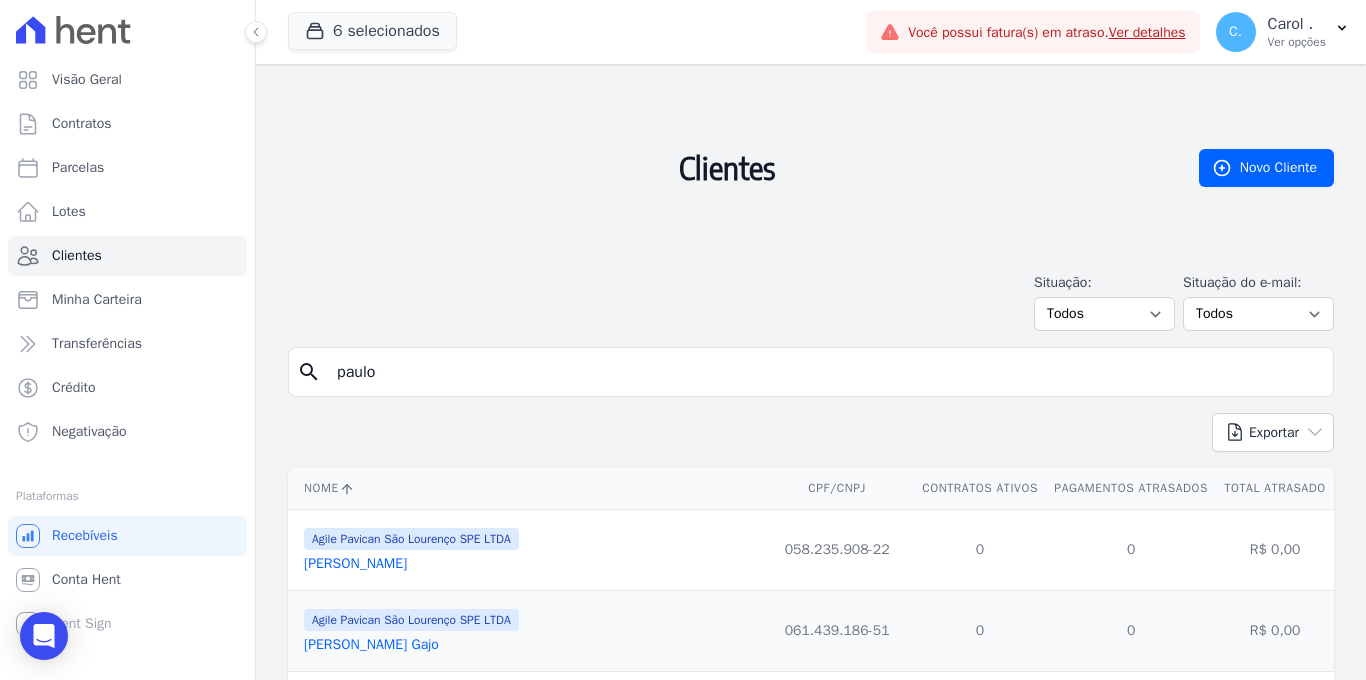 click on "paulo" at bounding box center (825, 372) 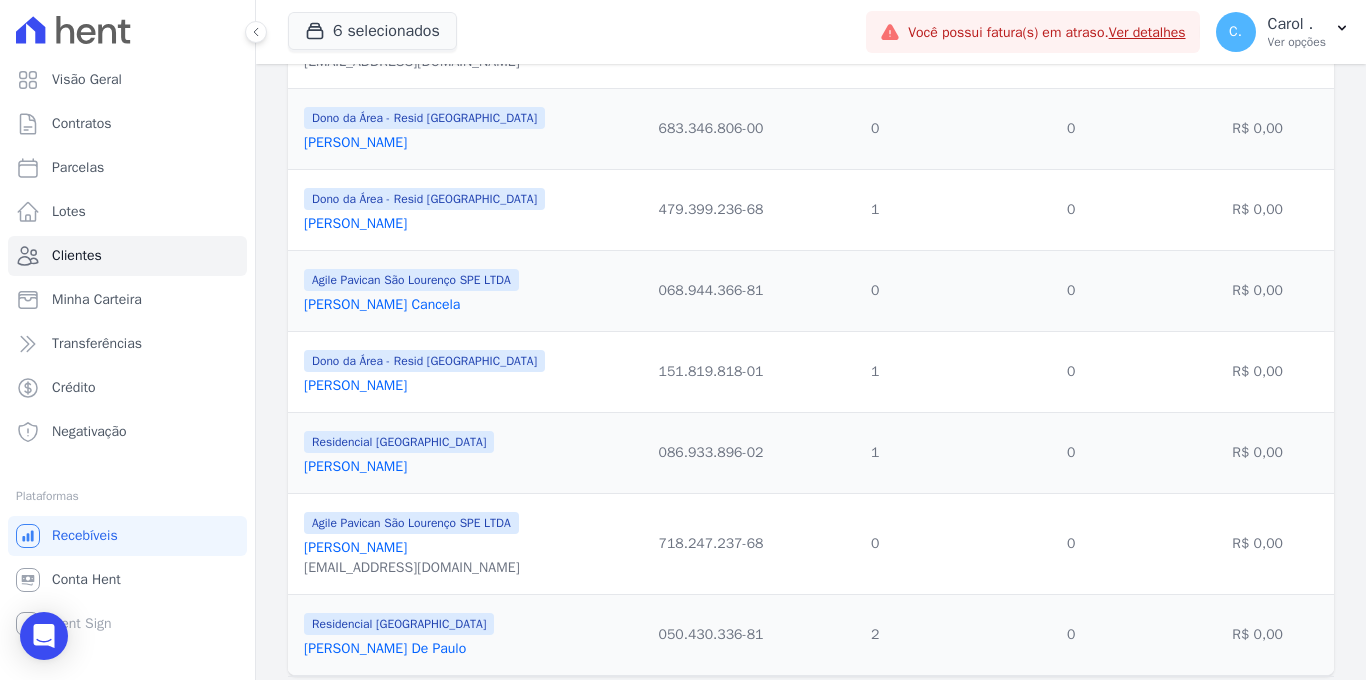 scroll, scrollTop: 876, scrollLeft: 0, axis: vertical 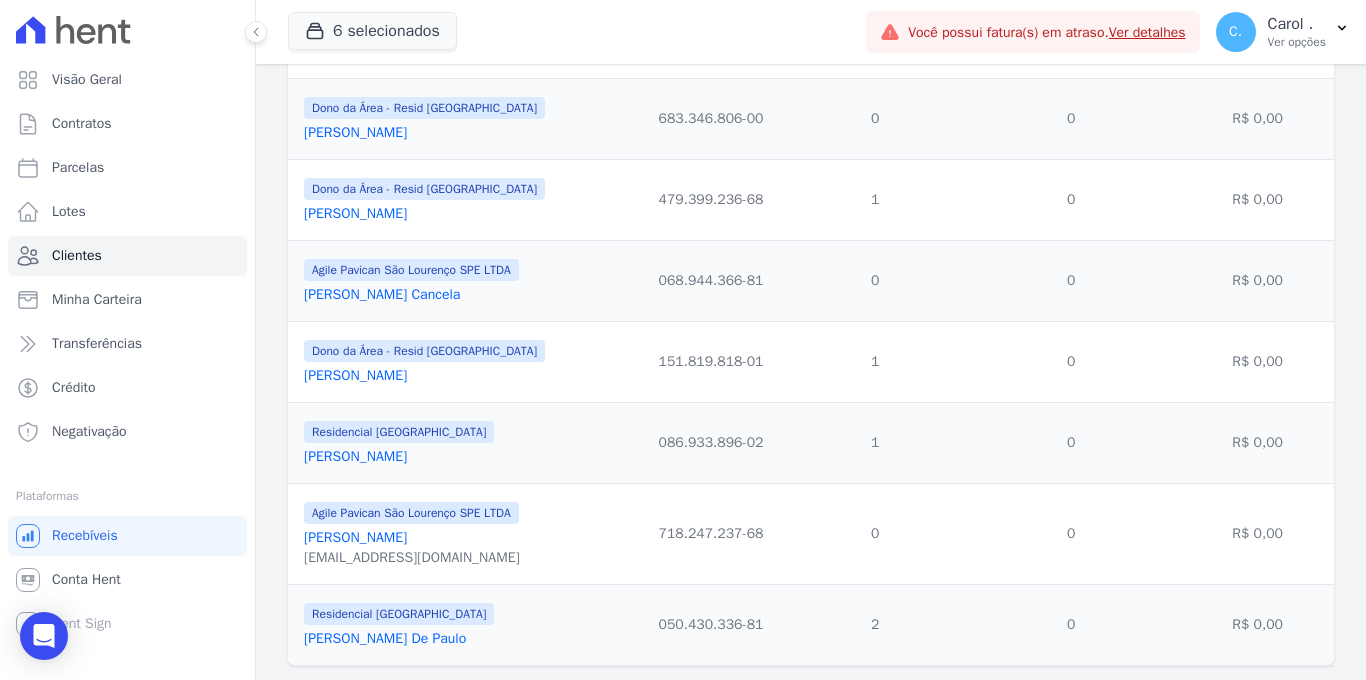 click on "[PERSON_NAME]" at bounding box center (355, 213) 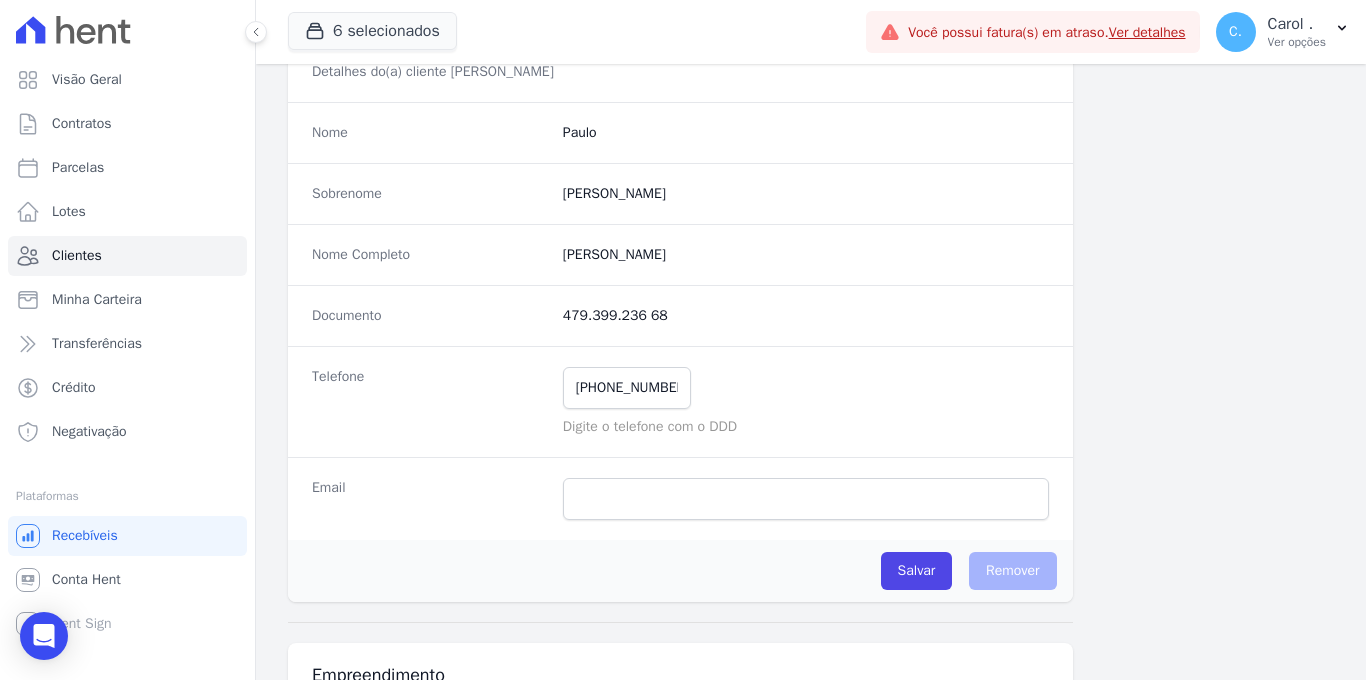 scroll, scrollTop: 315, scrollLeft: 0, axis: vertical 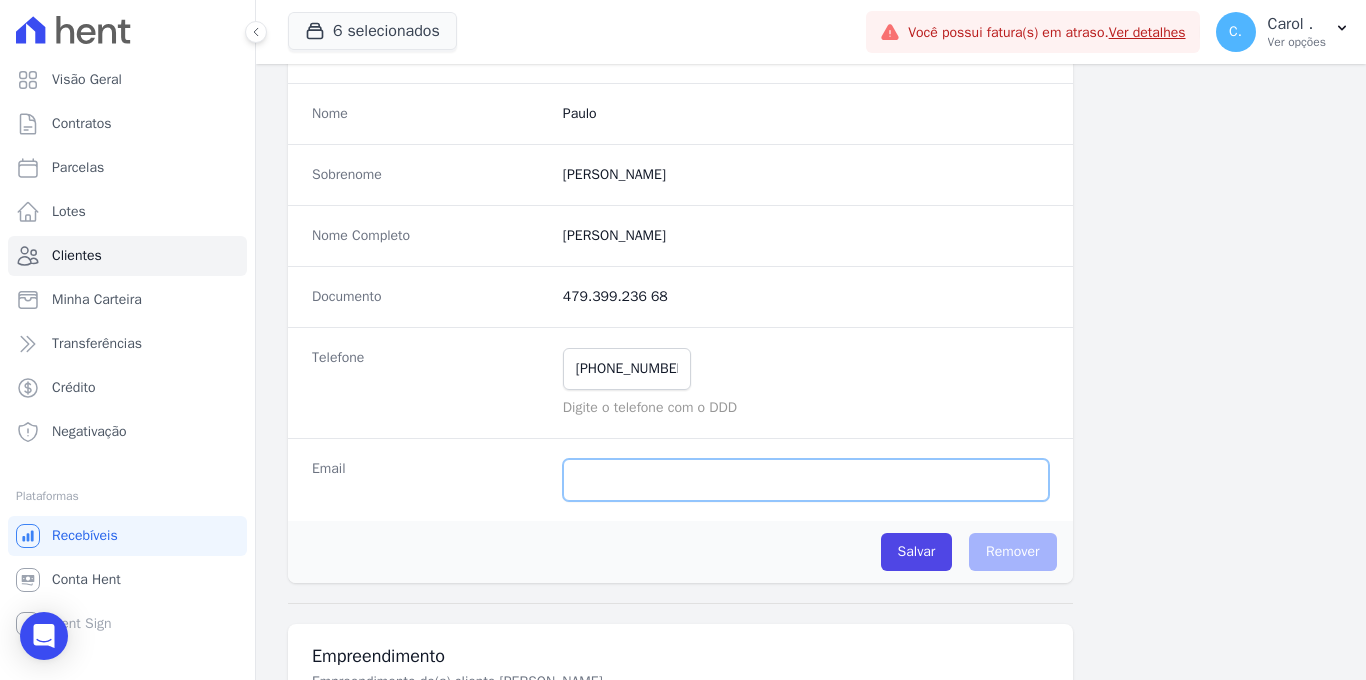 drag, startPoint x: 580, startPoint y: 499, endPoint x: 584, endPoint y: 488, distance: 11.7046995 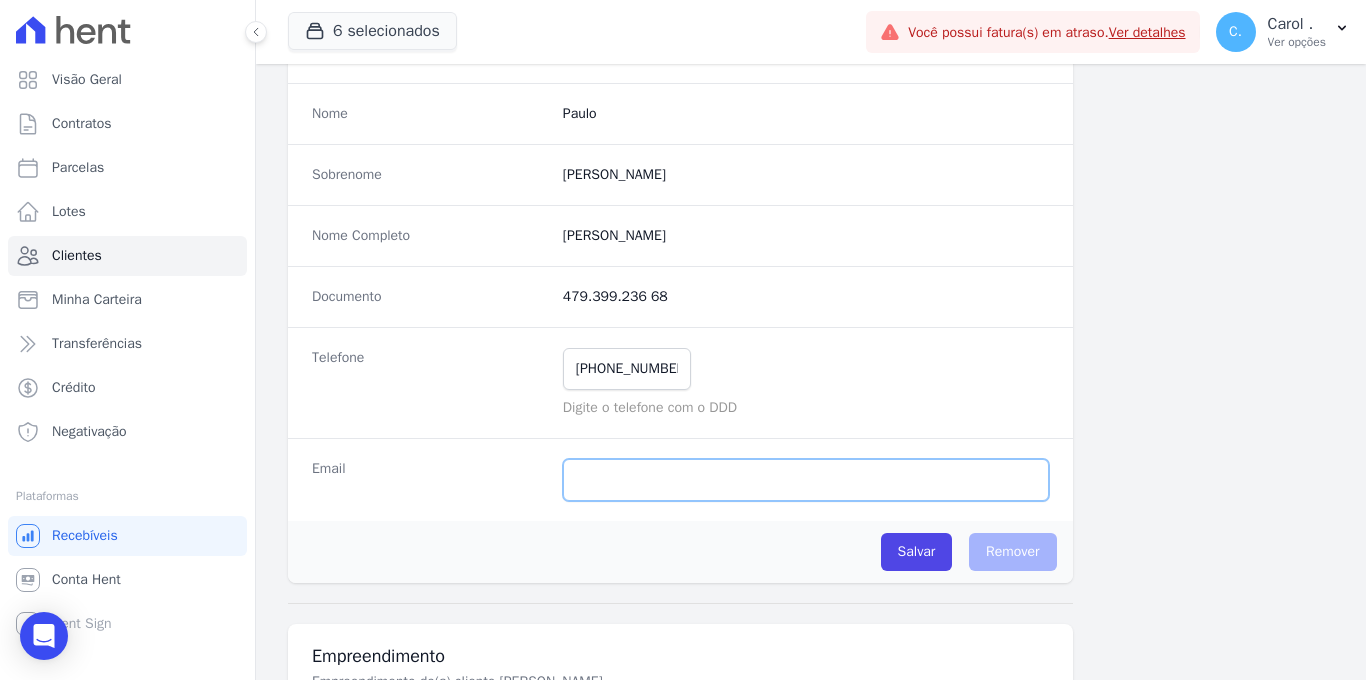 paste on "[EMAIL_ADDRESS][DOMAIN_NAME]" 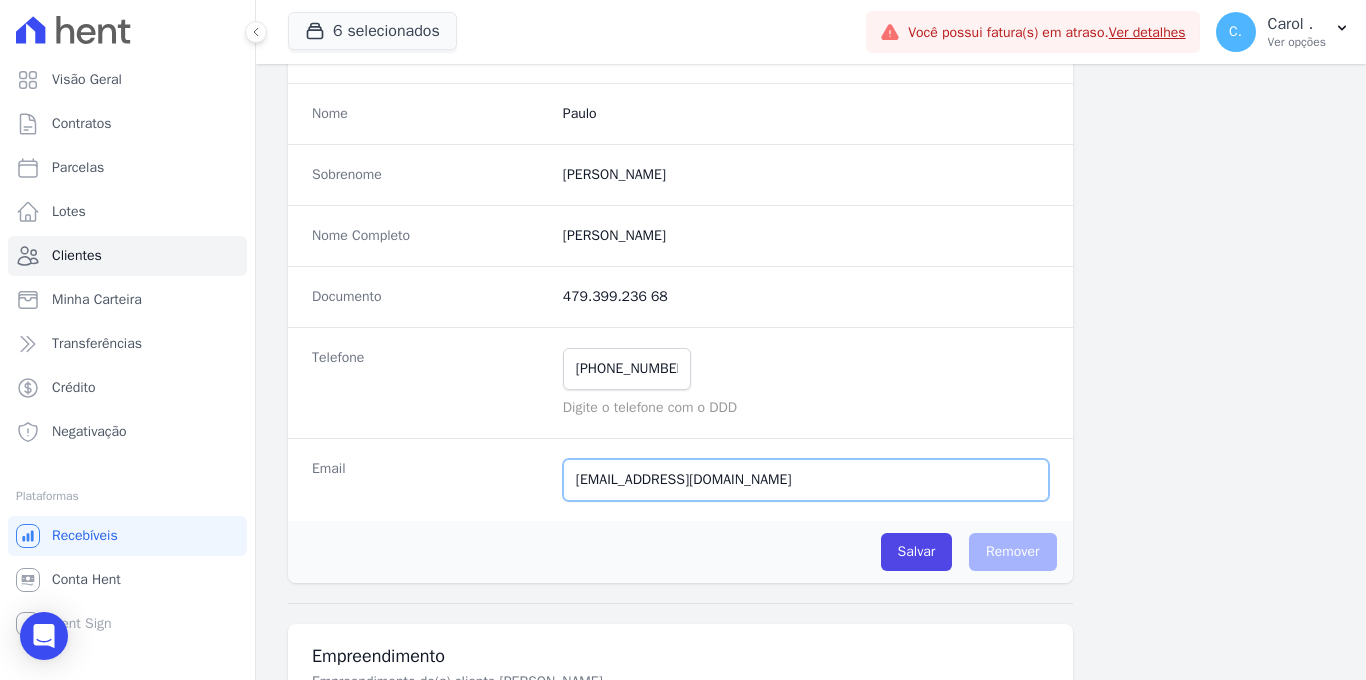 type on "[EMAIL_ADDRESS][DOMAIN_NAME]" 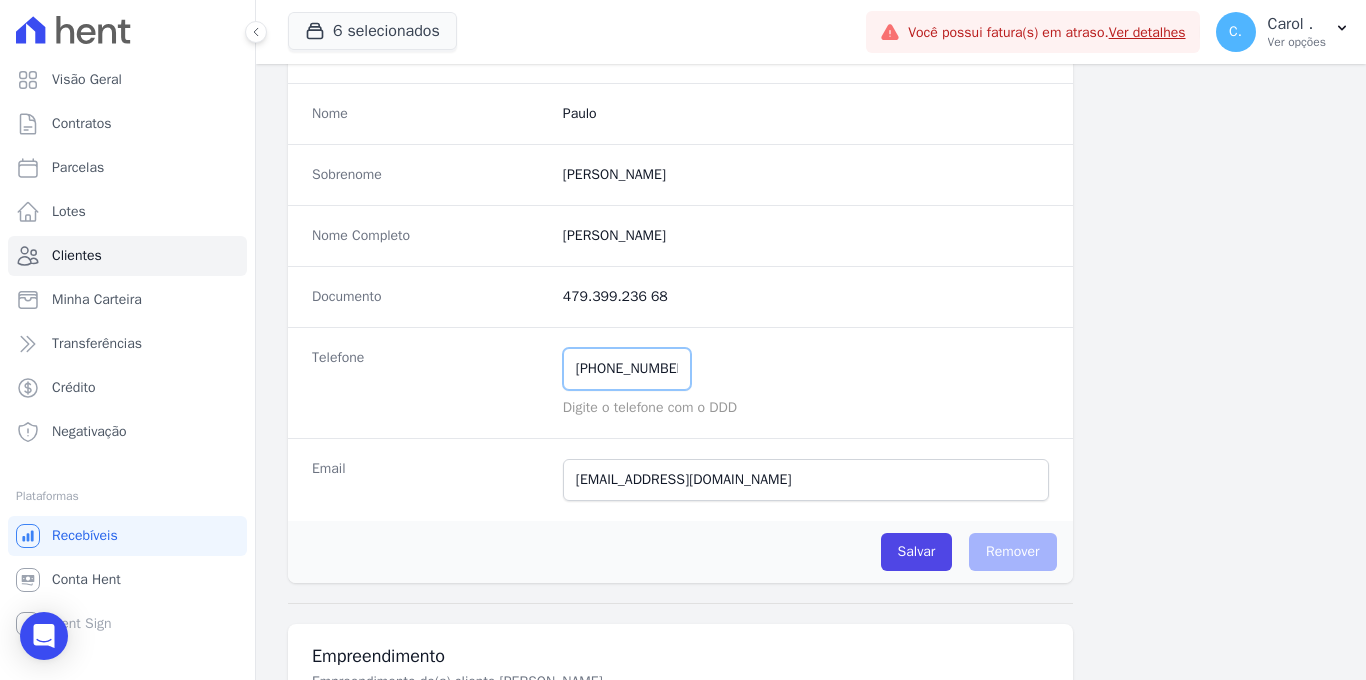 click on "[PHONE_NUMBER]" at bounding box center [627, 369] 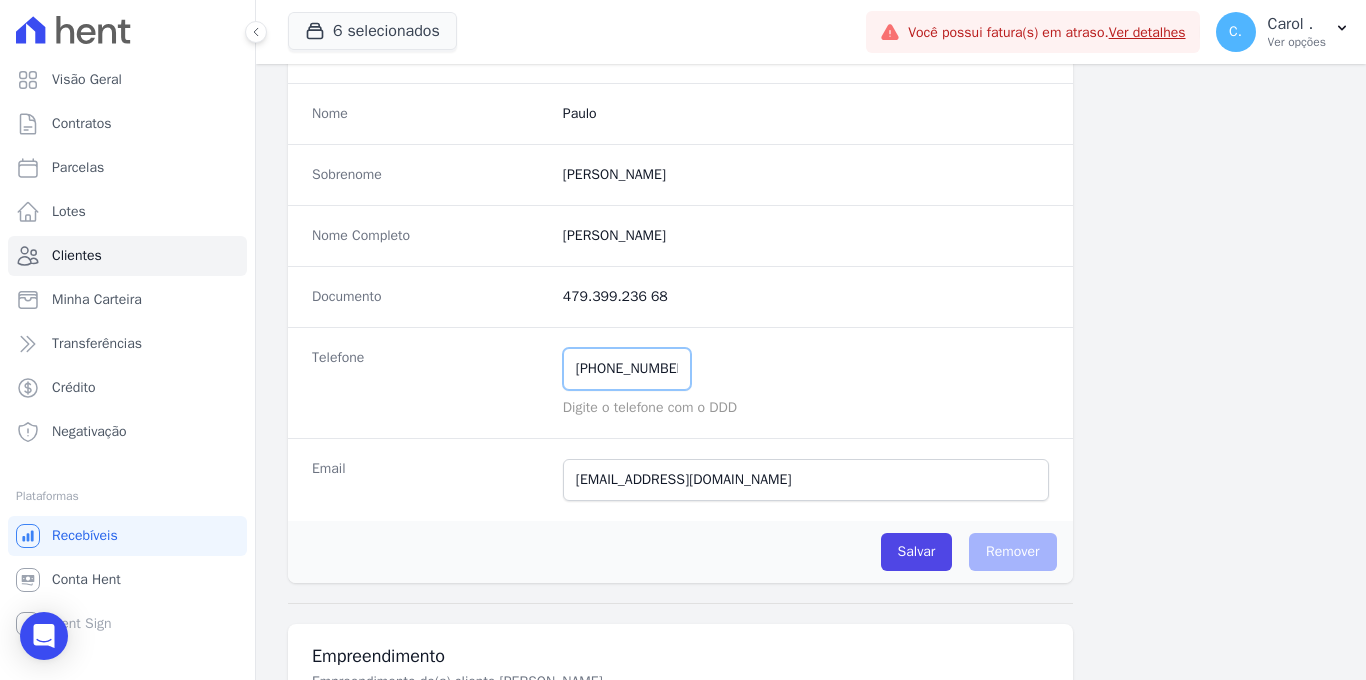 drag, startPoint x: 687, startPoint y: 374, endPoint x: 613, endPoint y: 371, distance: 74.06078 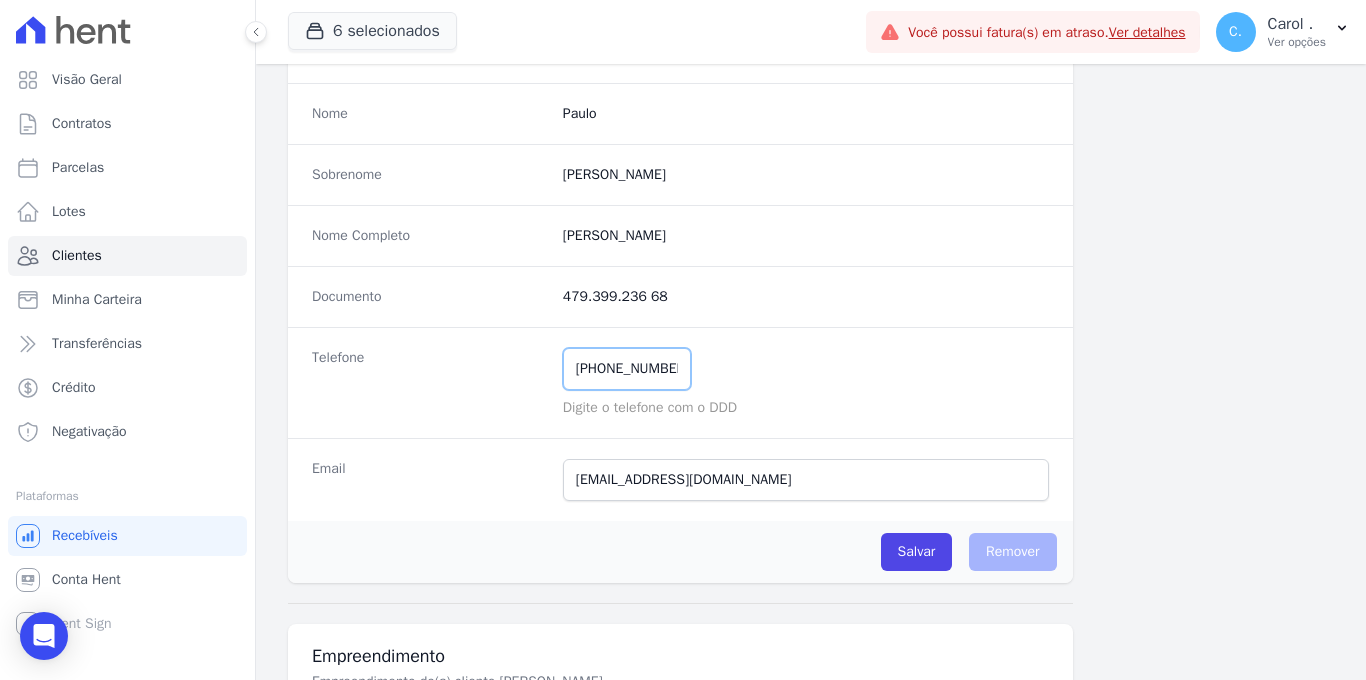 click on "[PHONE_NUMBER]" at bounding box center [627, 369] 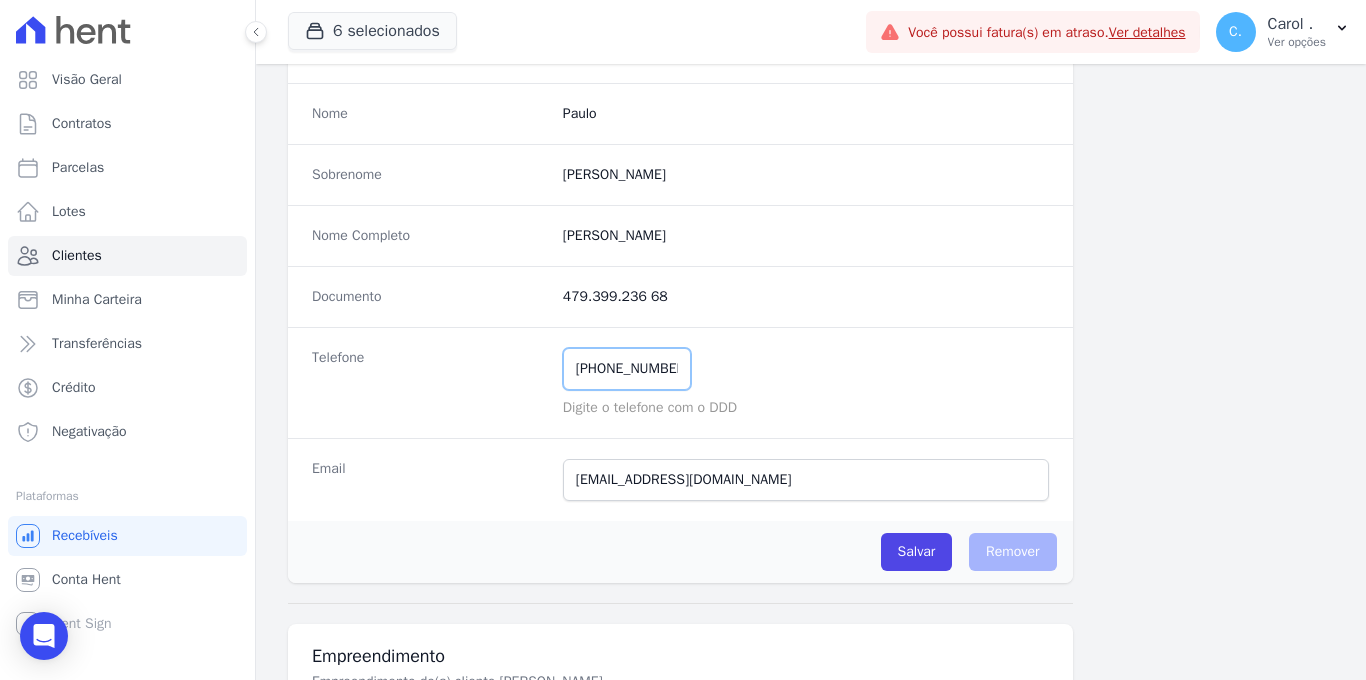 drag, startPoint x: 685, startPoint y: 369, endPoint x: 613, endPoint y: 375, distance: 72.249565 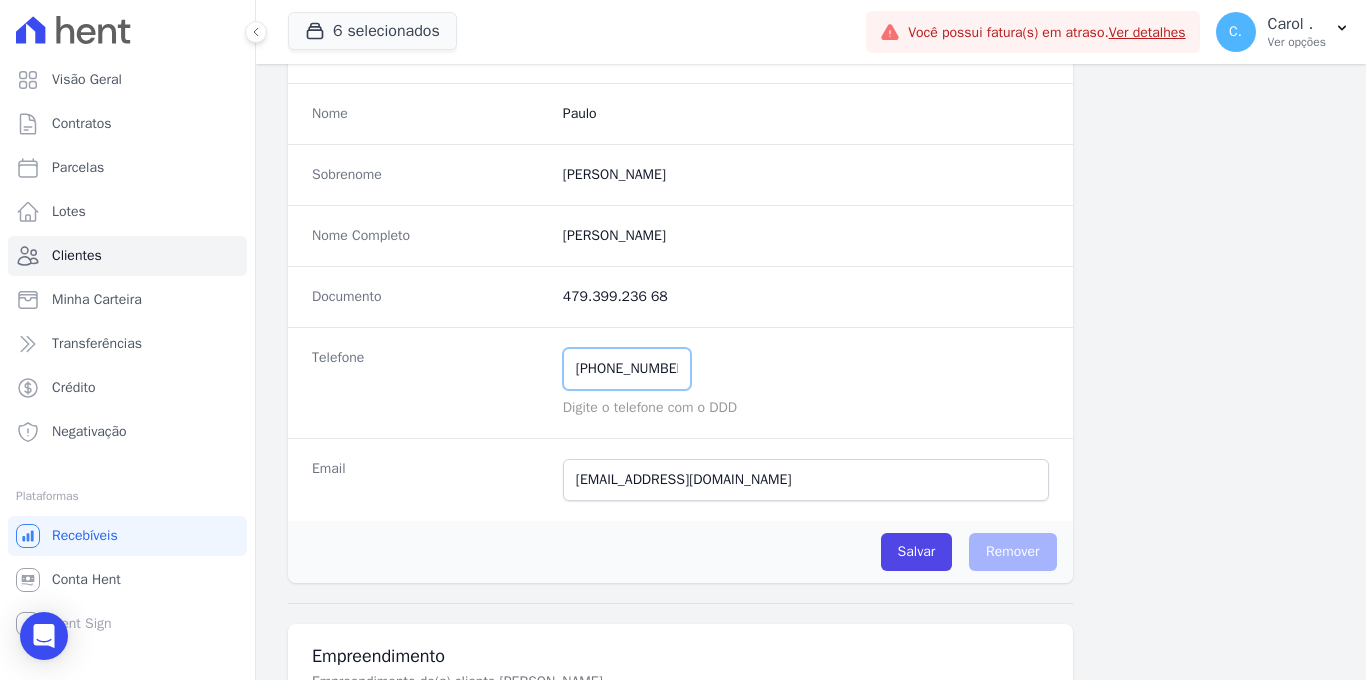 click on "[PHONE_NUMBER]" at bounding box center [627, 369] 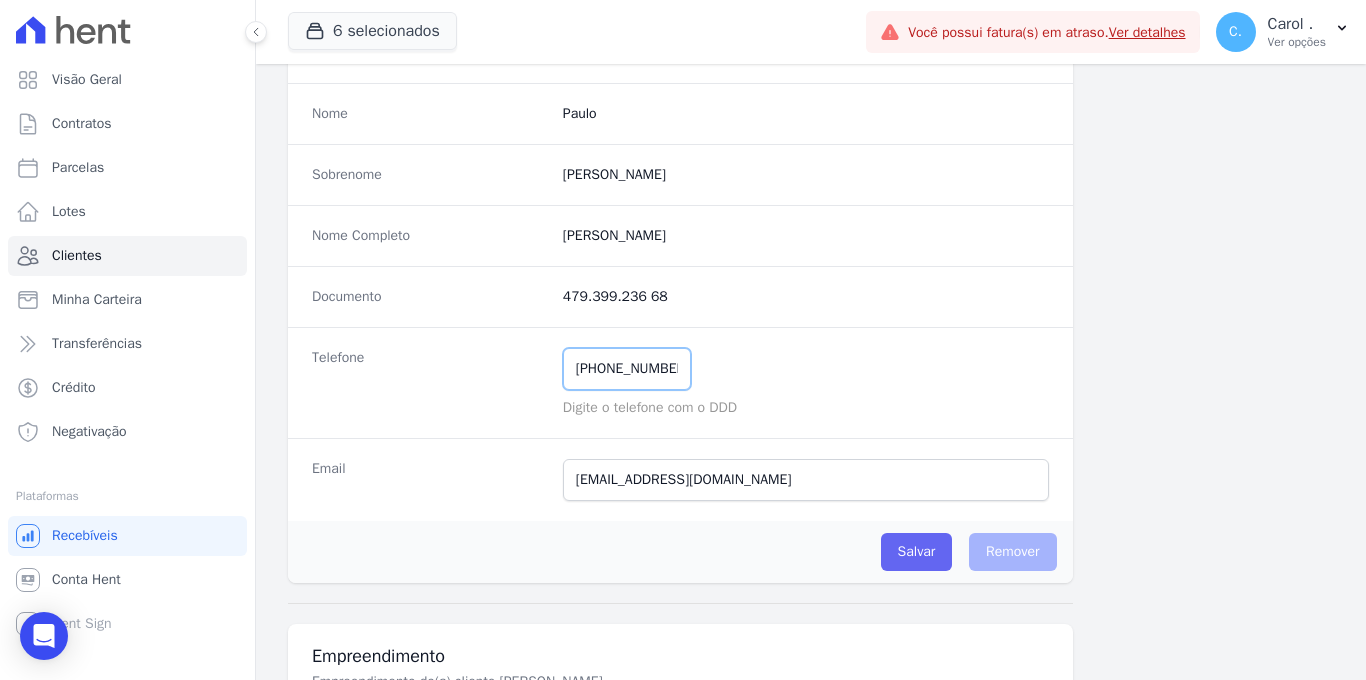 type on "[PHONE_NUMBER]" 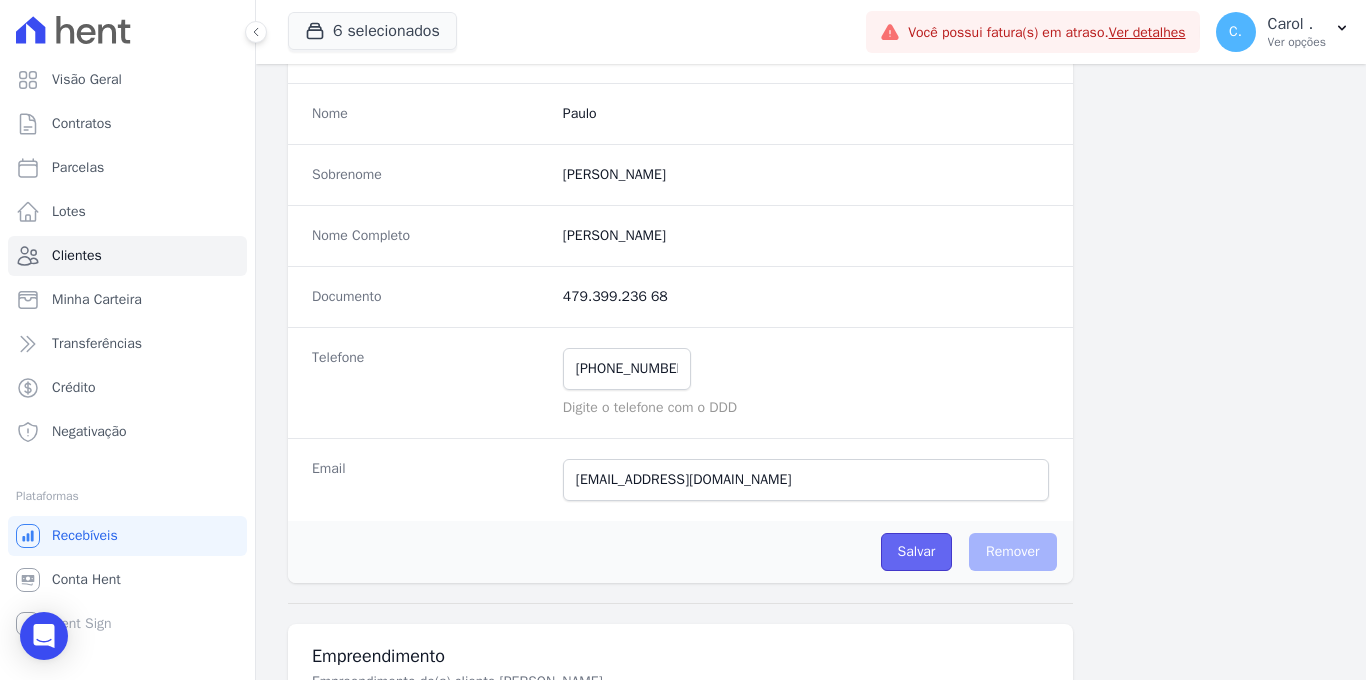 click on "Salvar" at bounding box center (917, 552) 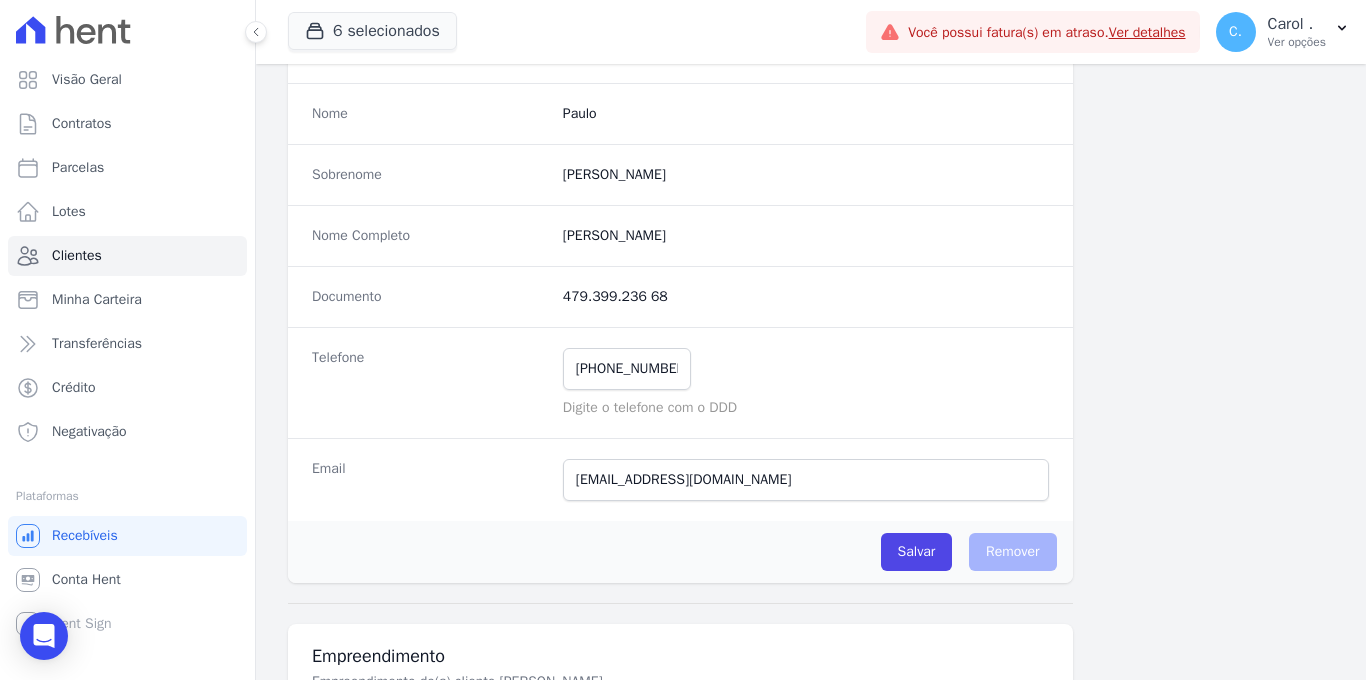 click at bounding box center (680, 603) 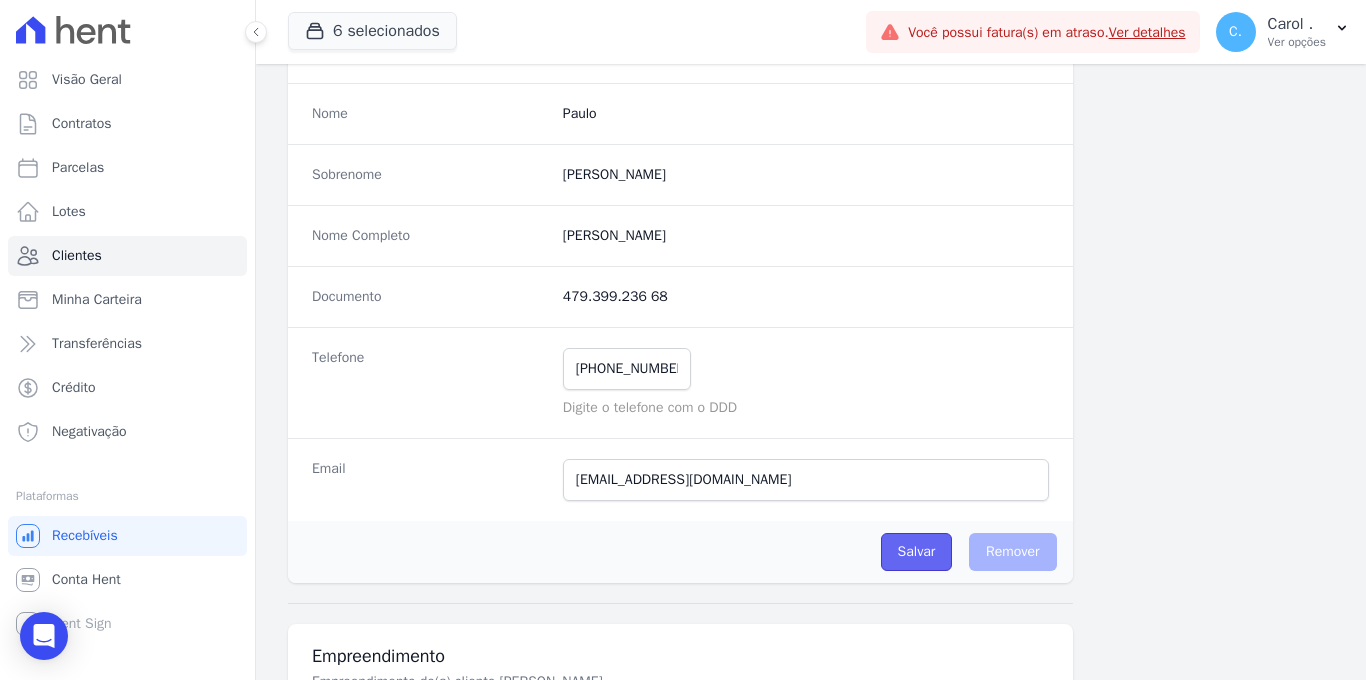 click on "Salvar" at bounding box center (917, 552) 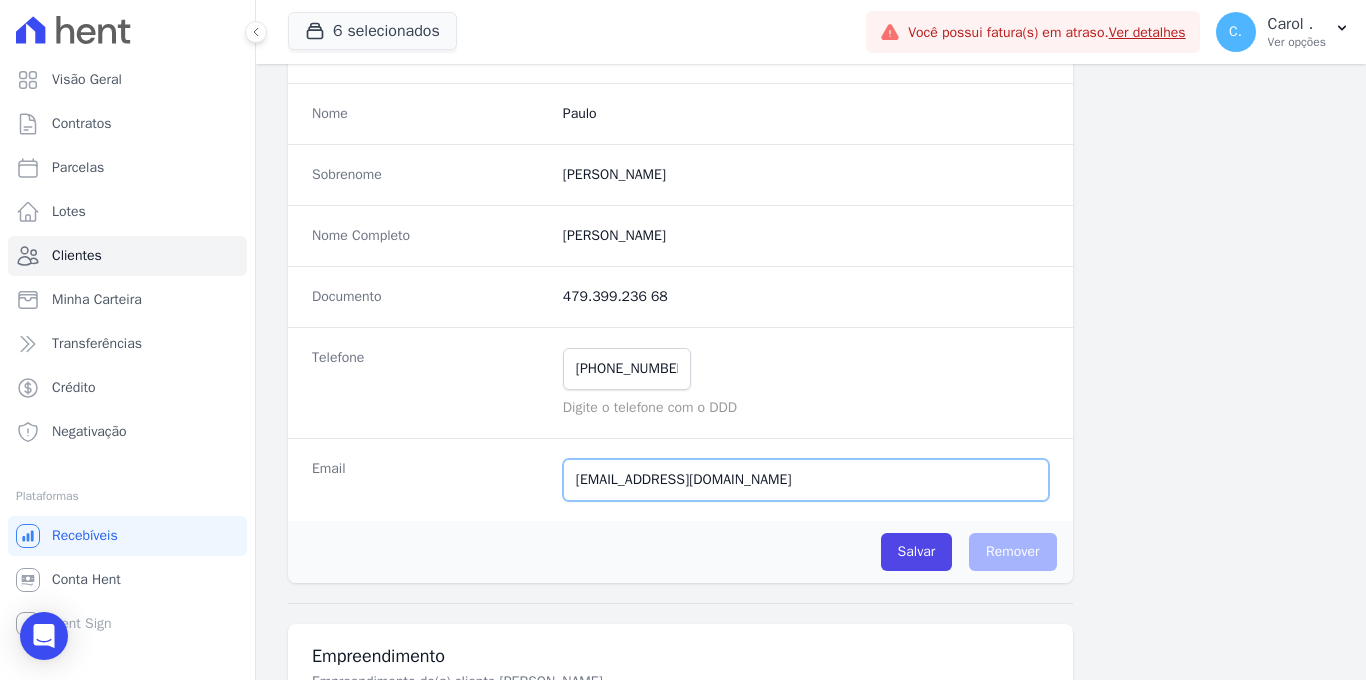 click on "[EMAIL_ADDRESS][DOMAIN_NAME]" at bounding box center (806, 480) 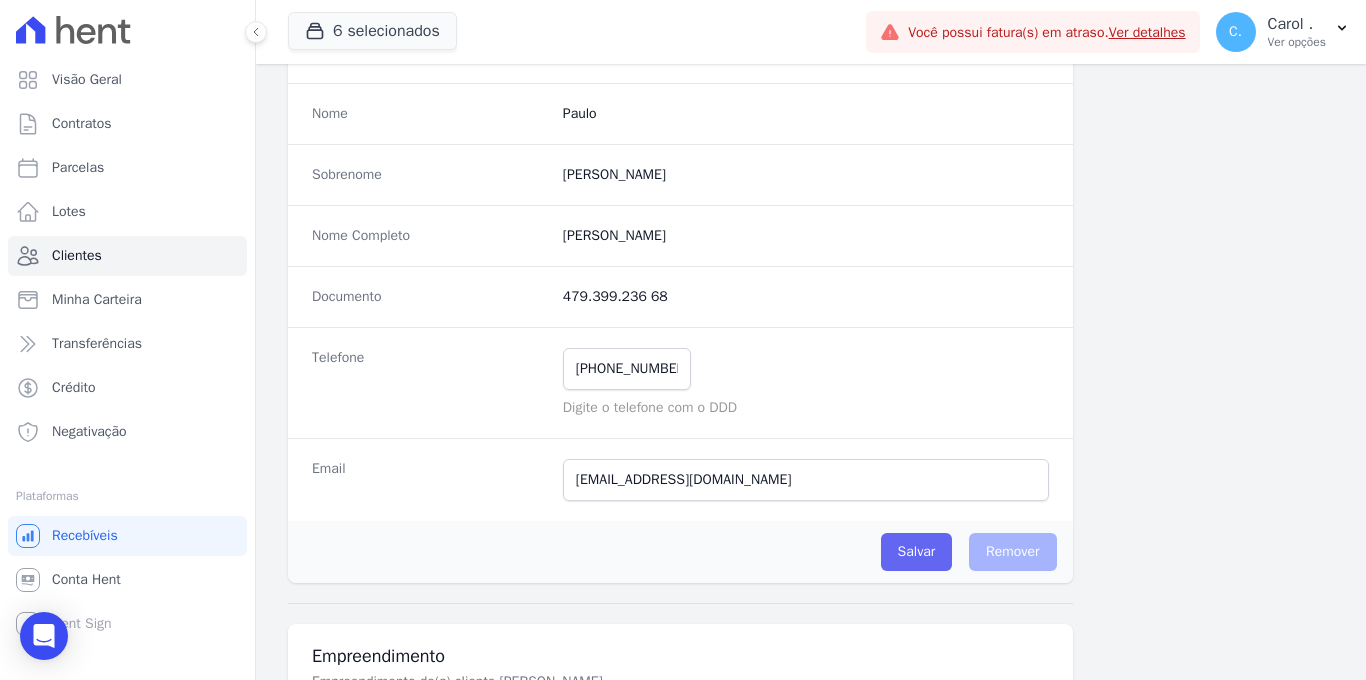drag, startPoint x: 862, startPoint y: 528, endPoint x: 892, endPoint y: 561, distance: 44.598206 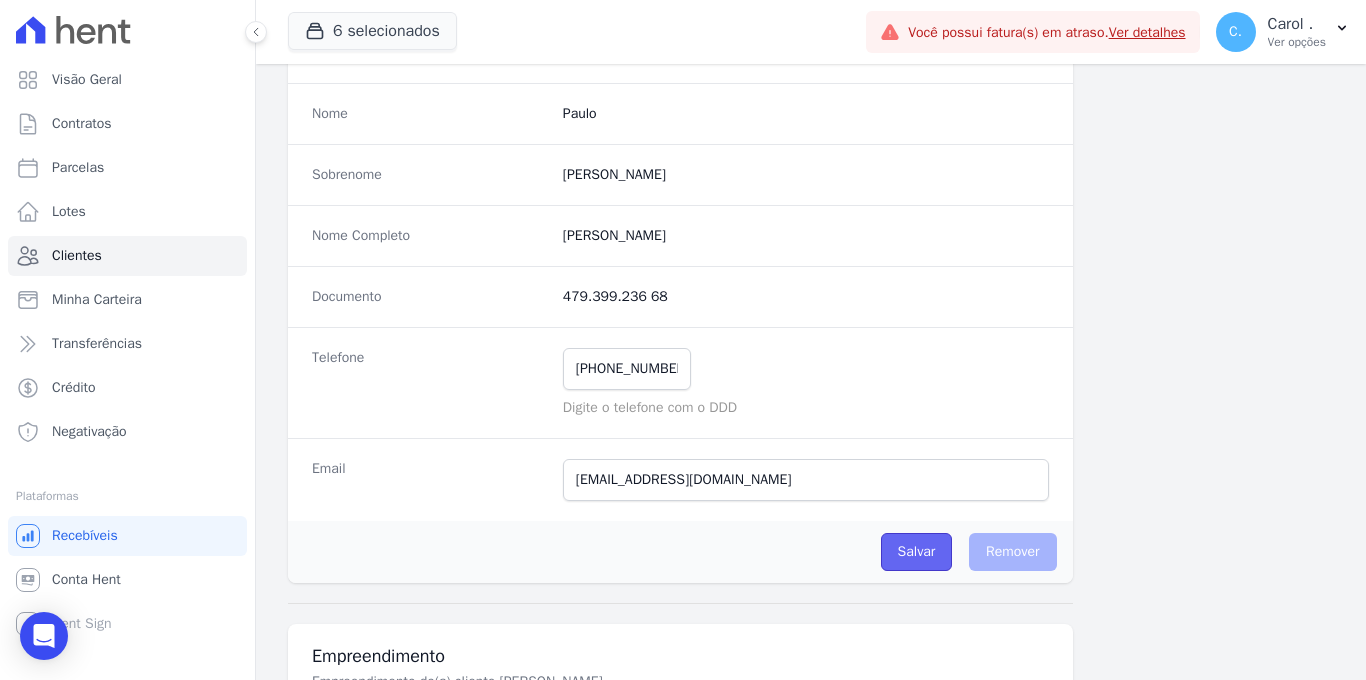 click on "Salvar" at bounding box center (917, 552) 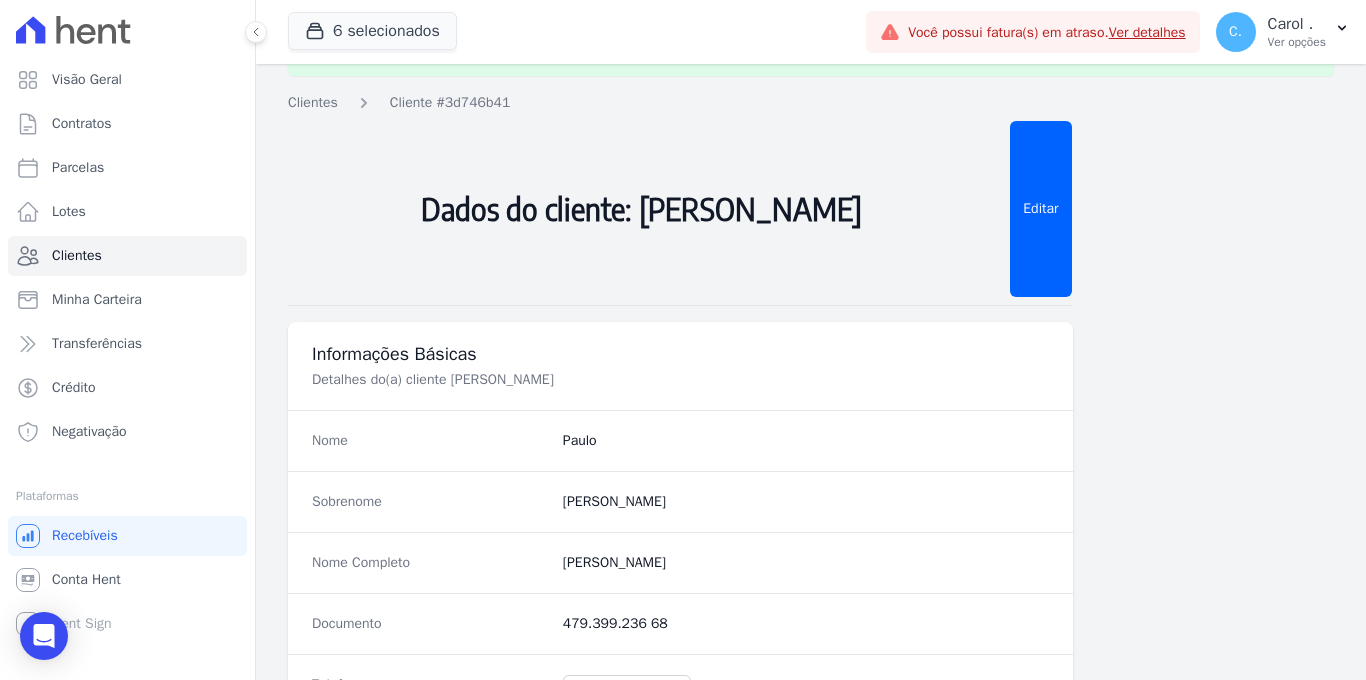 scroll, scrollTop: 351, scrollLeft: 0, axis: vertical 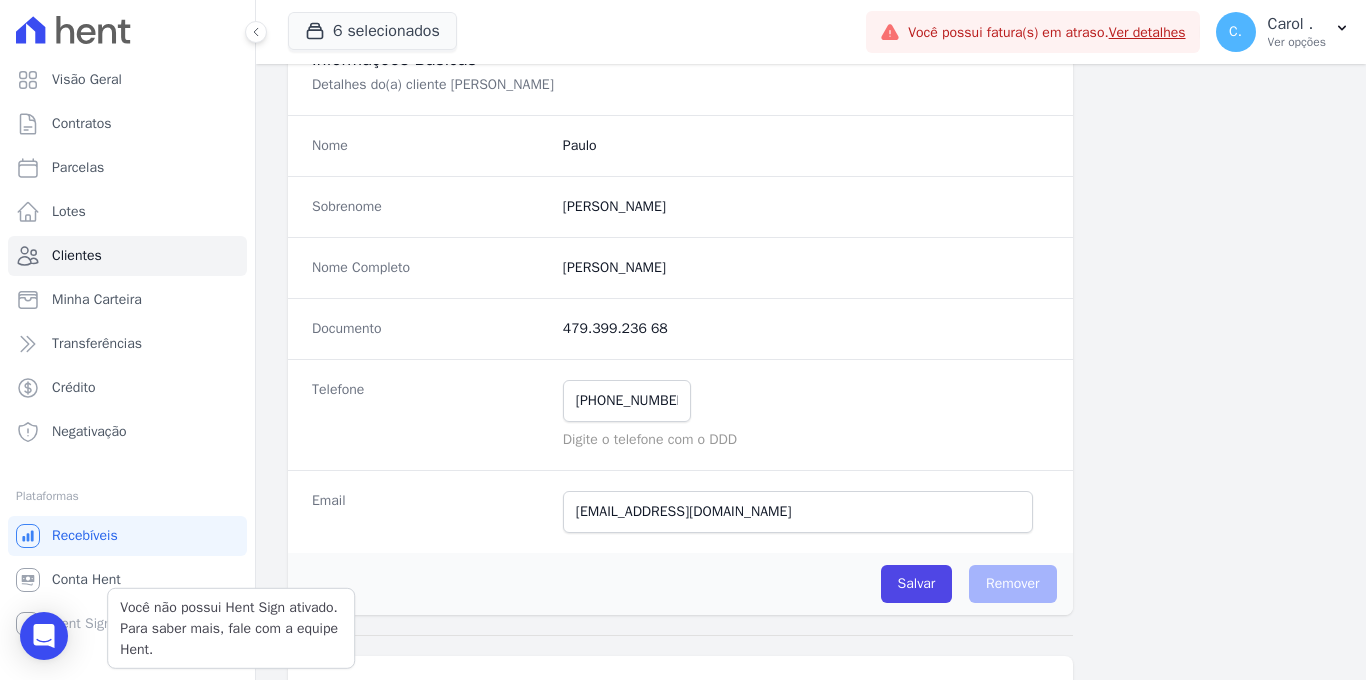 click on "Você não possui Hent Sign ativado. Para saber mais, fale com a equipe Hent.
Hent Sign" at bounding box center (127, 624) 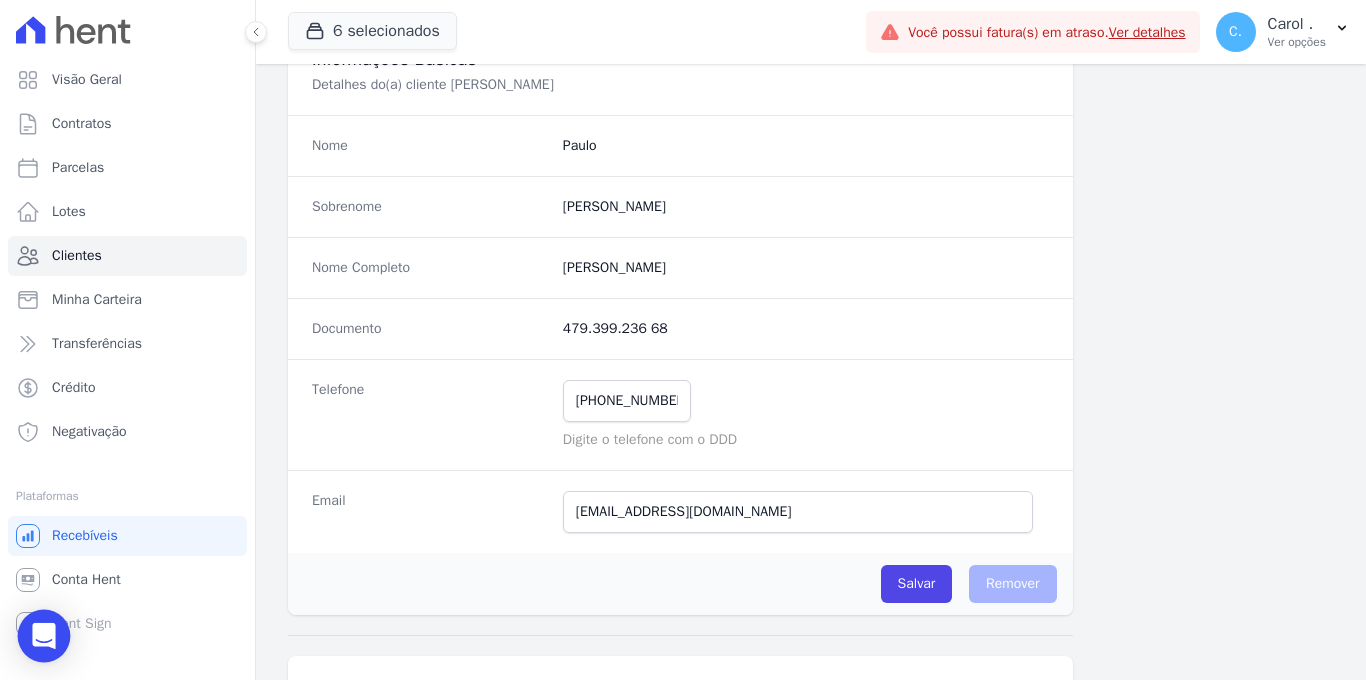 click 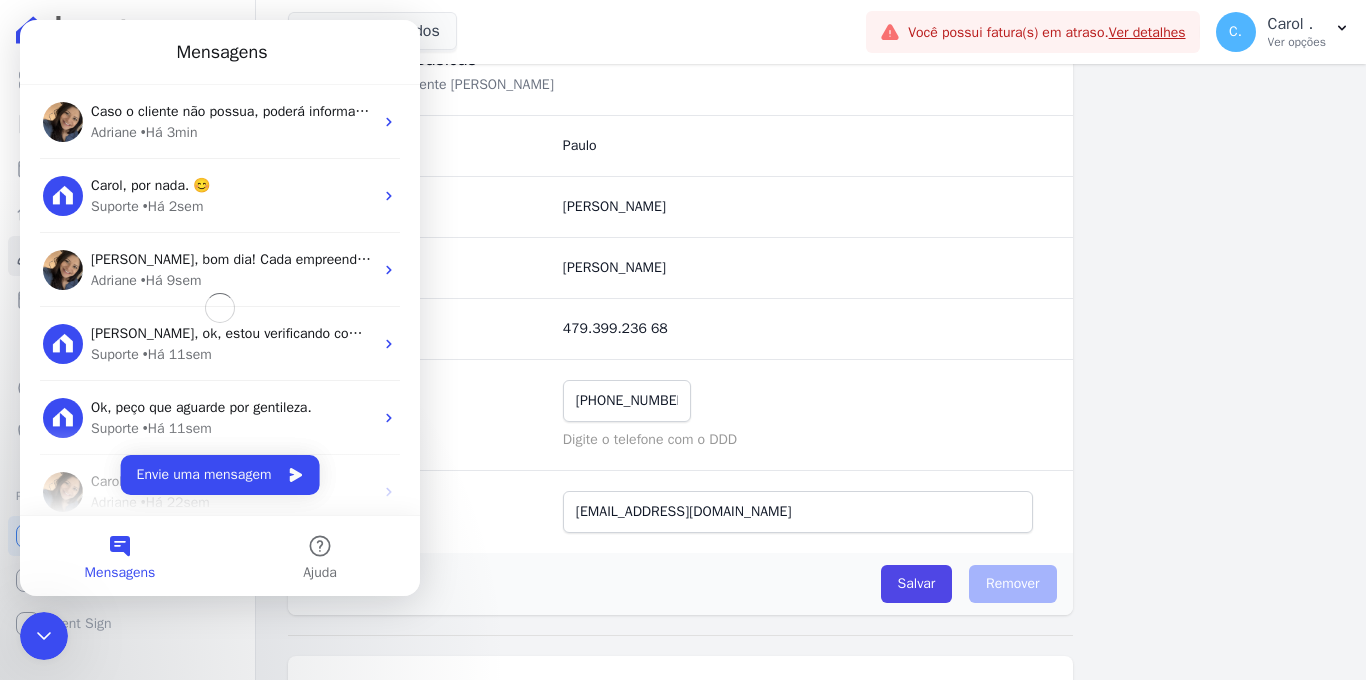 scroll, scrollTop: 0, scrollLeft: 0, axis: both 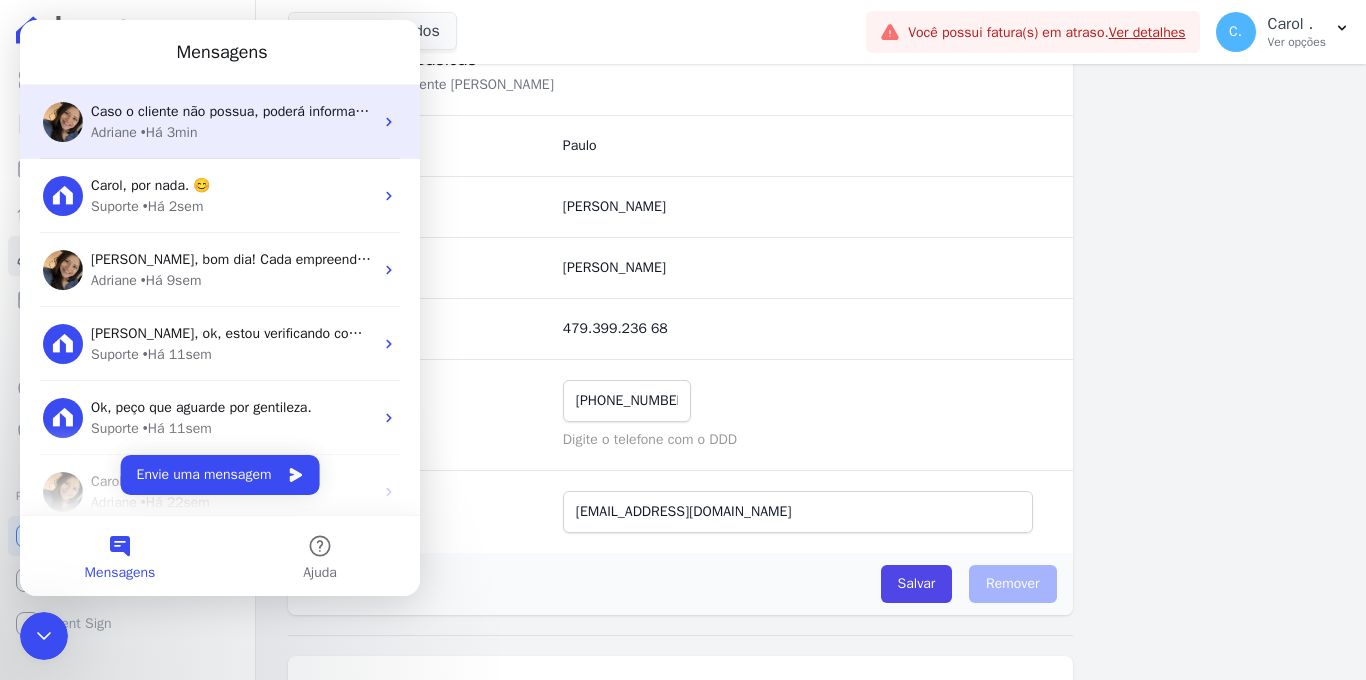 click on "Caso o cliente não possua, poderá informar [EMAIL_ADDRESS][DOMAIN_NAME]   Após este campo preenchido, será possível salvar a alteração. ; )" at bounding box center (538, 111) 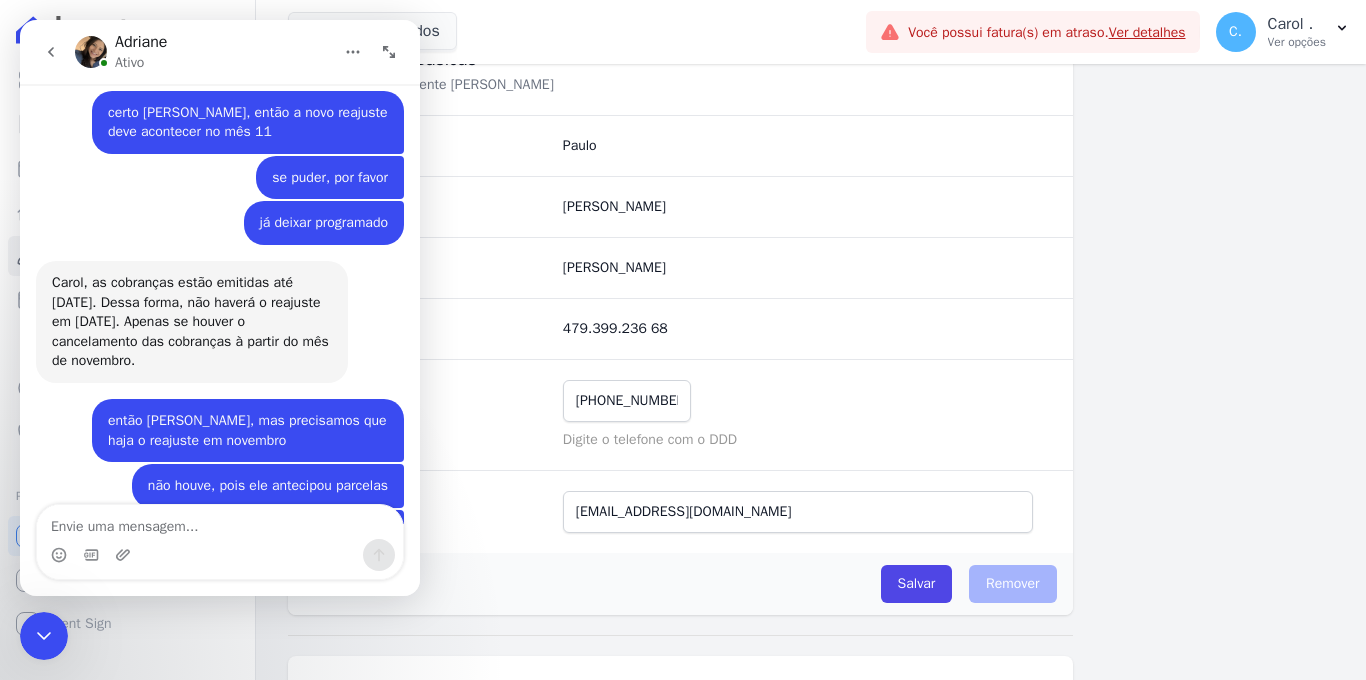 click at bounding box center (220, 522) 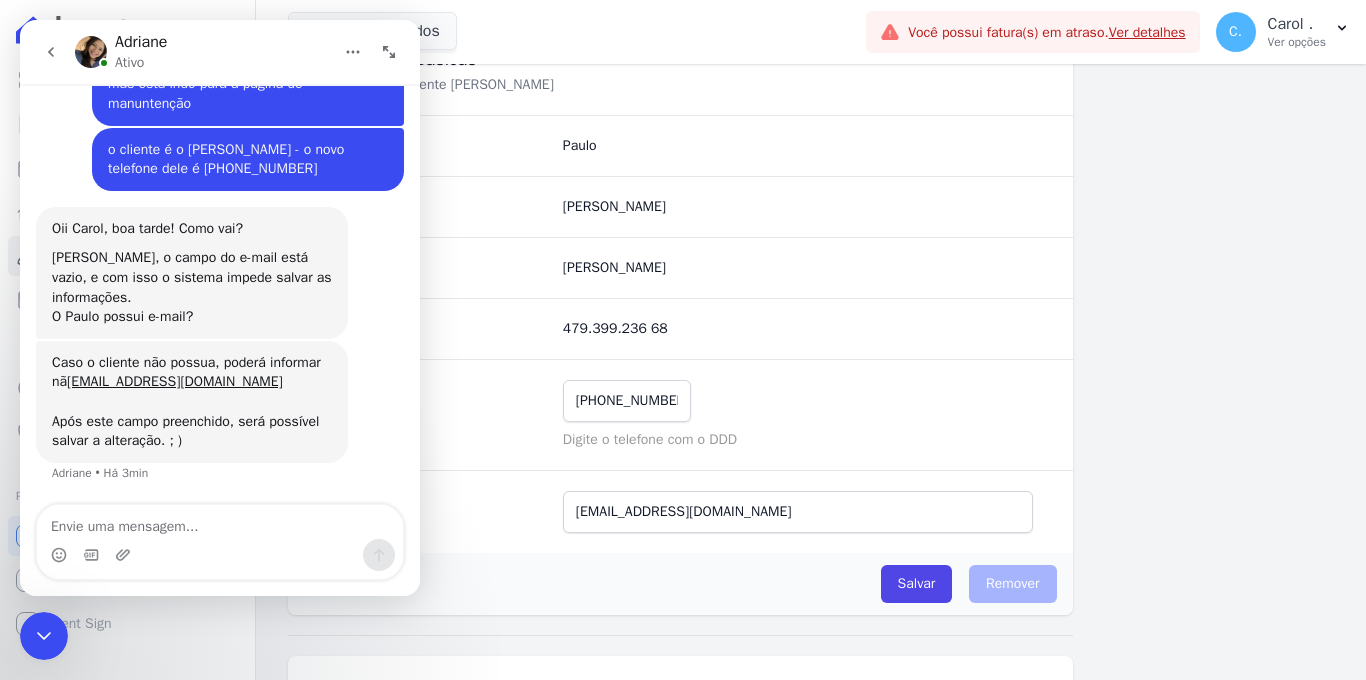 scroll, scrollTop: 9374, scrollLeft: 0, axis: vertical 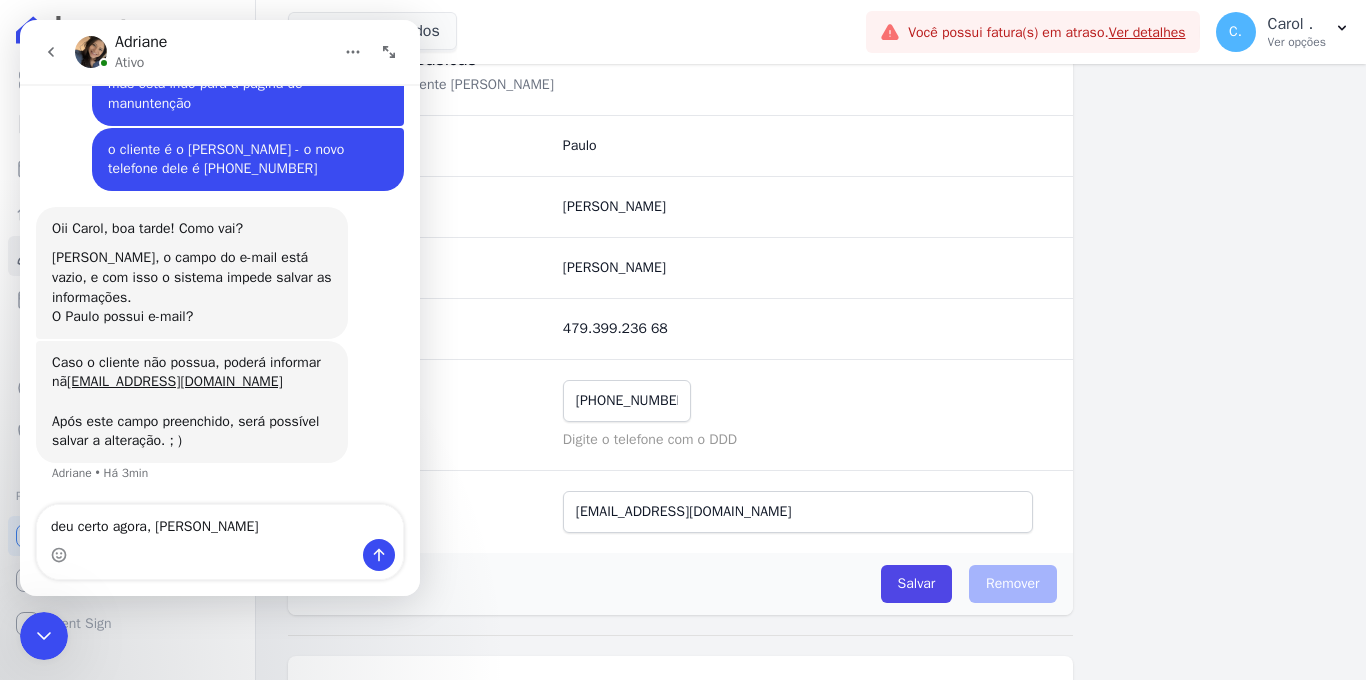 type on "deu certo agora, [PERSON_NAME]" 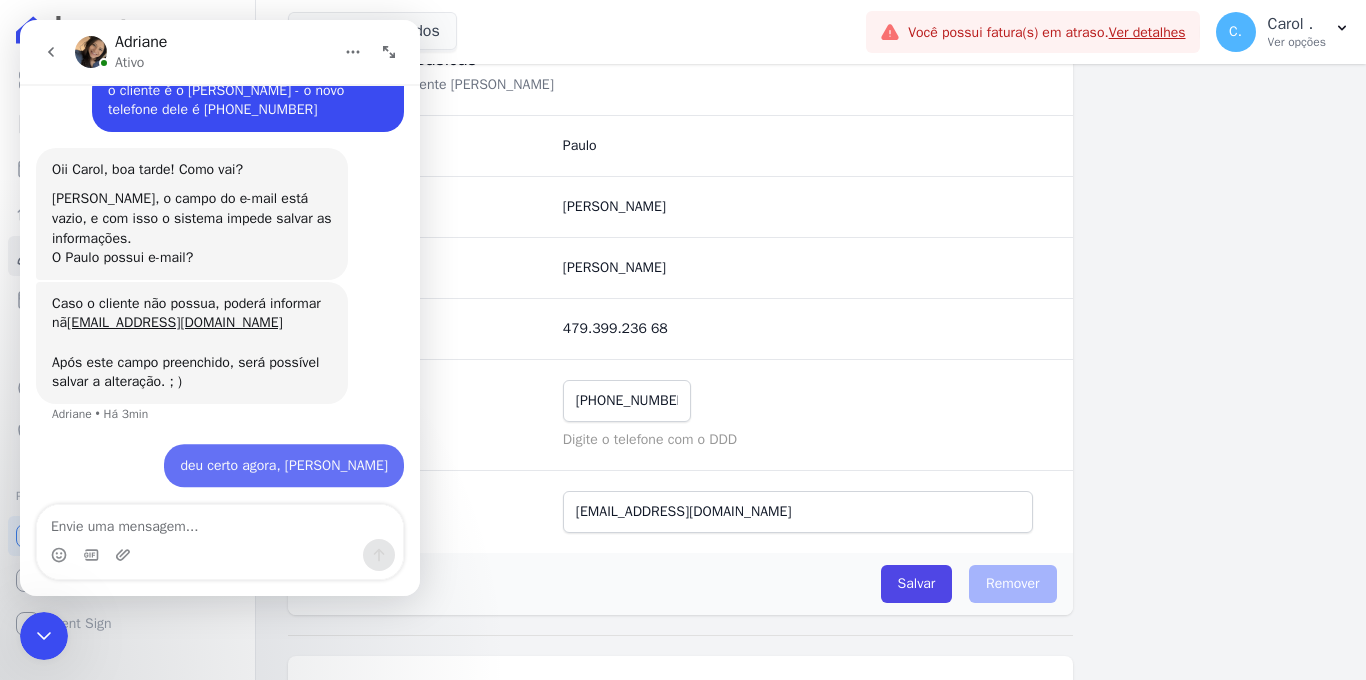 scroll, scrollTop: 9433, scrollLeft: 0, axis: vertical 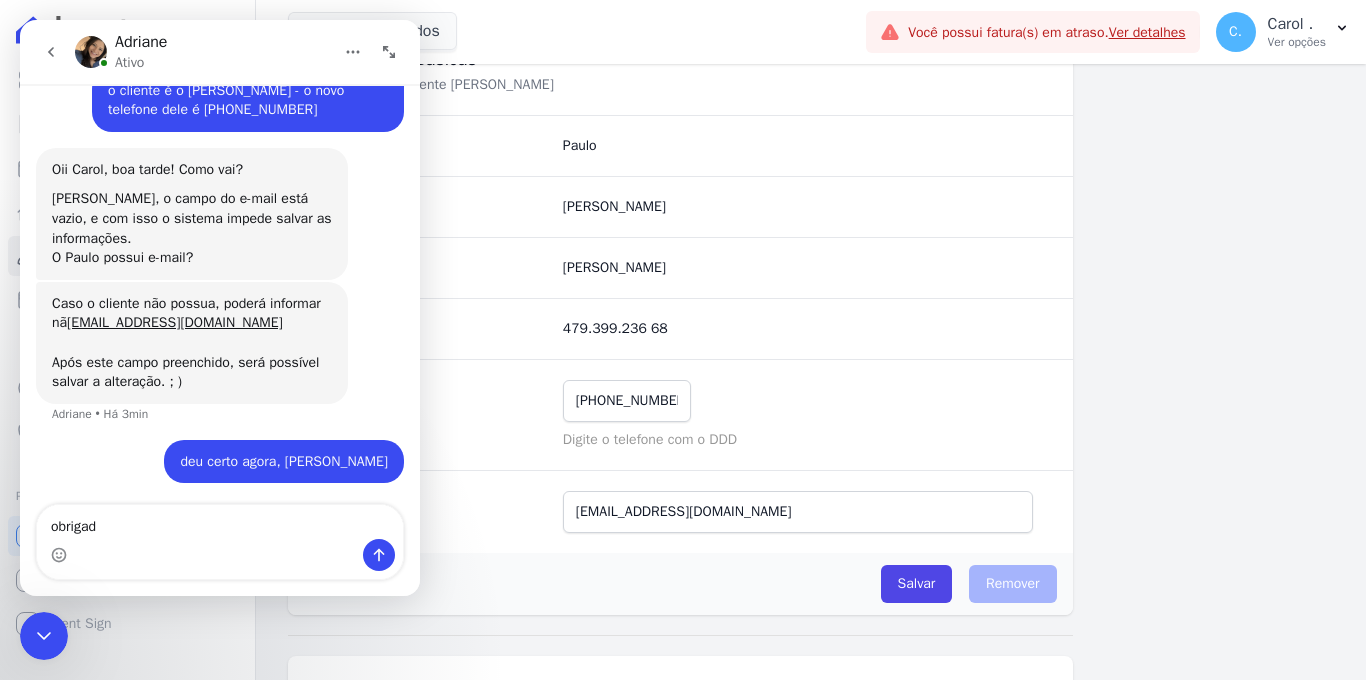 type on "obrigada" 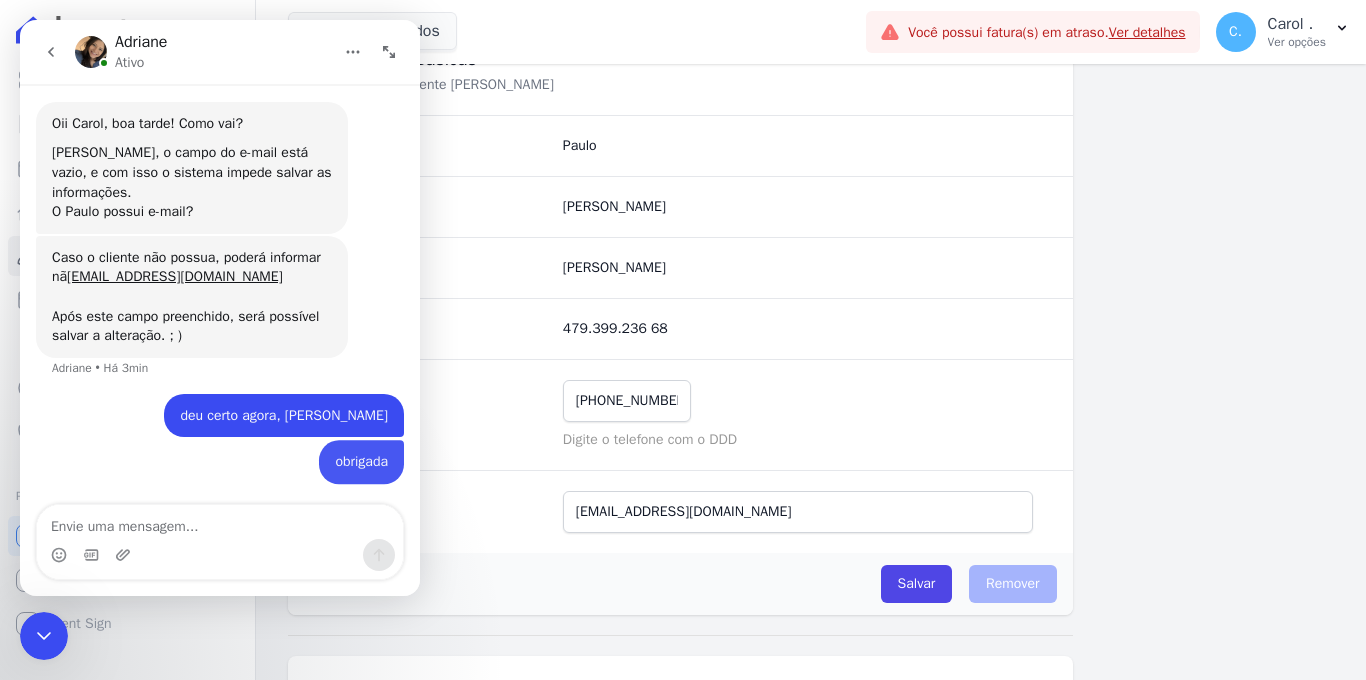 scroll, scrollTop: 9479, scrollLeft: 0, axis: vertical 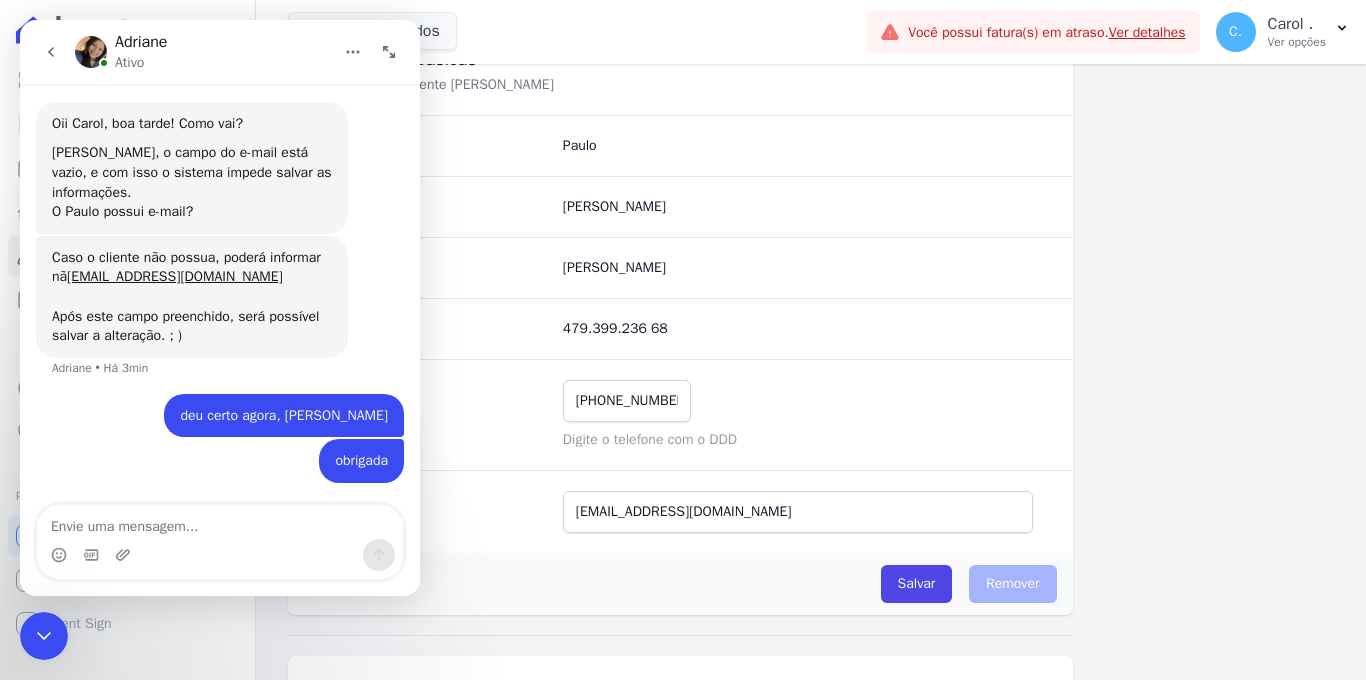 type on "a" 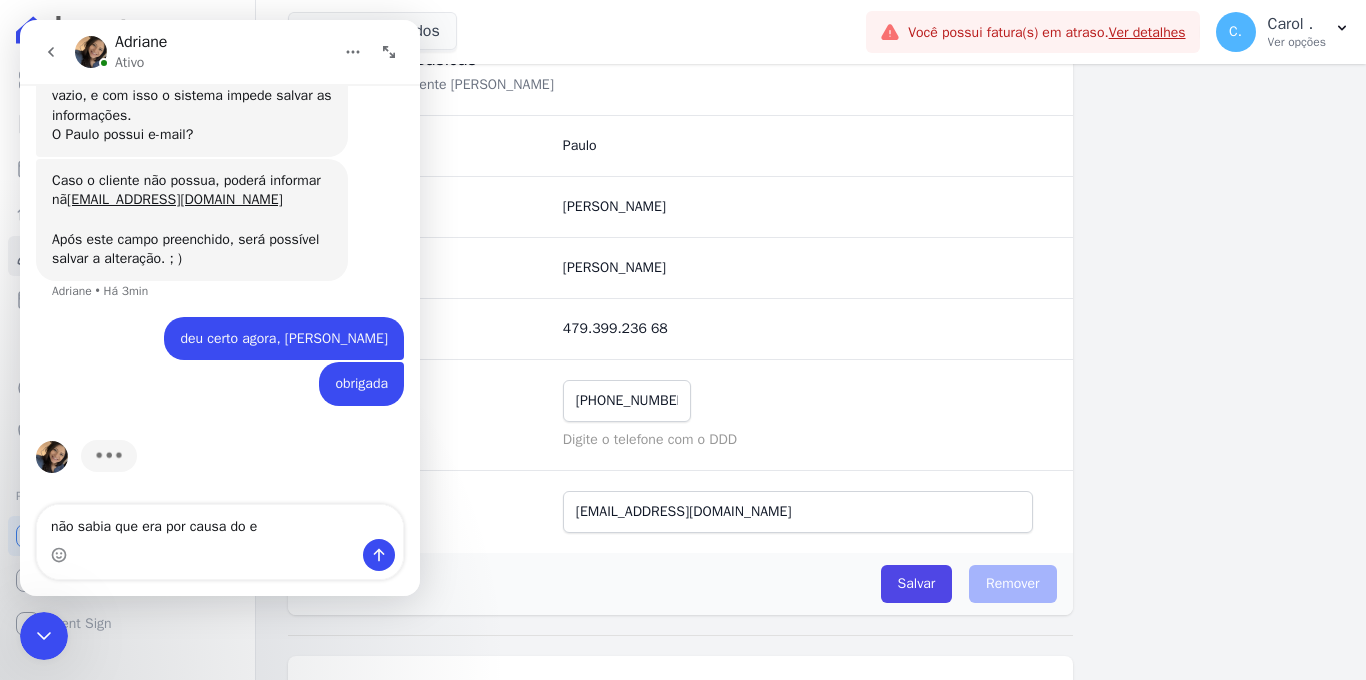 scroll, scrollTop: 9556, scrollLeft: 0, axis: vertical 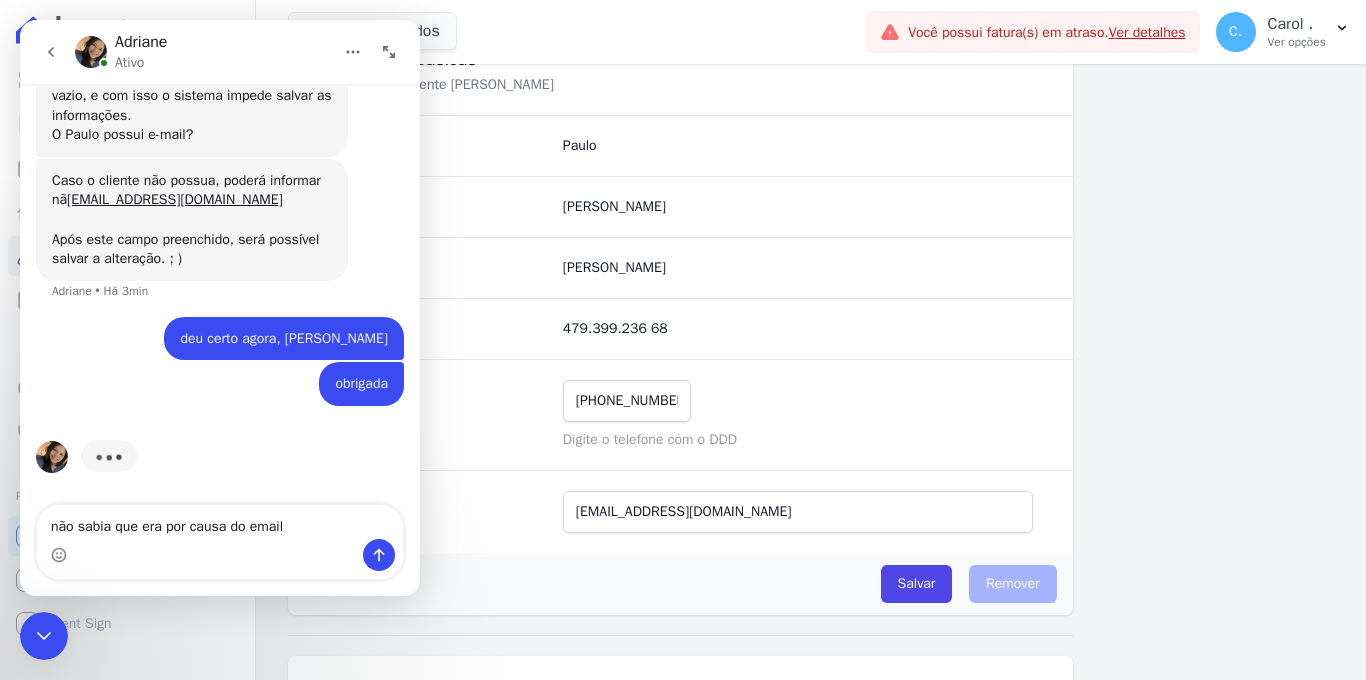type on "não sabia que era por causa do email" 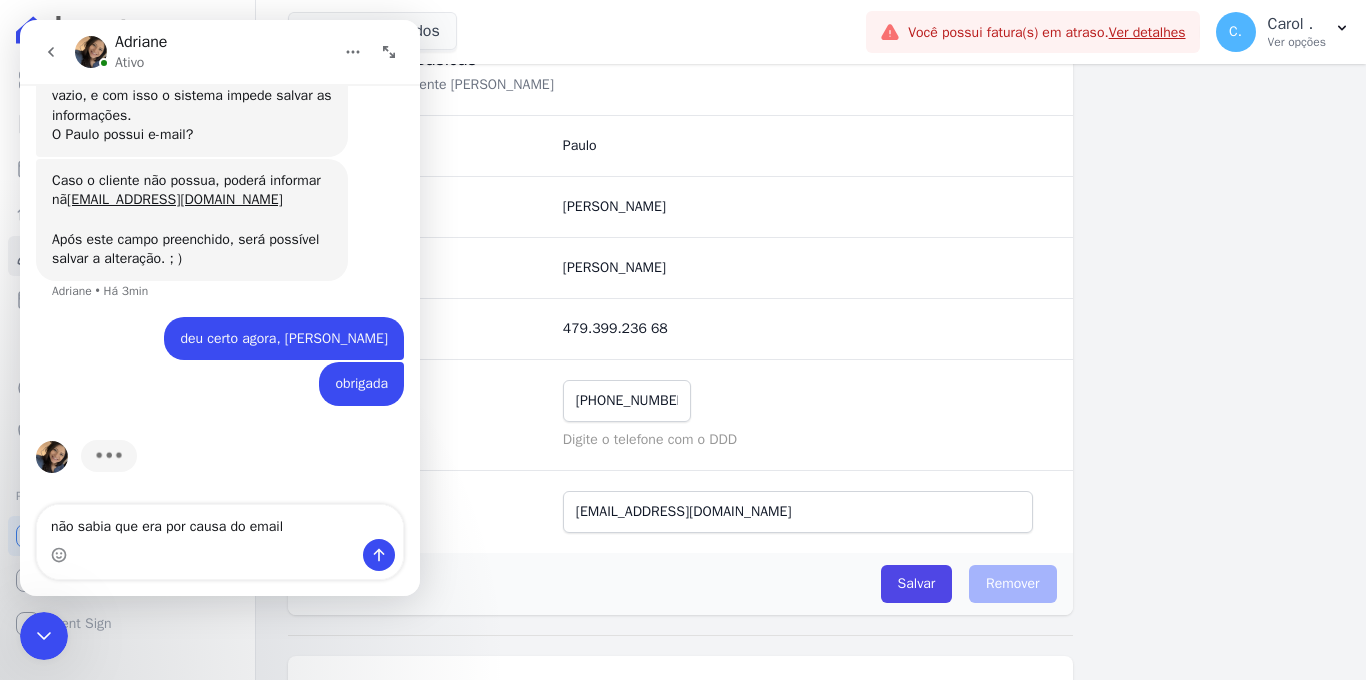 type 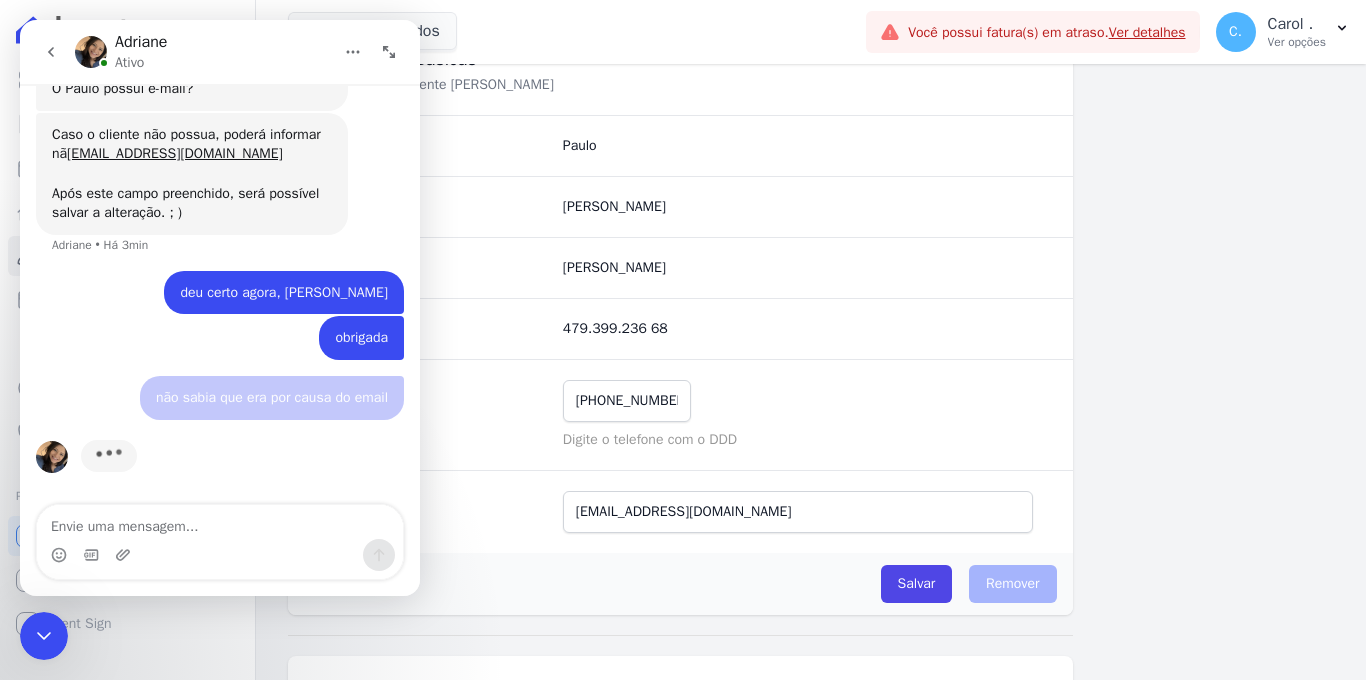 scroll, scrollTop: 9601, scrollLeft: 0, axis: vertical 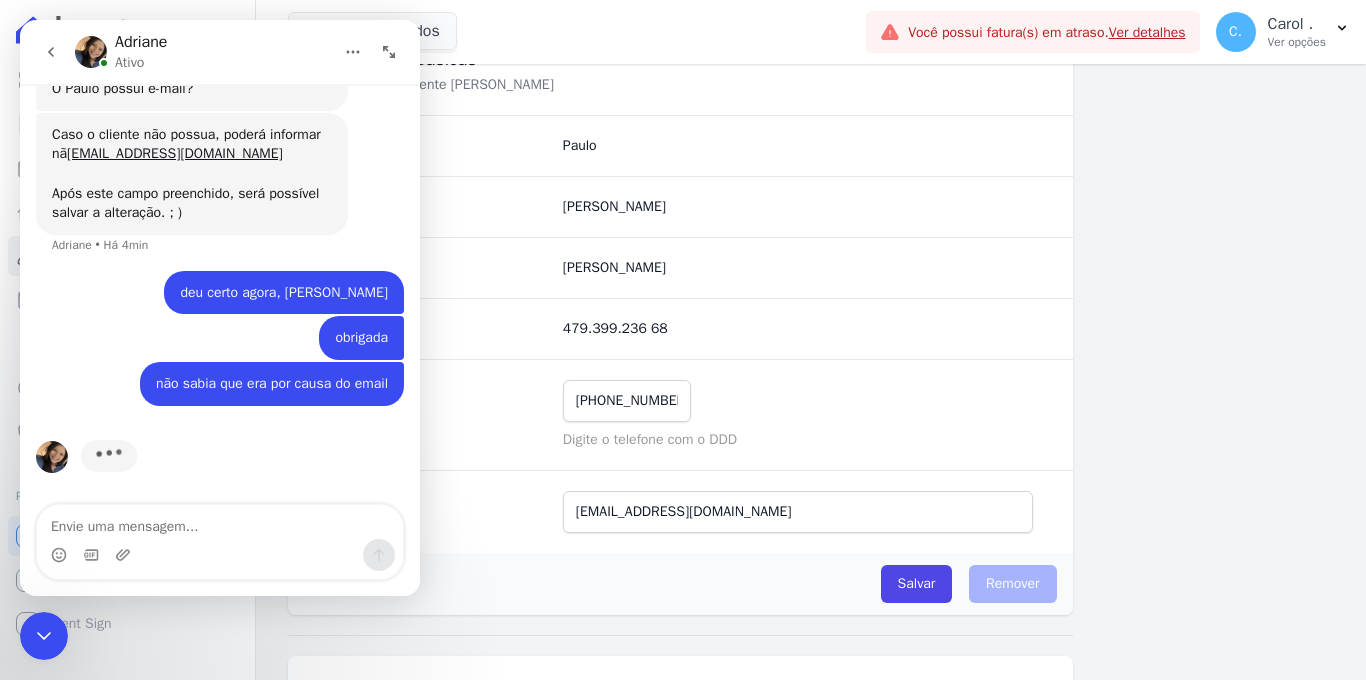 click 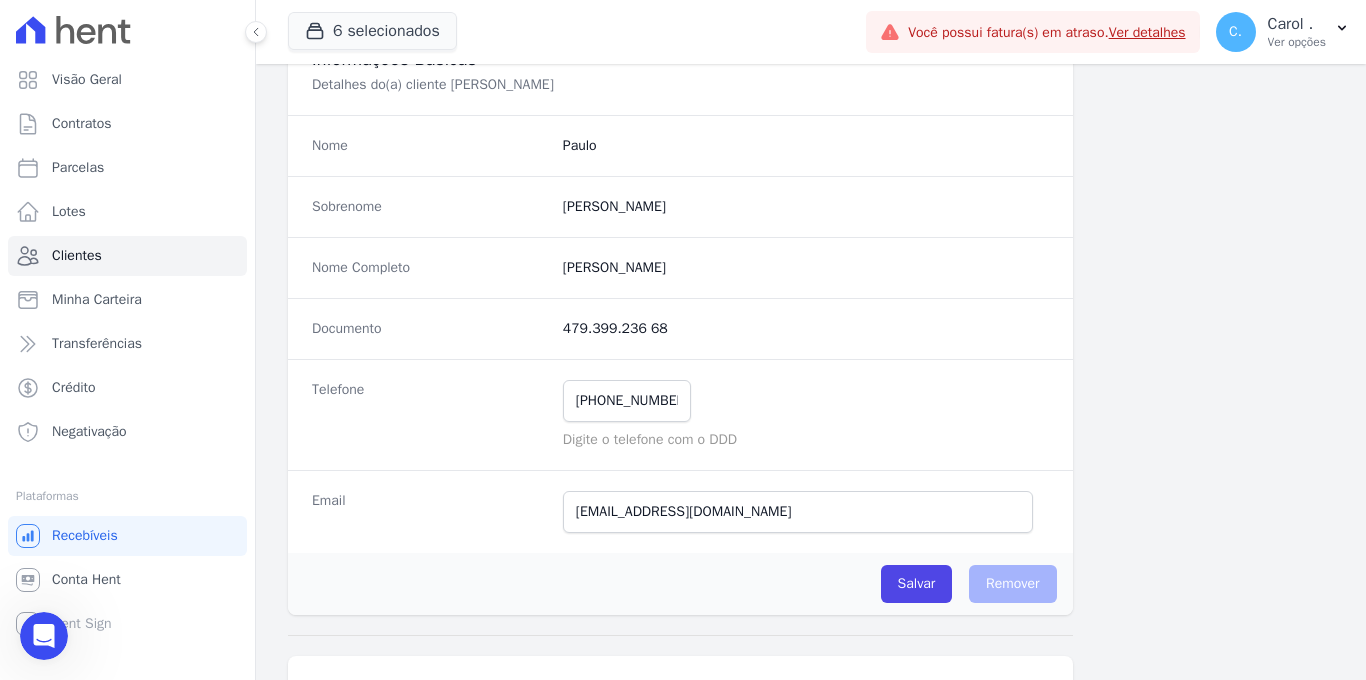 scroll, scrollTop: 0, scrollLeft: 0, axis: both 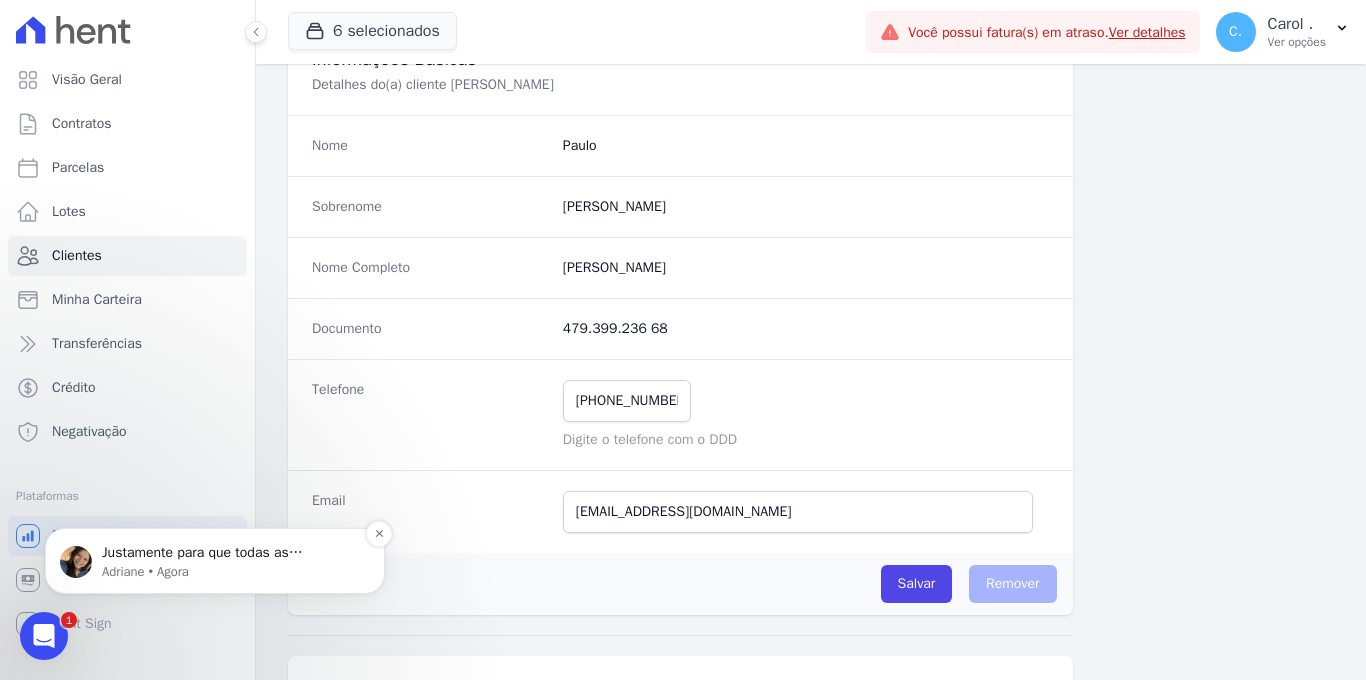 click on "Justamente para que todas as informações do cadastro e contrato fiquem completas e atualizadas. = )" at bounding box center [231, 553] 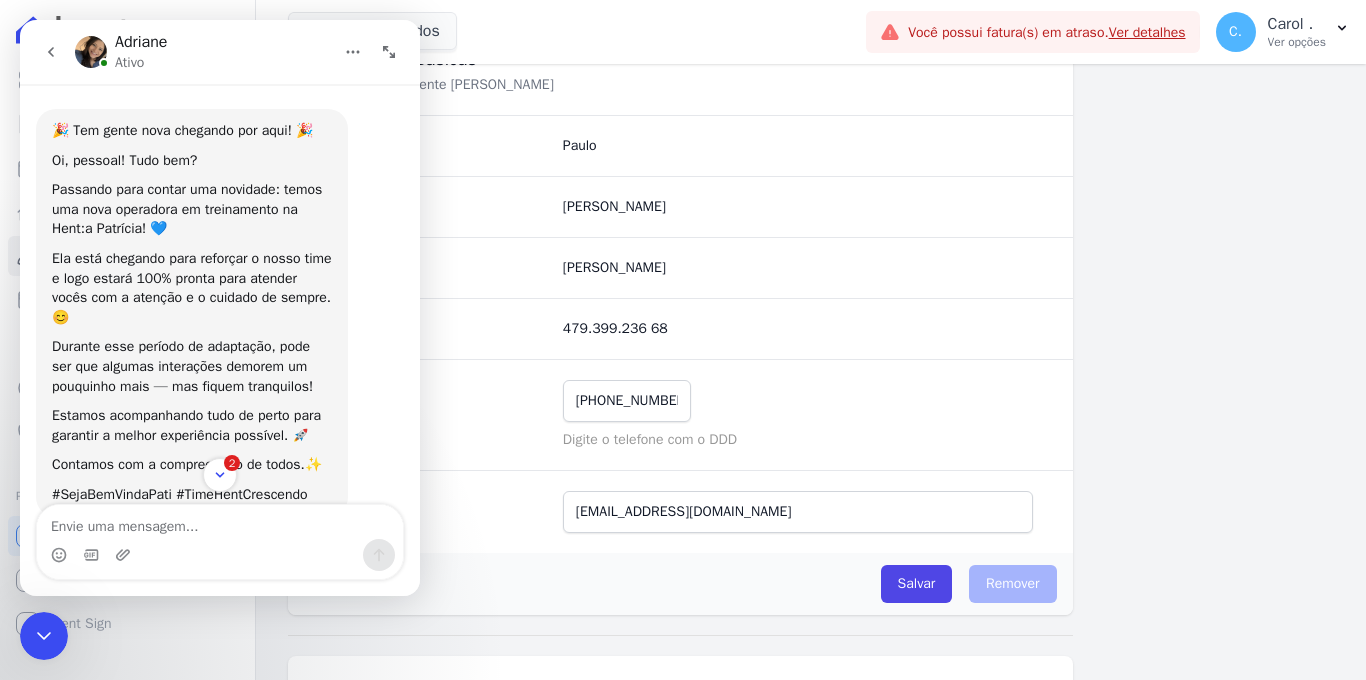 scroll, scrollTop: 3, scrollLeft: 0, axis: vertical 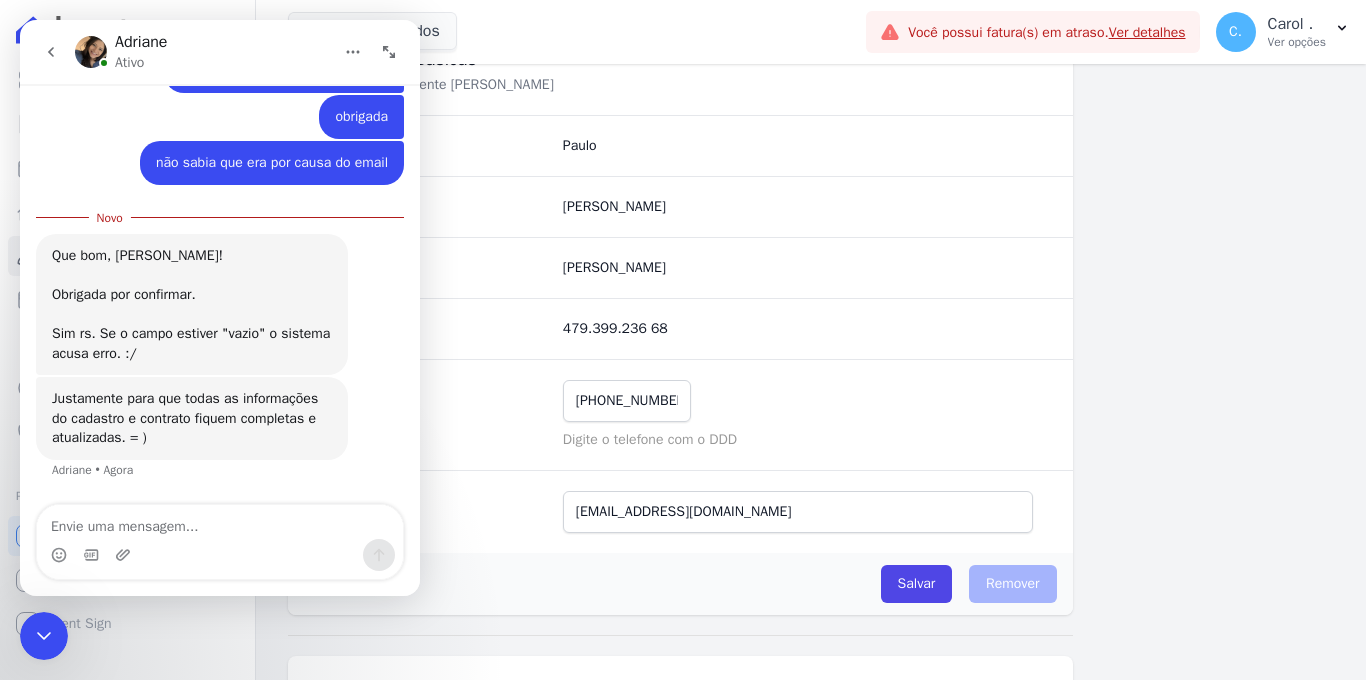 click at bounding box center [220, 522] 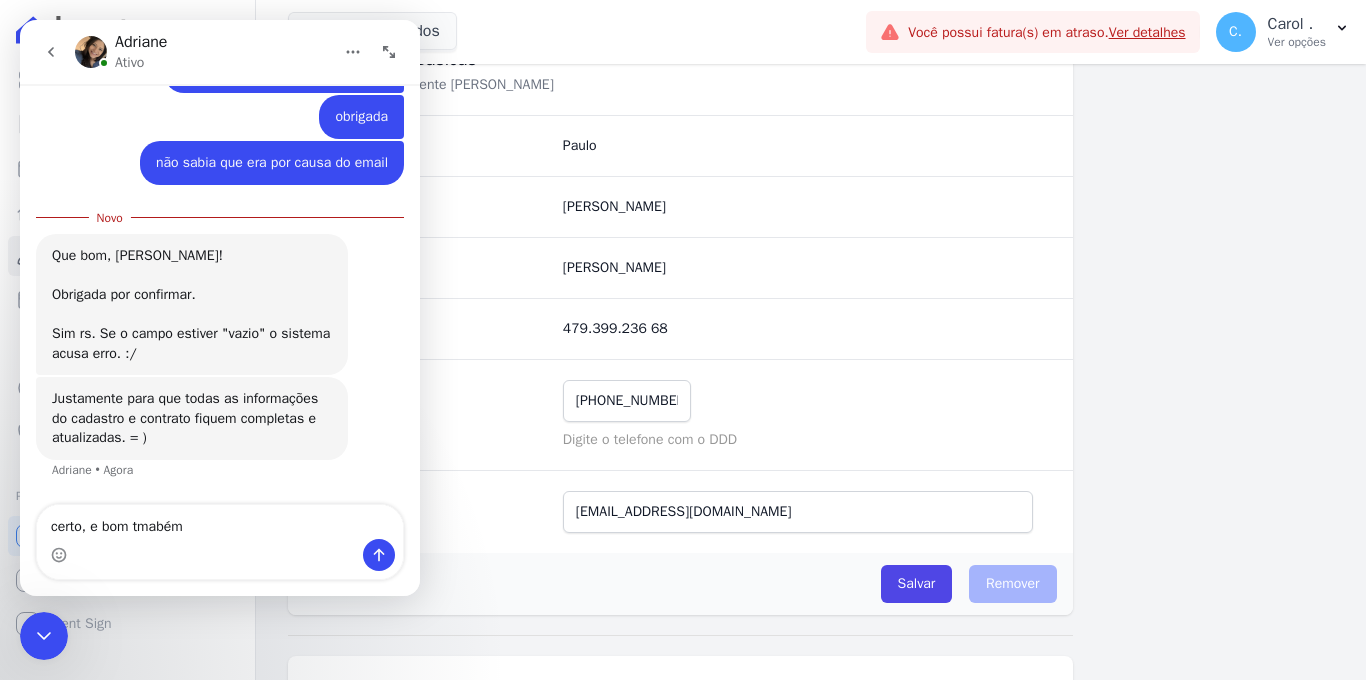 type on "certo, e bom tmabém" 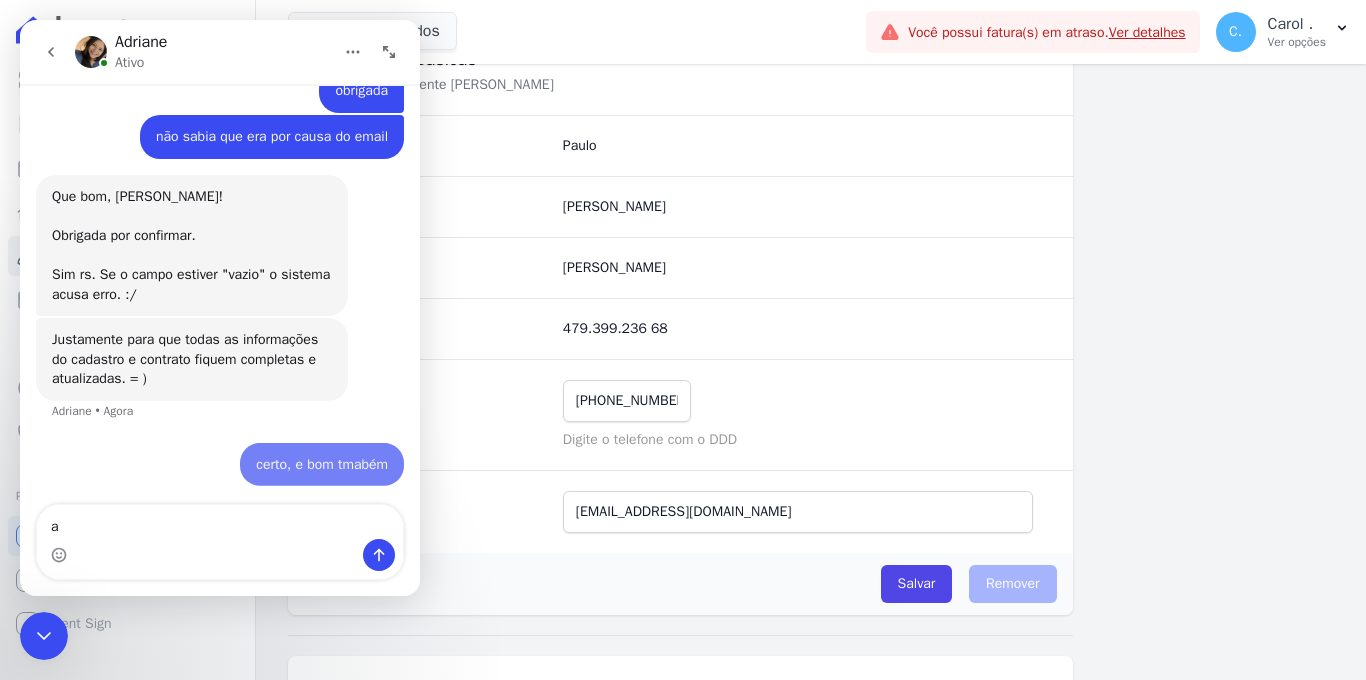 scroll, scrollTop: 9826, scrollLeft: 0, axis: vertical 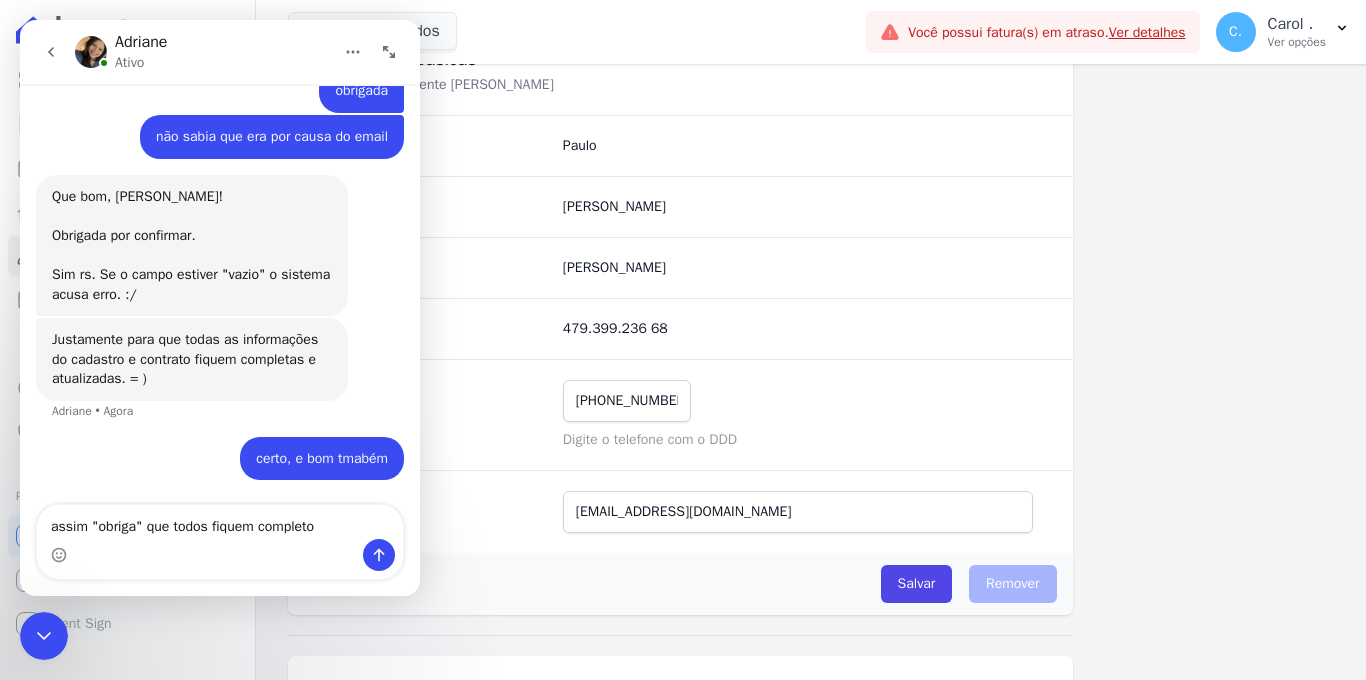 type on "assim "obriga" que todos fiquem completos" 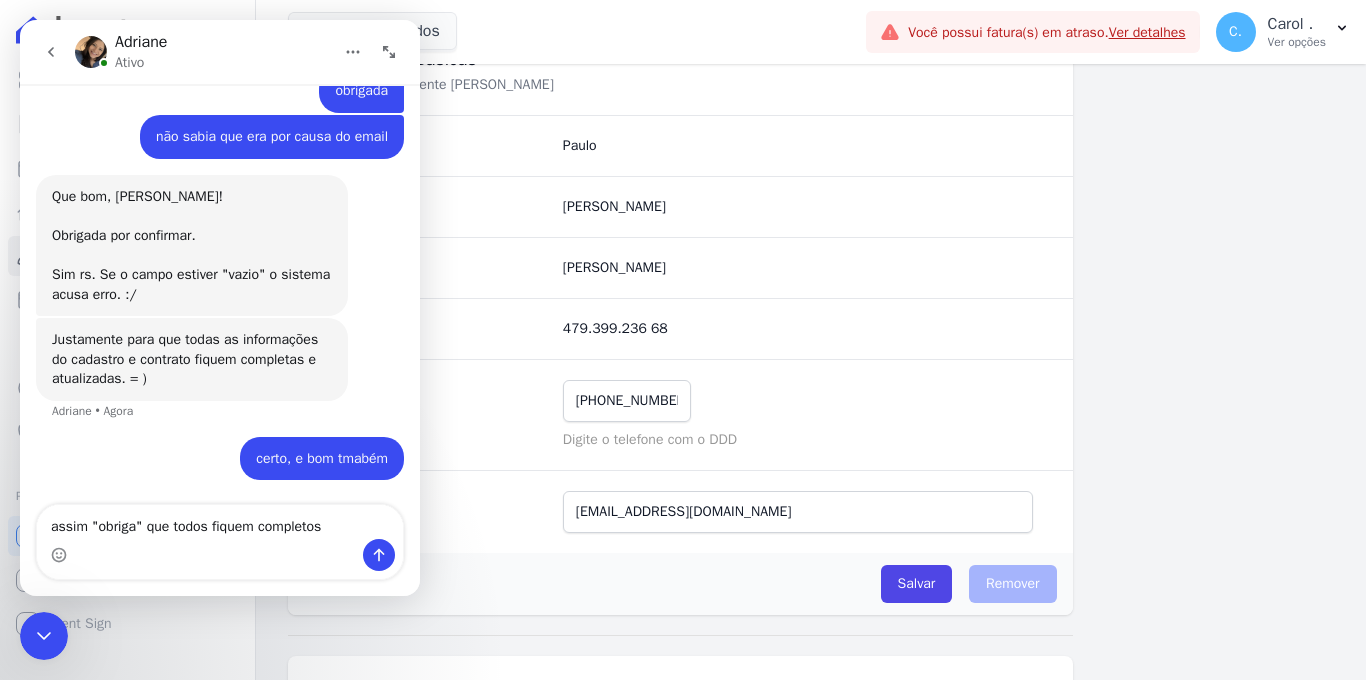type 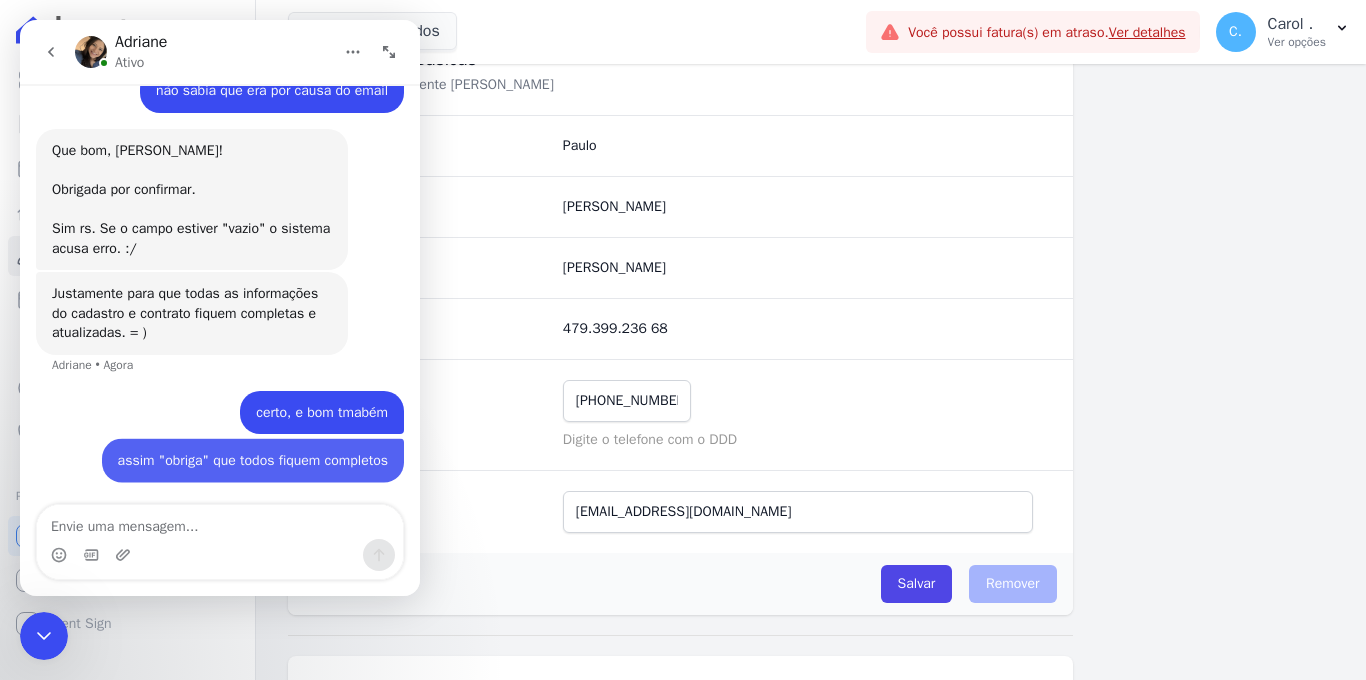 scroll, scrollTop: 9891, scrollLeft: 0, axis: vertical 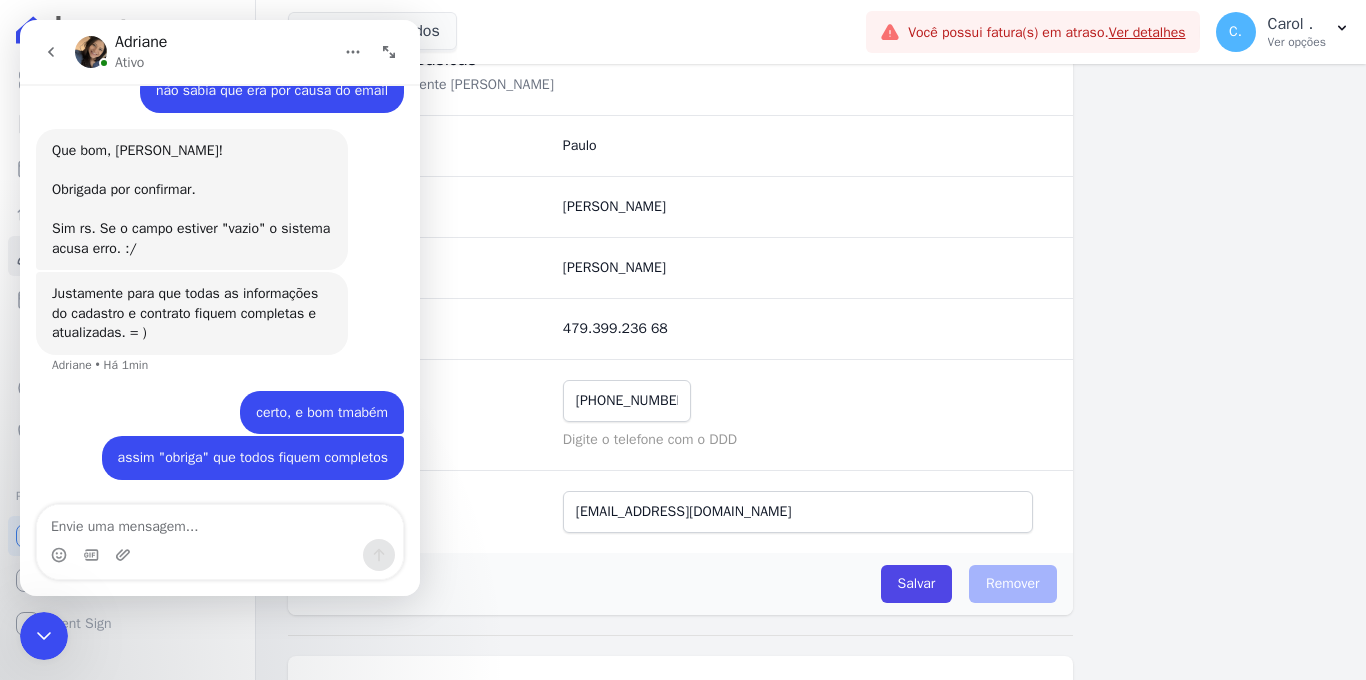 click 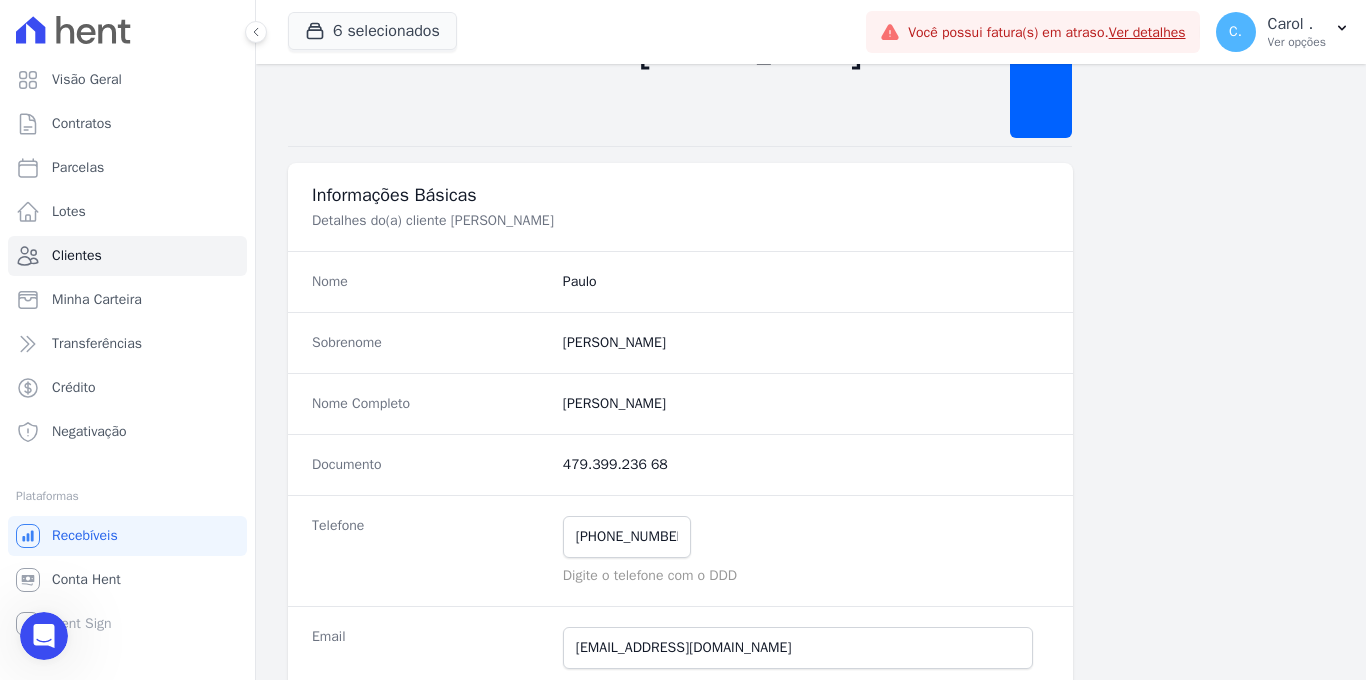 scroll, scrollTop: 0, scrollLeft: 0, axis: both 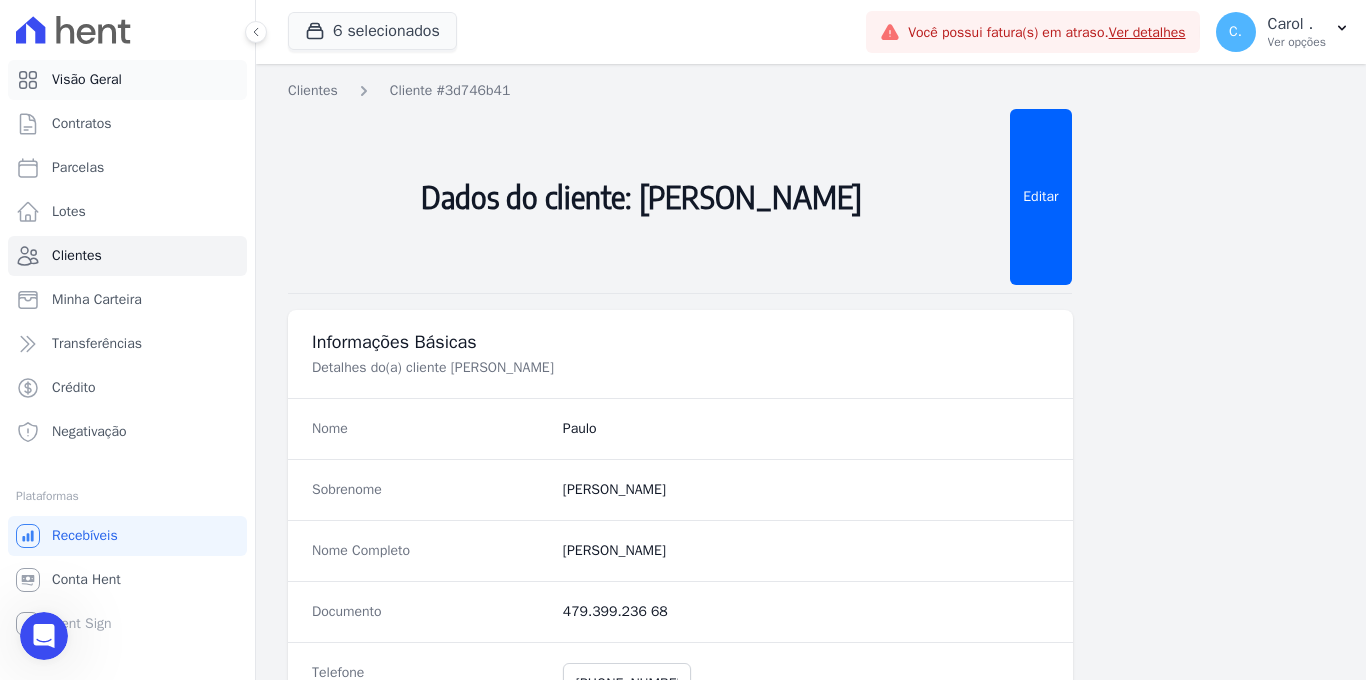 click on "Visão Geral" at bounding box center [87, 80] 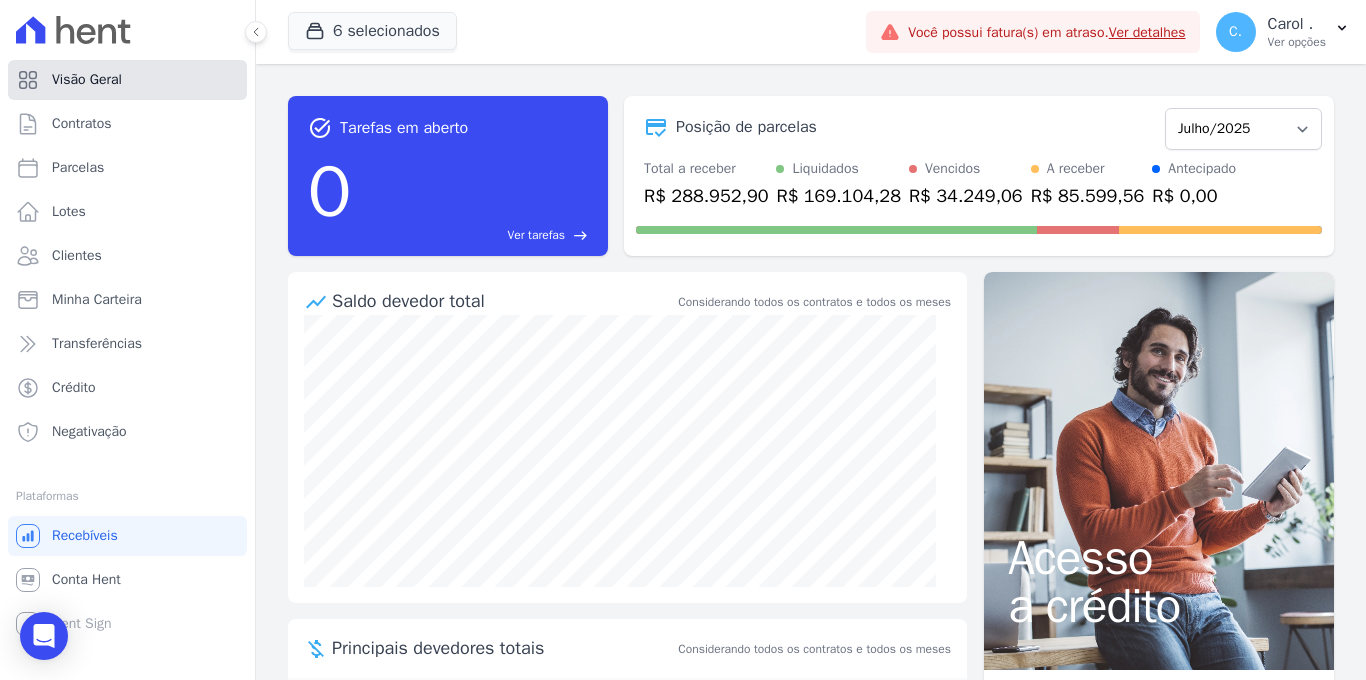 click on "Visão Geral" at bounding box center (127, 80) 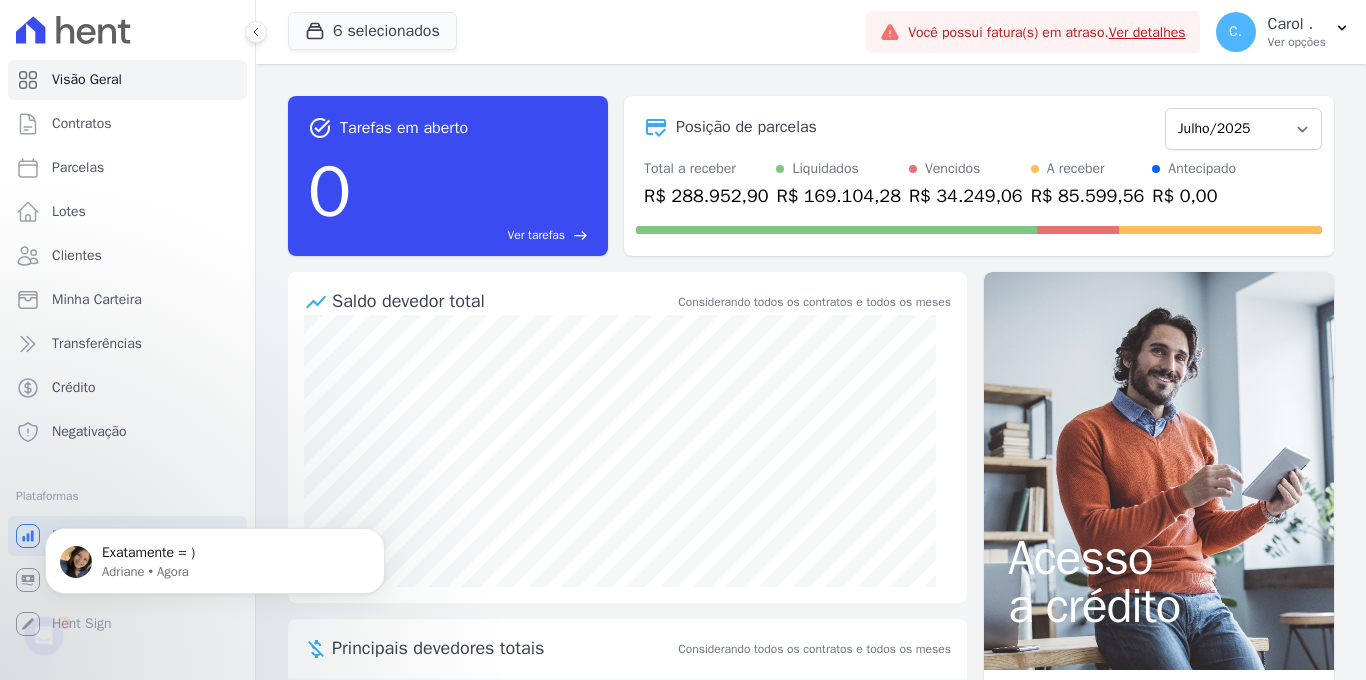 scroll, scrollTop: 0, scrollLeft: 0, axis: both 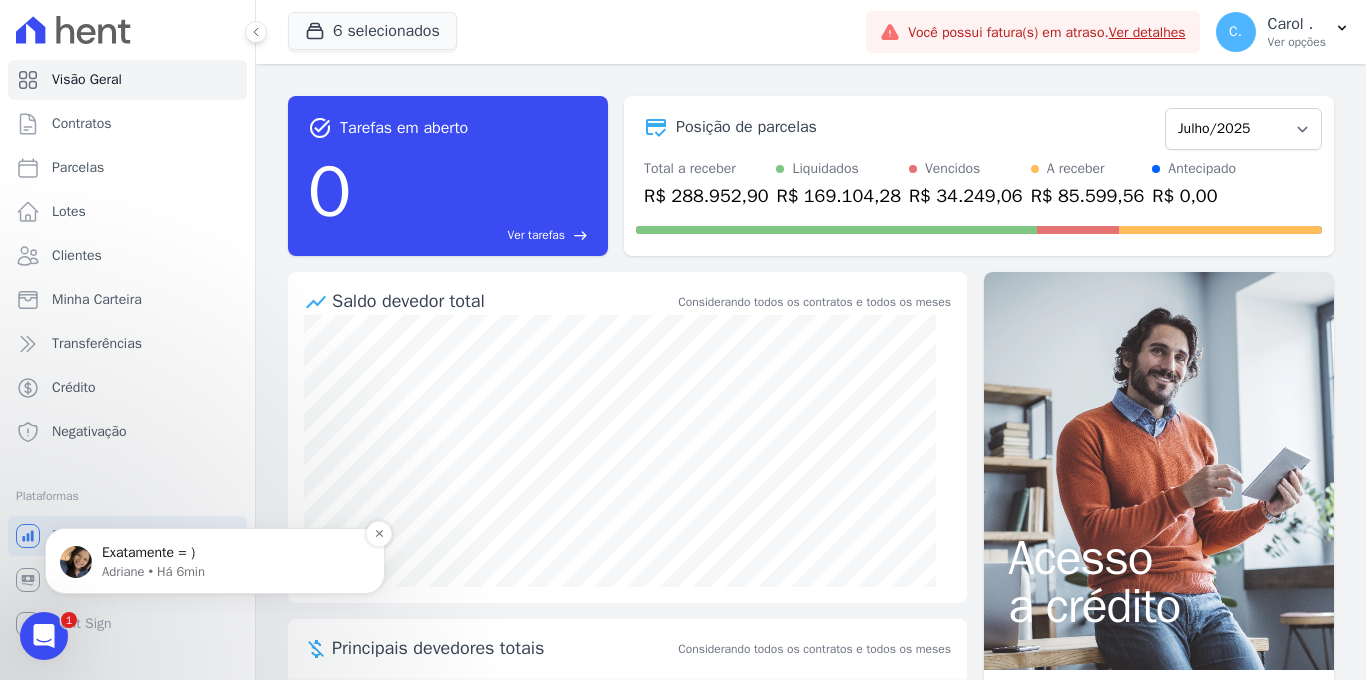 click on "Exatamente = )" at bounding box center [231, 553] 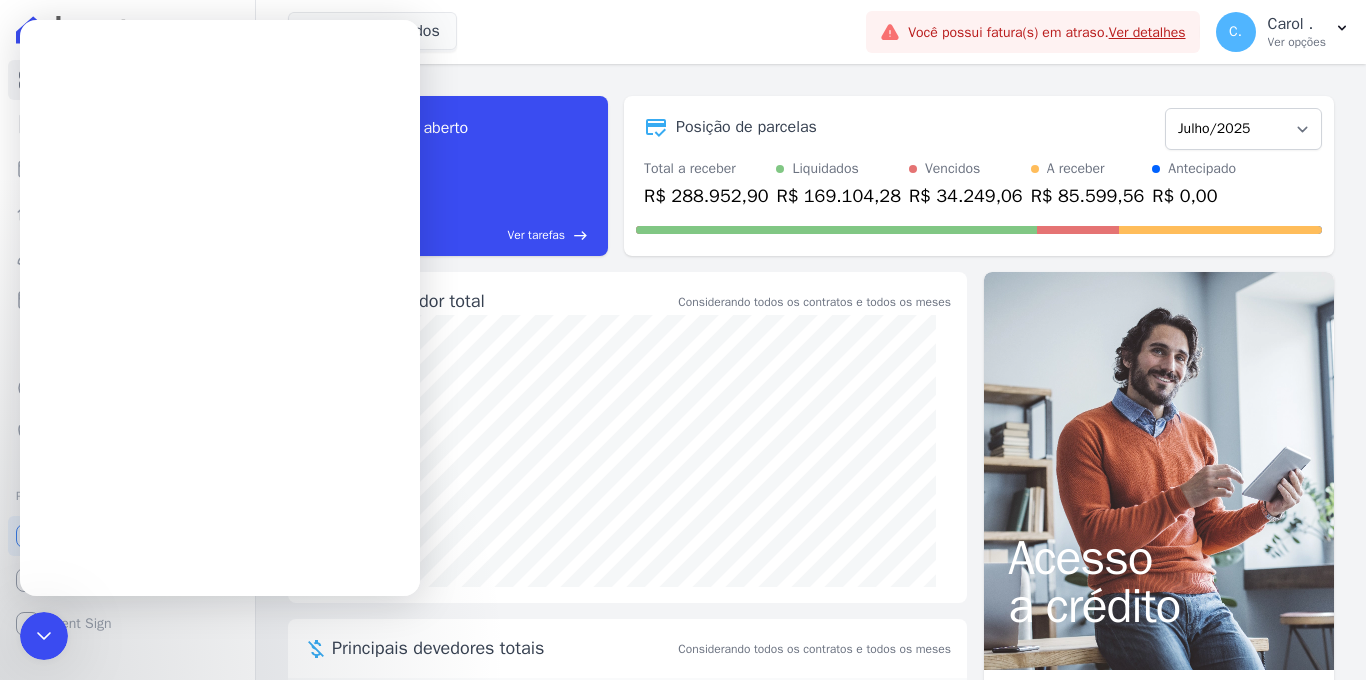 scroll, scrollTop: 0, scrollLeft: 0, axis: both 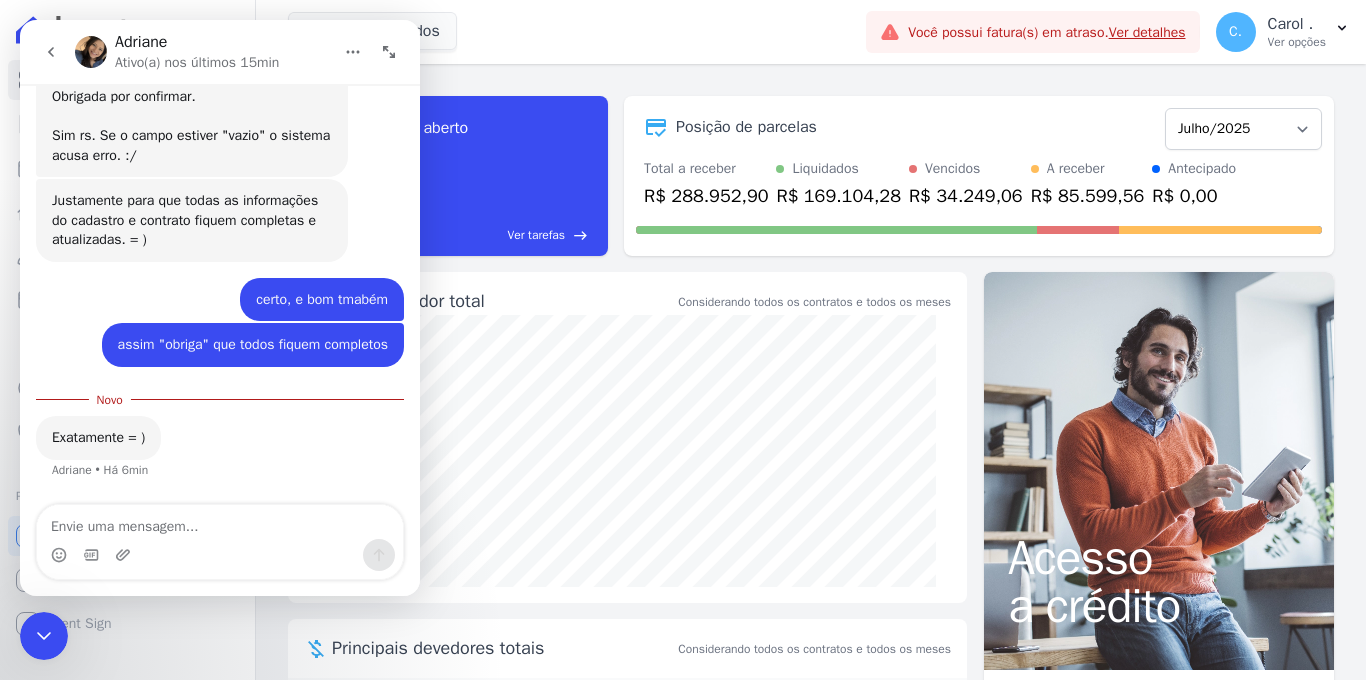 click at bounding box center [44, 636] 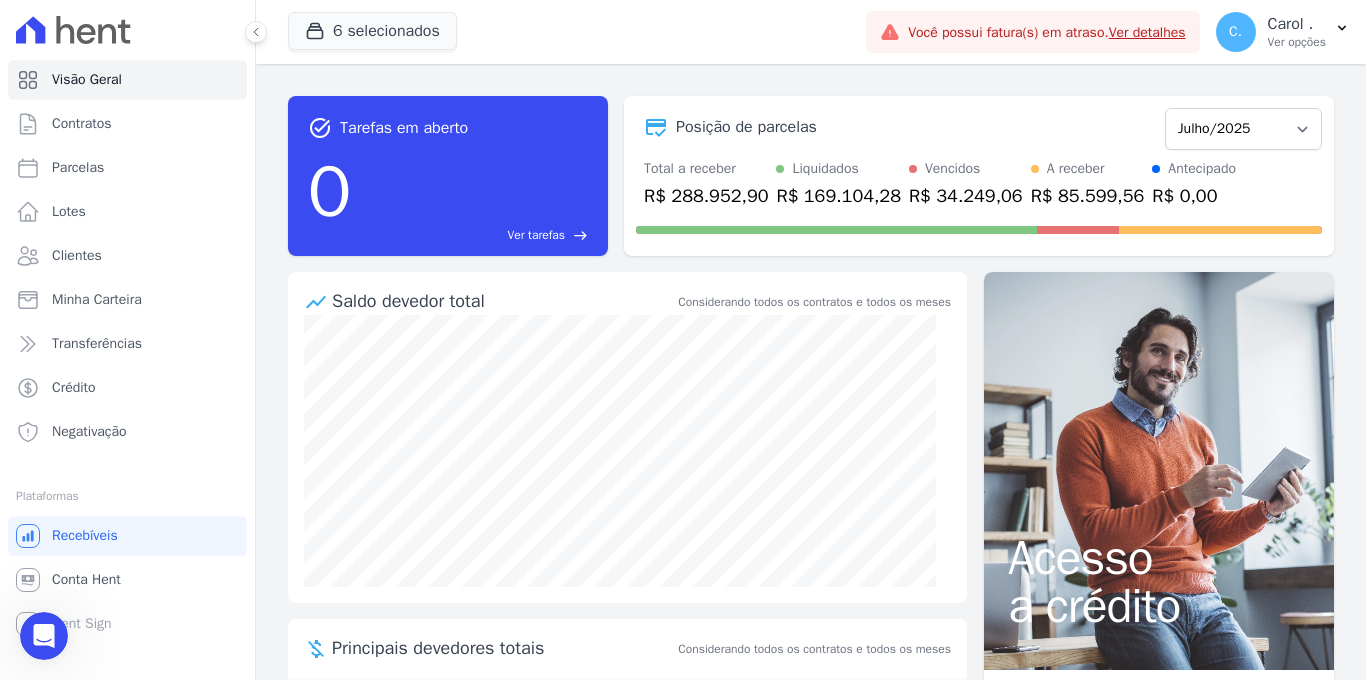 scroll, scrollTop: 0, scrollLeft: 0, axis: both 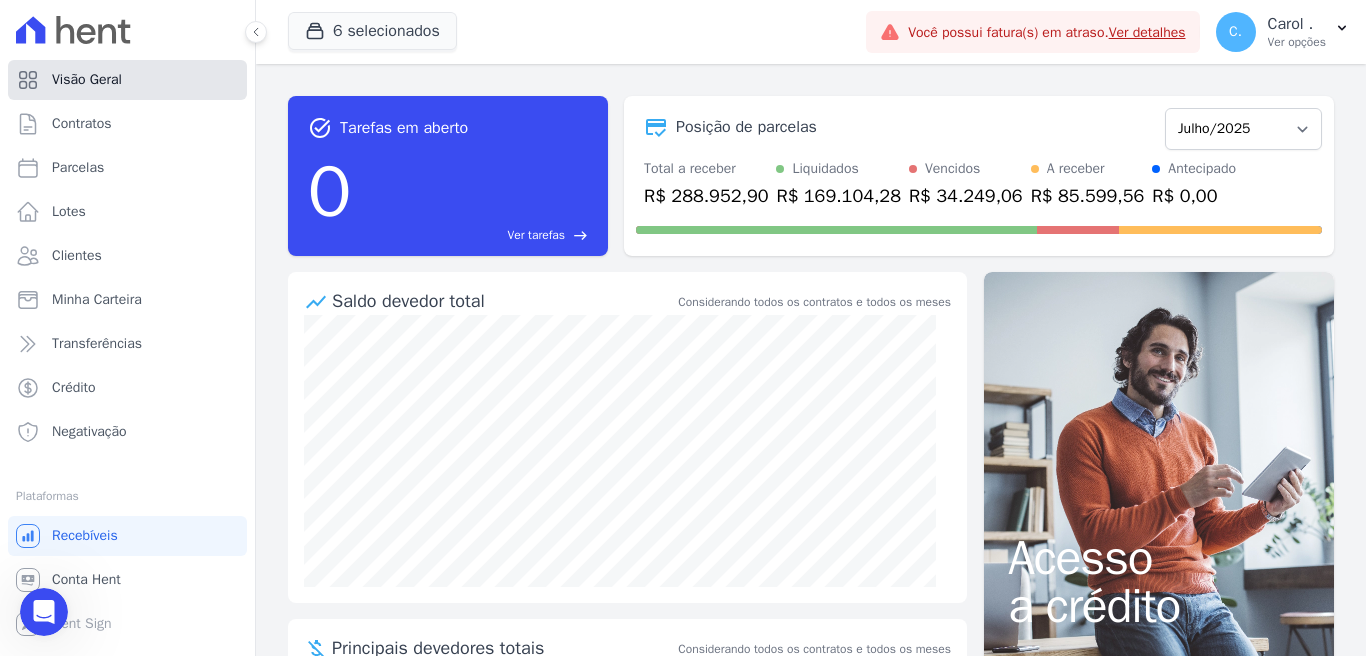 click on "Visão Geral" at bounding box center (87, 80) 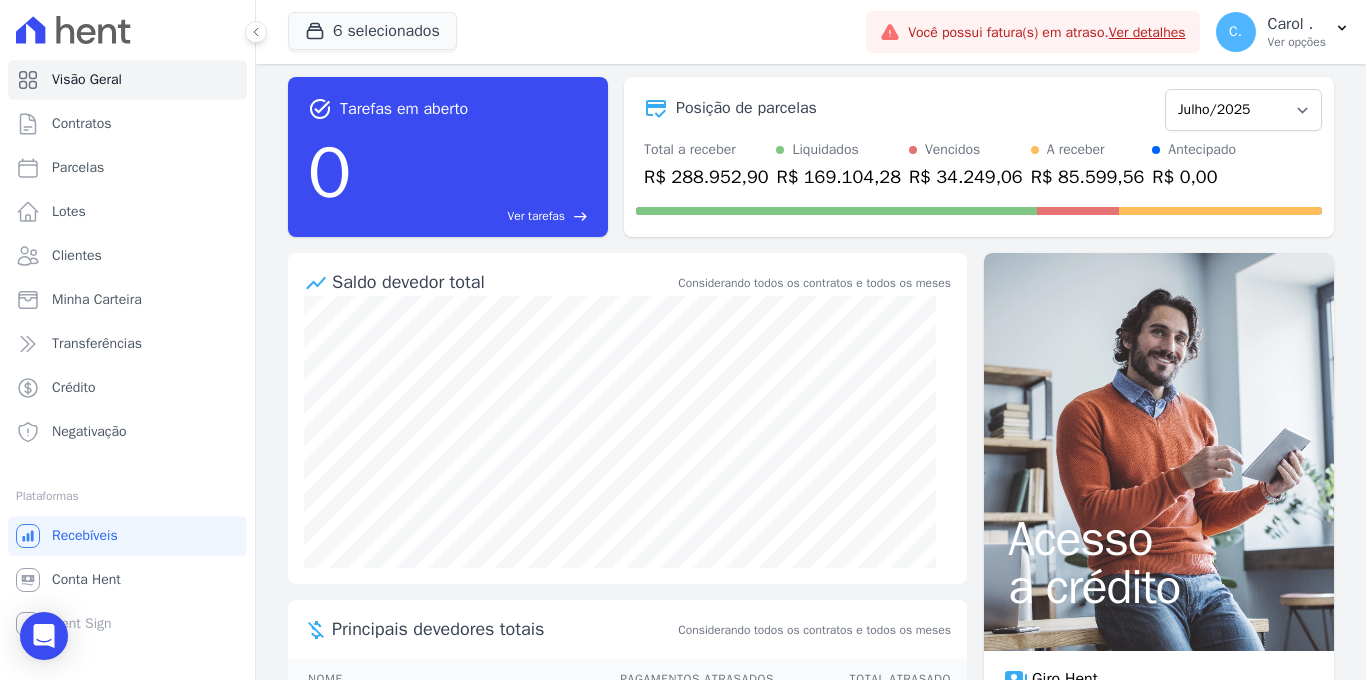 scroll, scrollTop: 10, scrollLeft: 0, axis: vertical 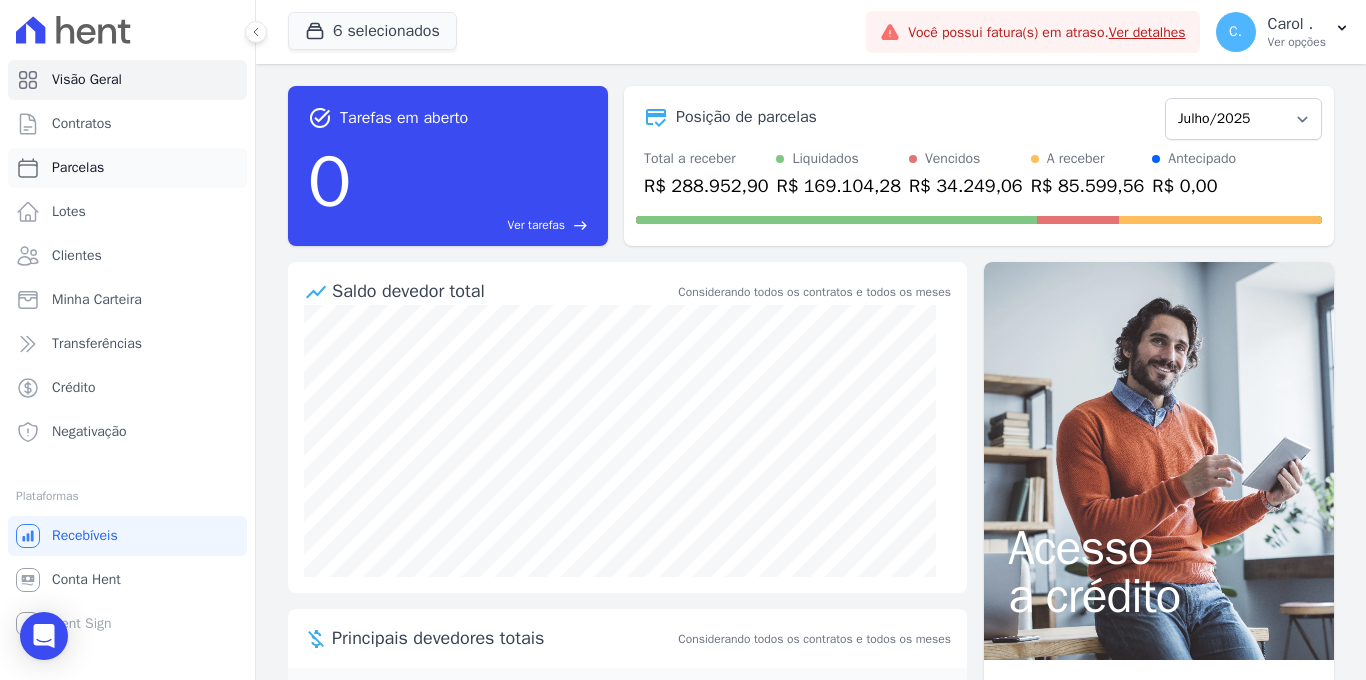 click on "Parcelas" at bounding box center (127, 168) 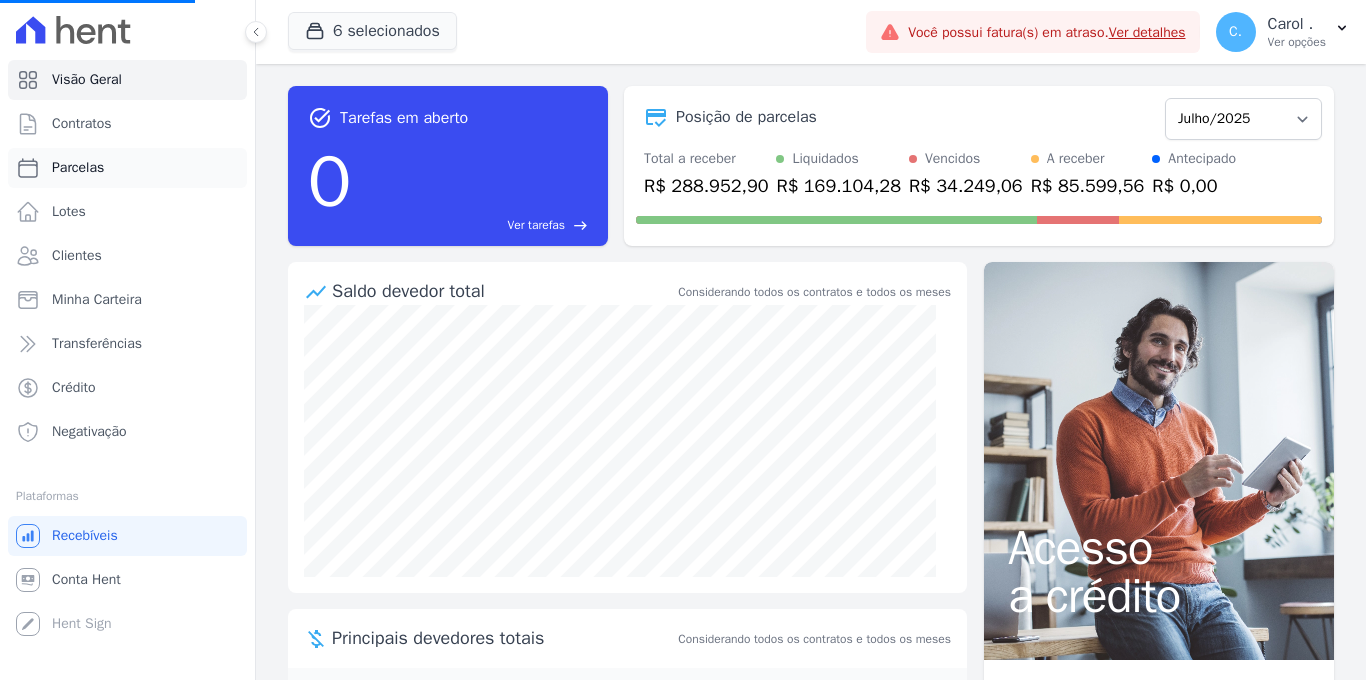 select 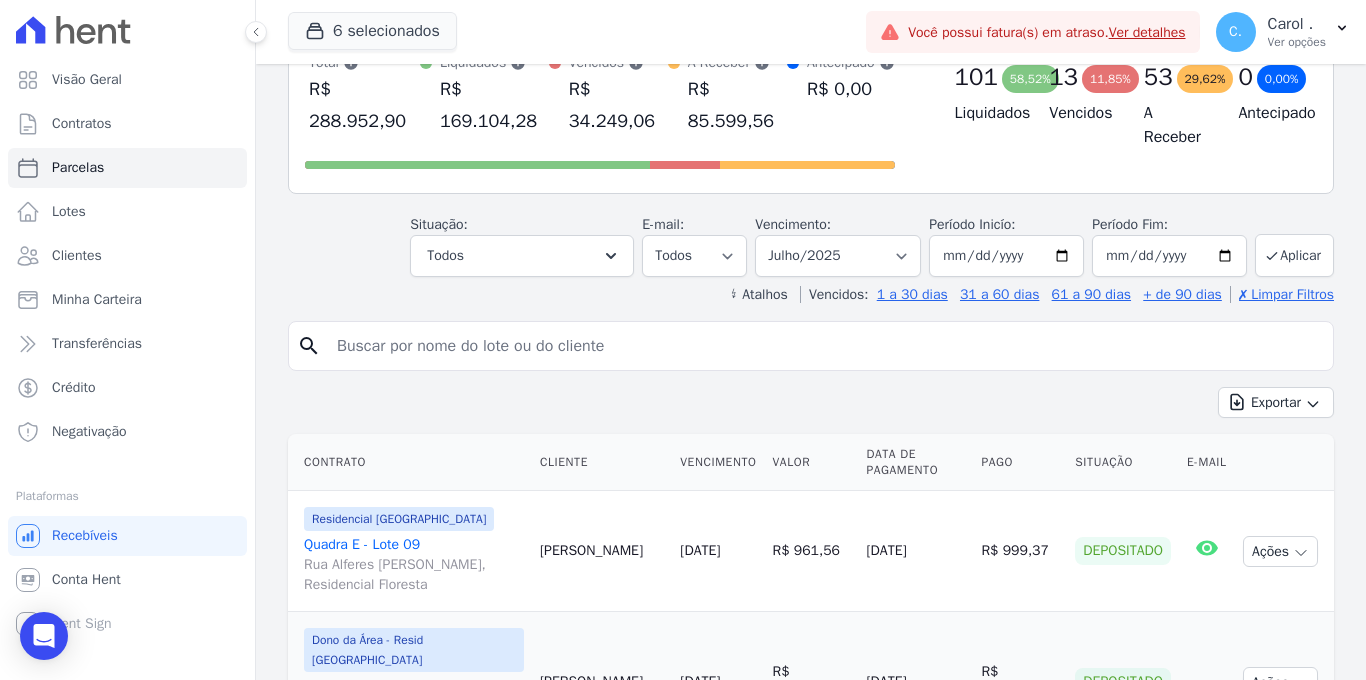 scroll, scrollTop: 303, scrollLeft: 0, axis: vertical 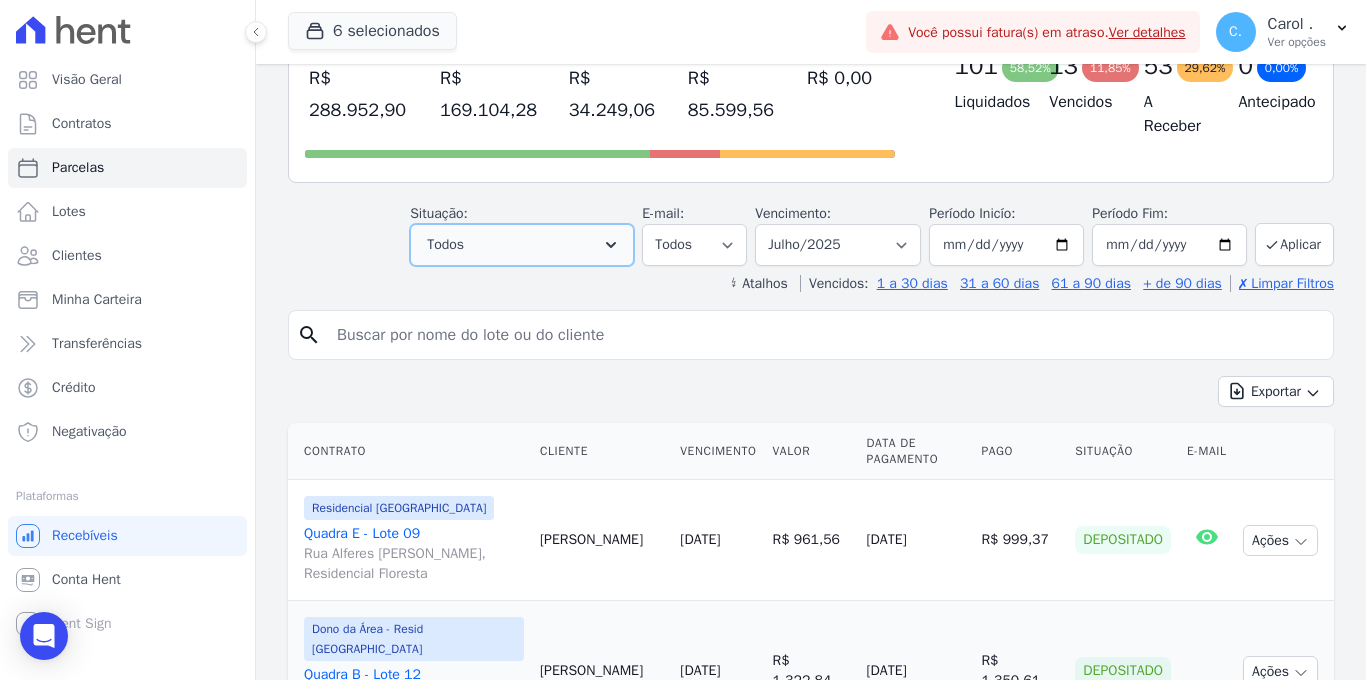 click on "Todos" at bounding box center (522, 245) 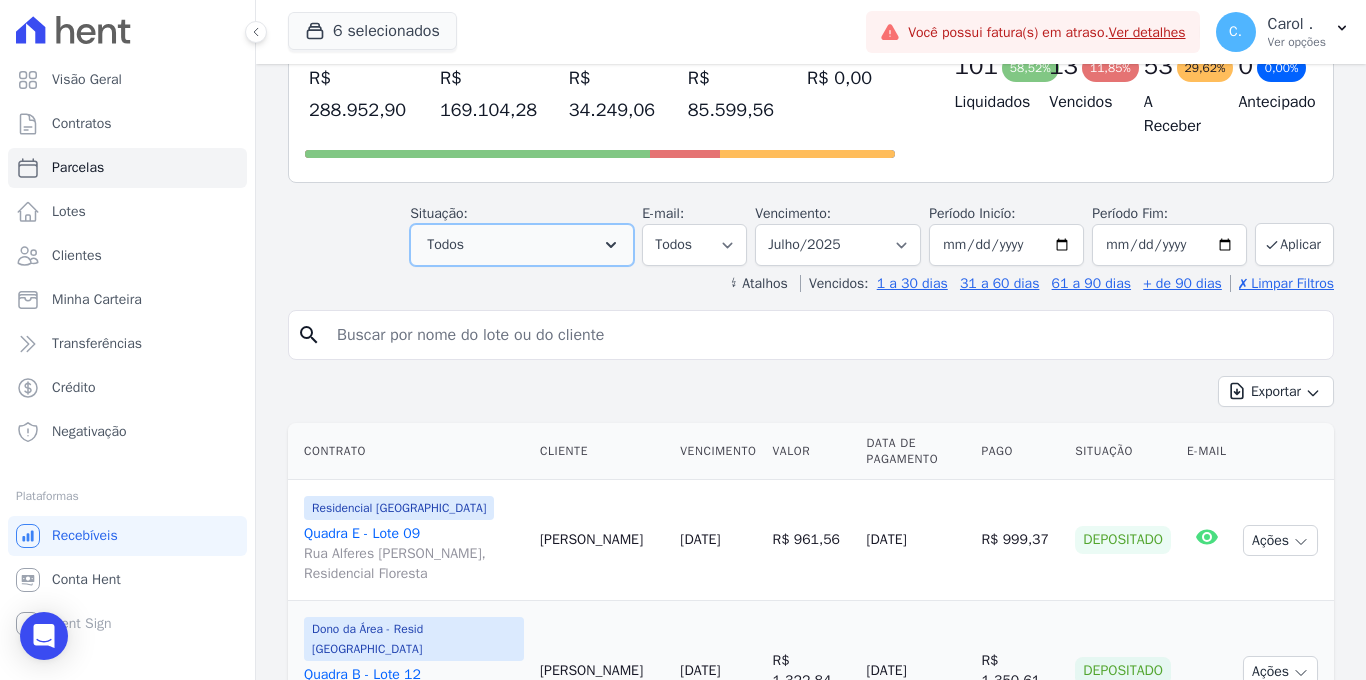 click 